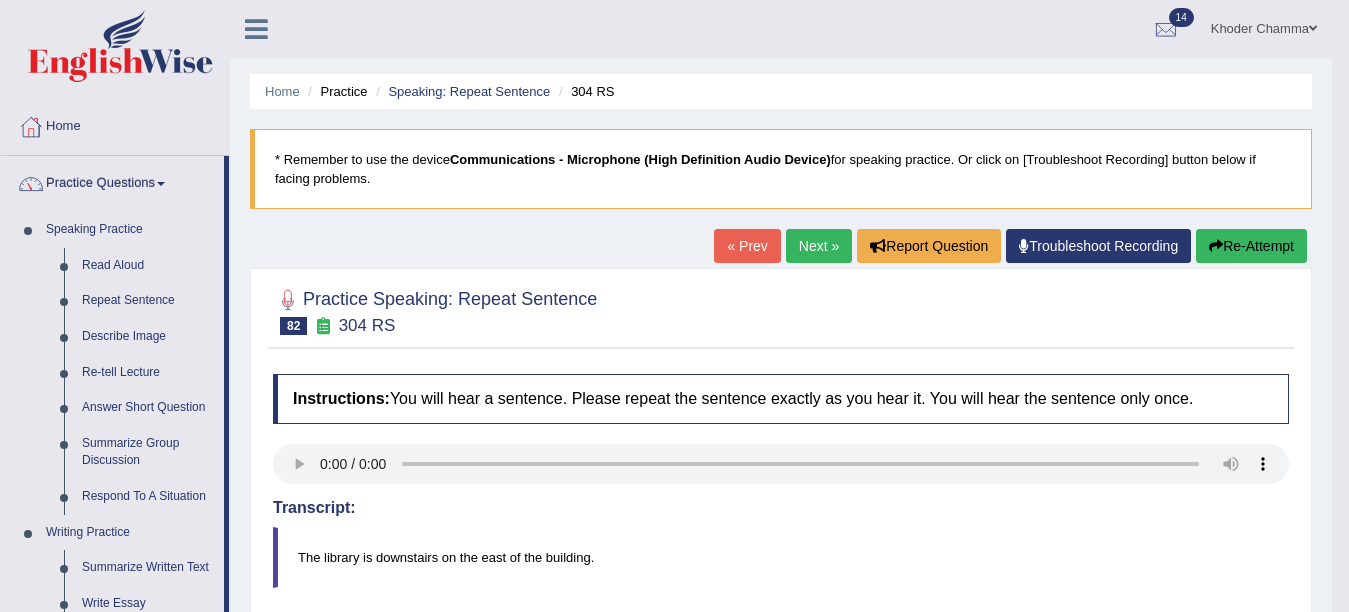 scroll, scrollTop: 383, scrollLeft: 0, axis: vertical 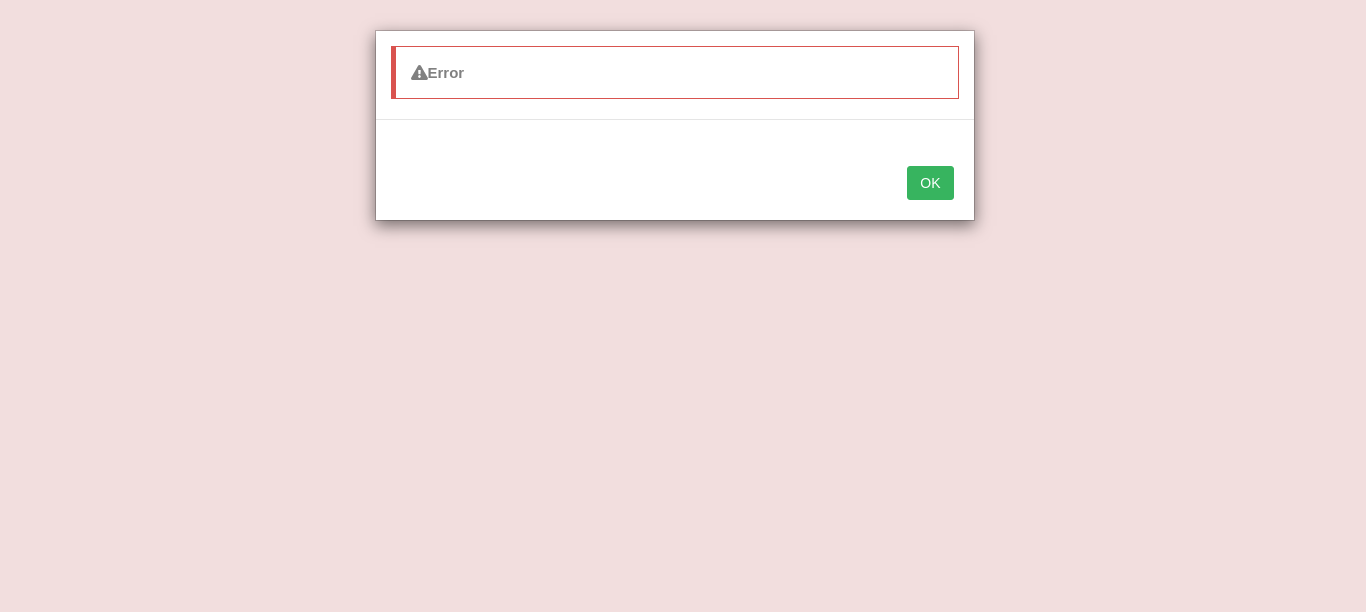 type 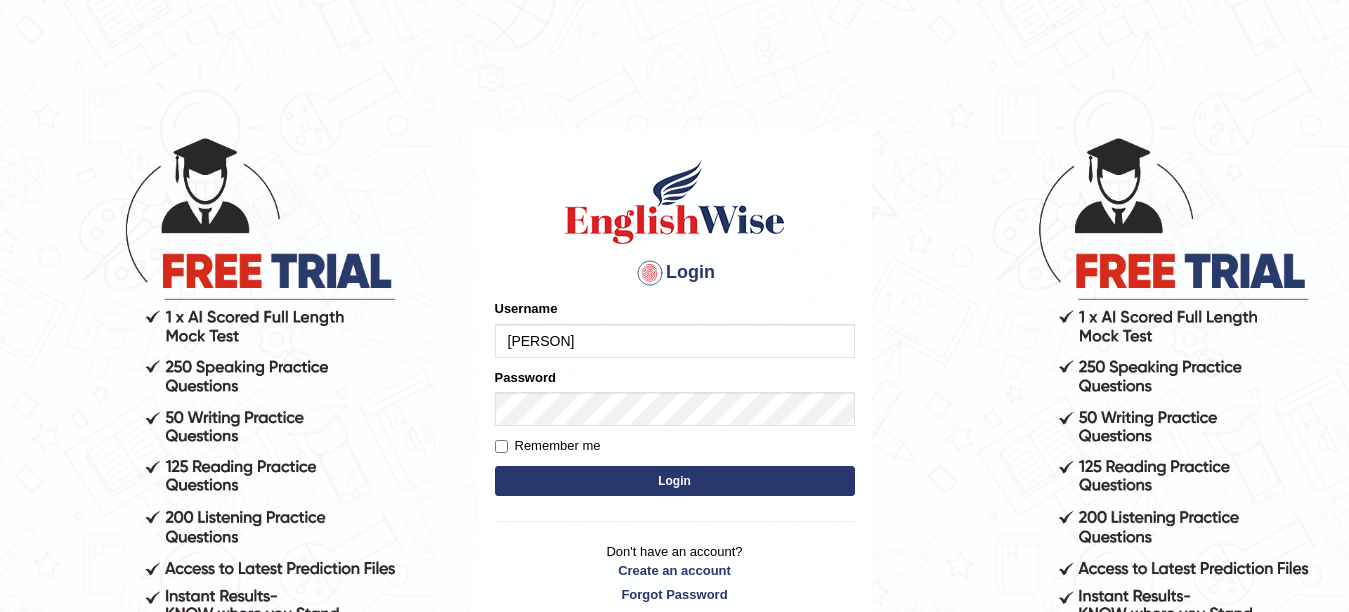 scroll, scrollTop: 0, scrollLeft: 0, axis: both 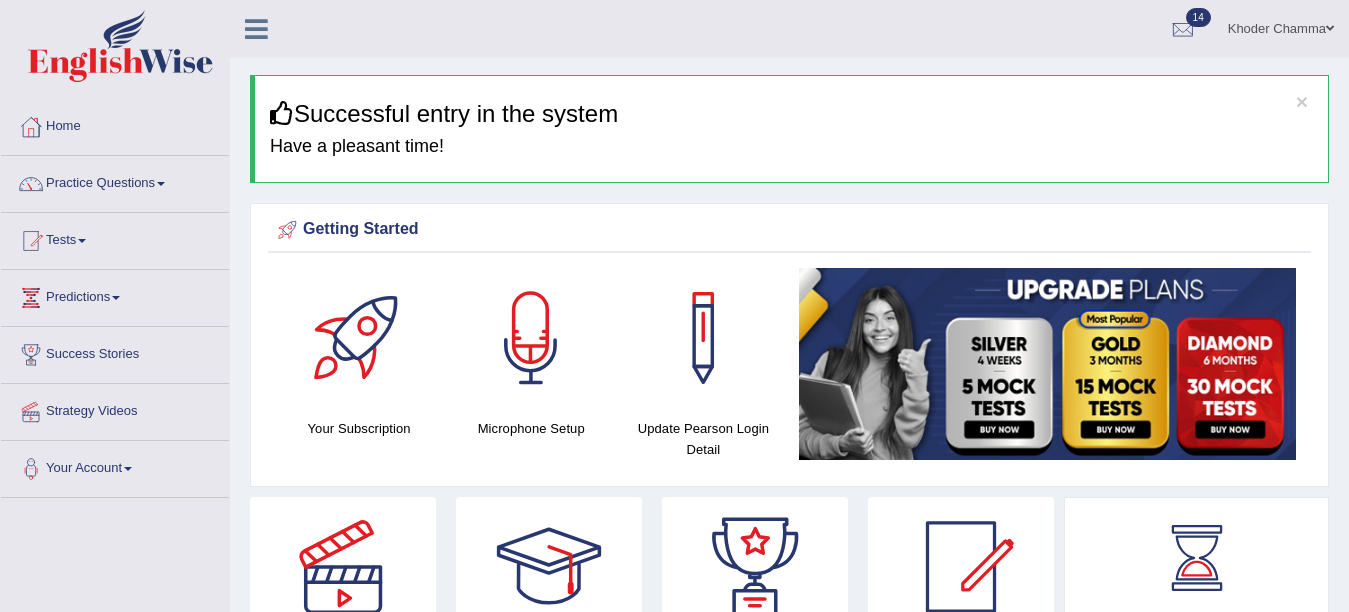 click at bounding box center [1047, 364] 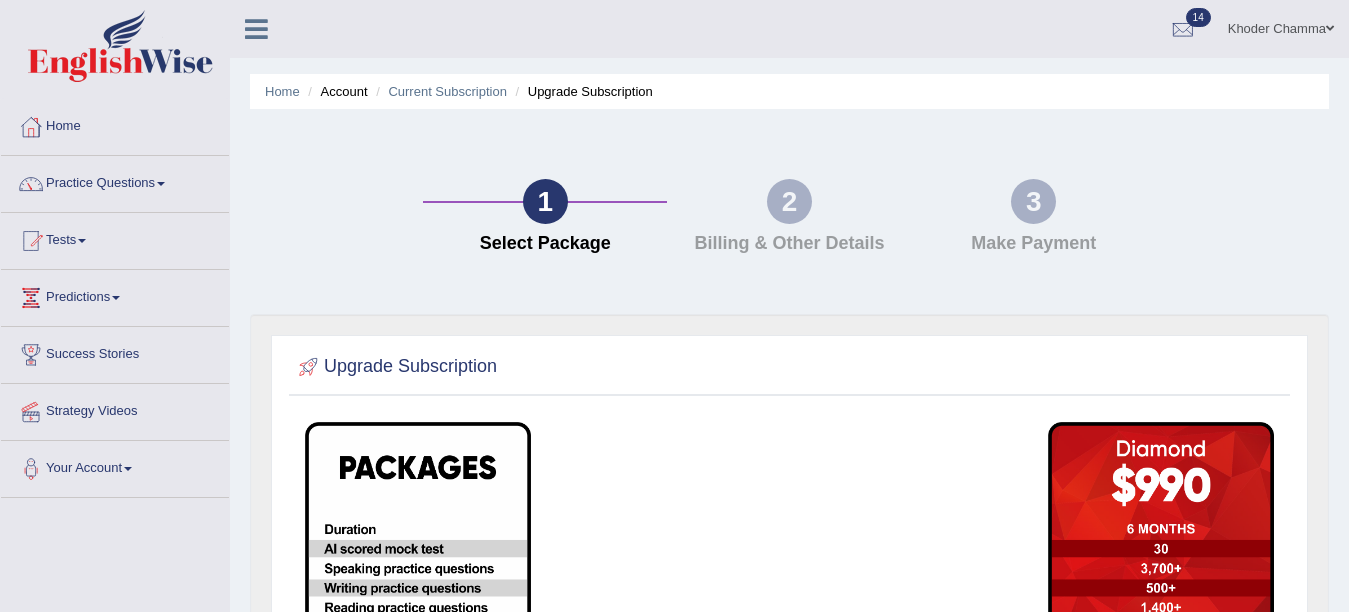 scroll, scrollTop: 0, scrollLeft: 0, axis: both 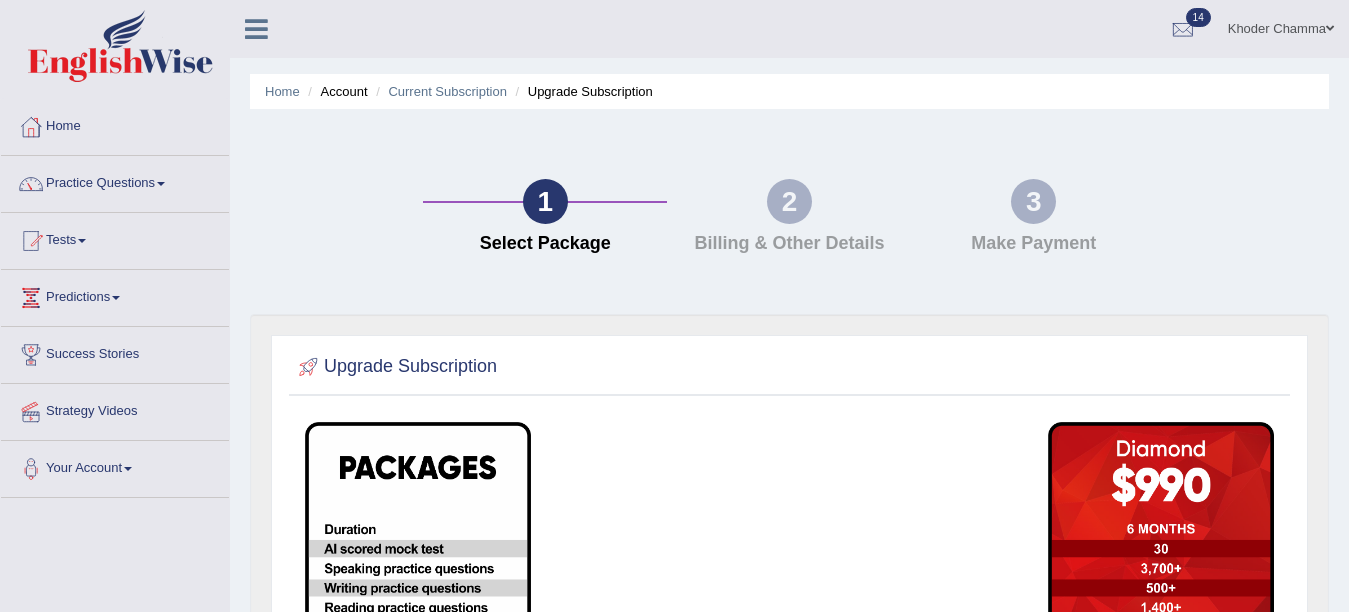 click on "1
Select Package
2
Billing & Other Details
3
Make Payment" at bounding box center [789, 221] 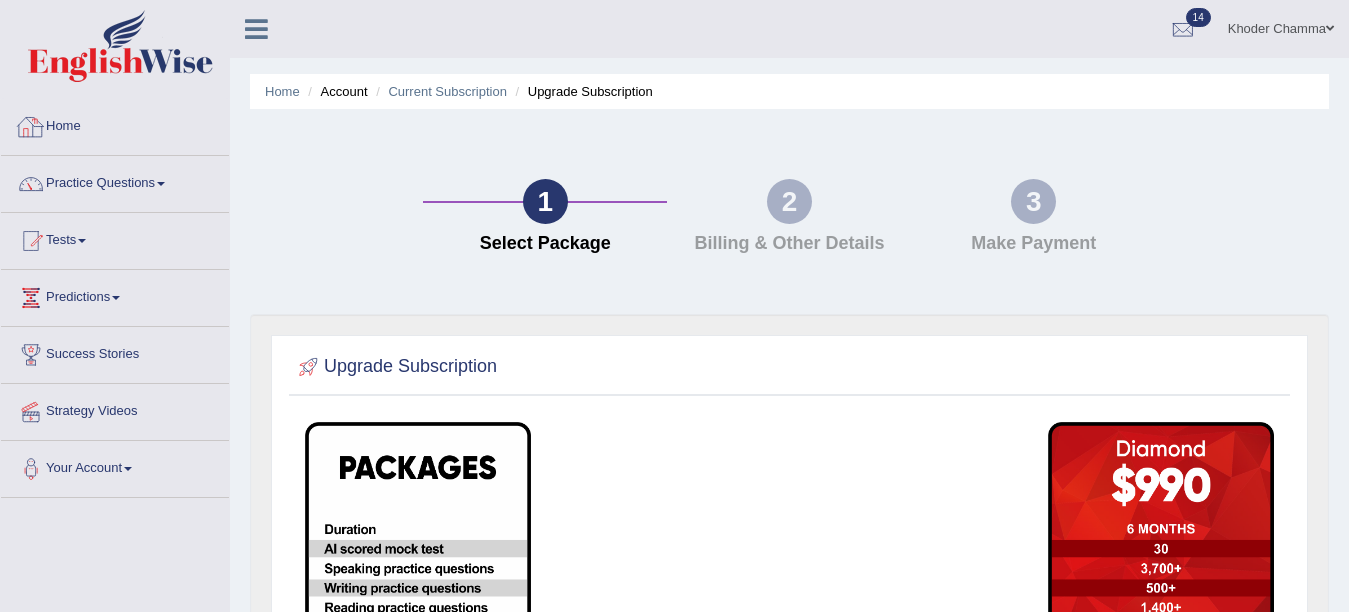 click on "Home" at bounding box center [115, 124] 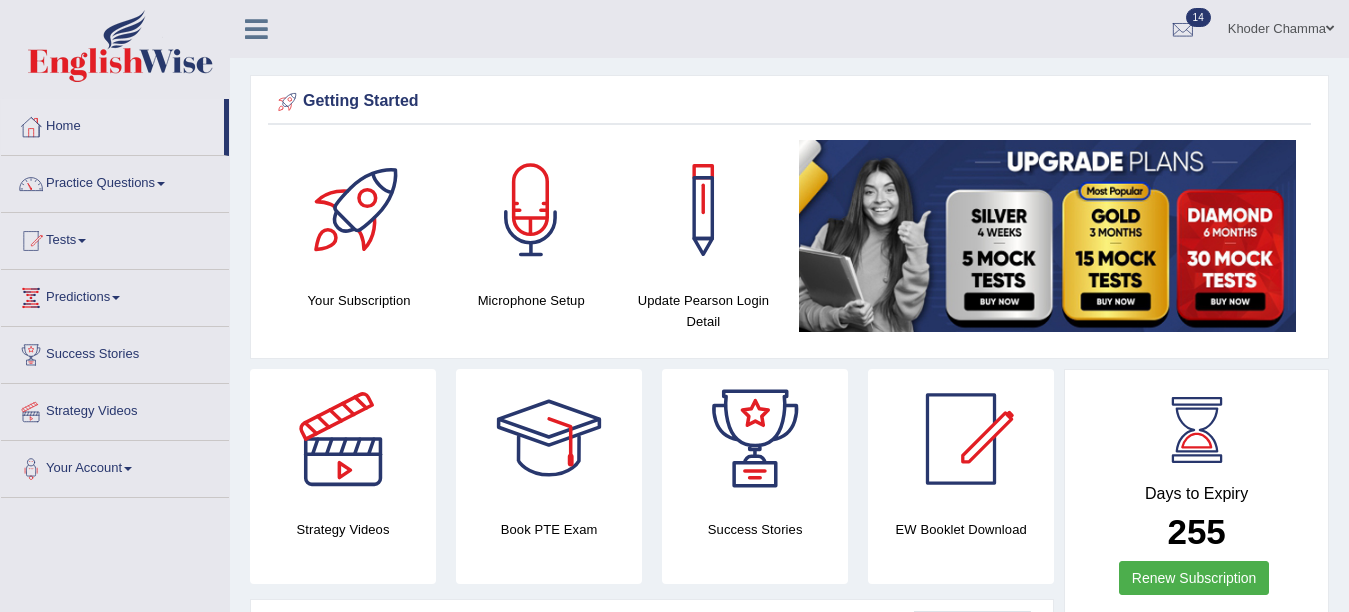 scroll, scrollTop: 0, scrollLeft: 0, axis: both 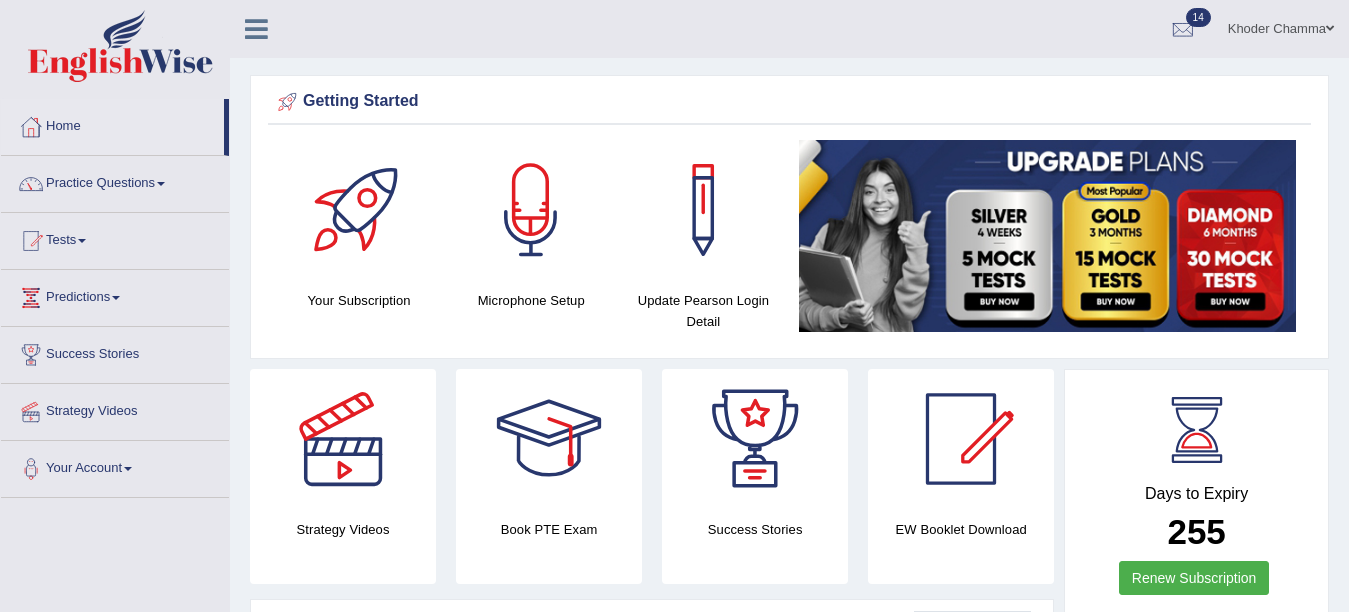 click on "Practice Questions" at bounding box center [115, 181] 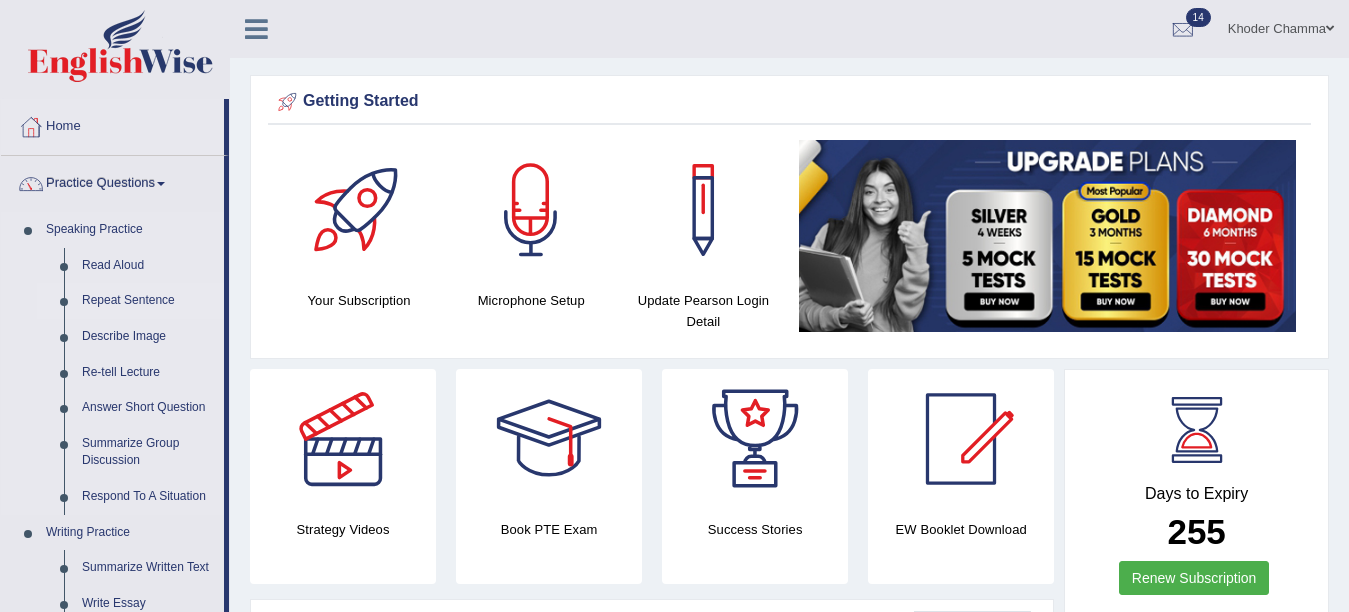 click on "Repeat Sentence" at bounding box center [148, 301] 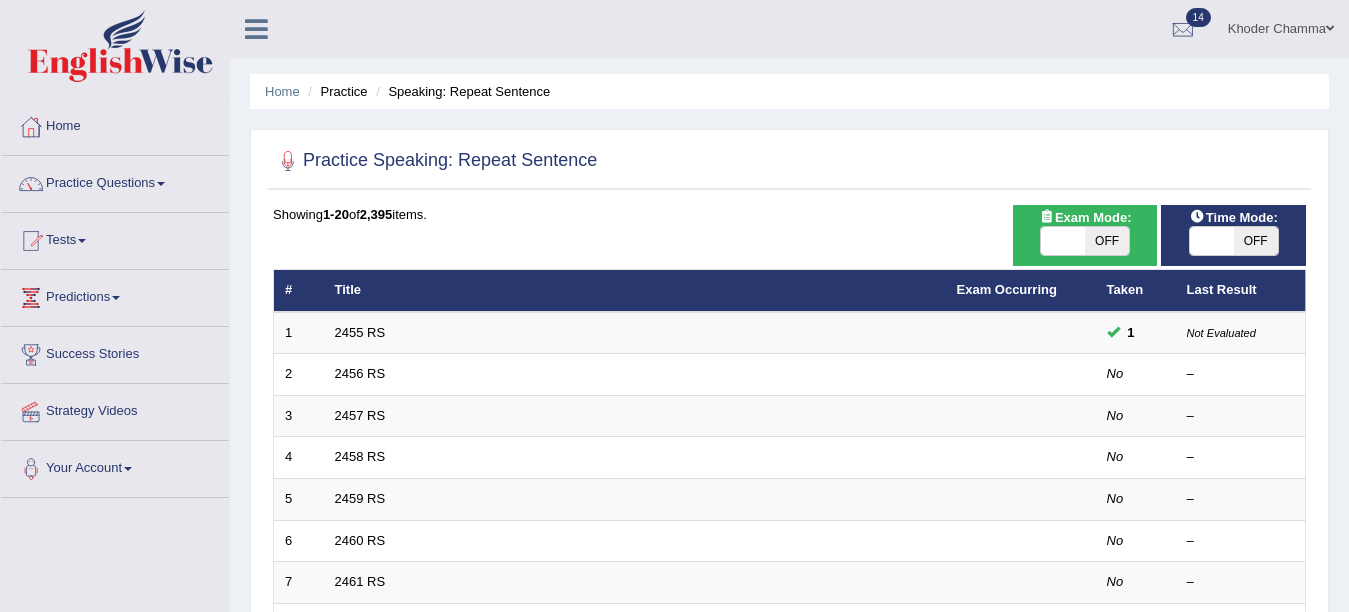 scroll, scrollTop: 0, scrollLeft: 0, axis: both 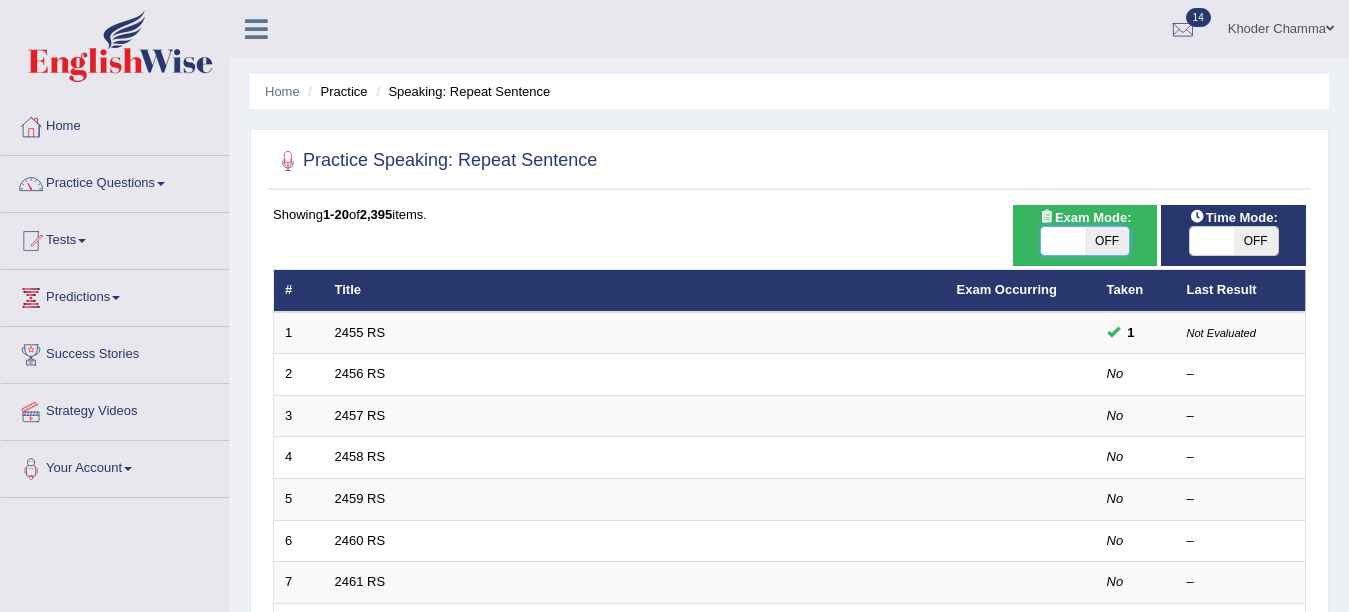 click at bounding box center (1063, 241) 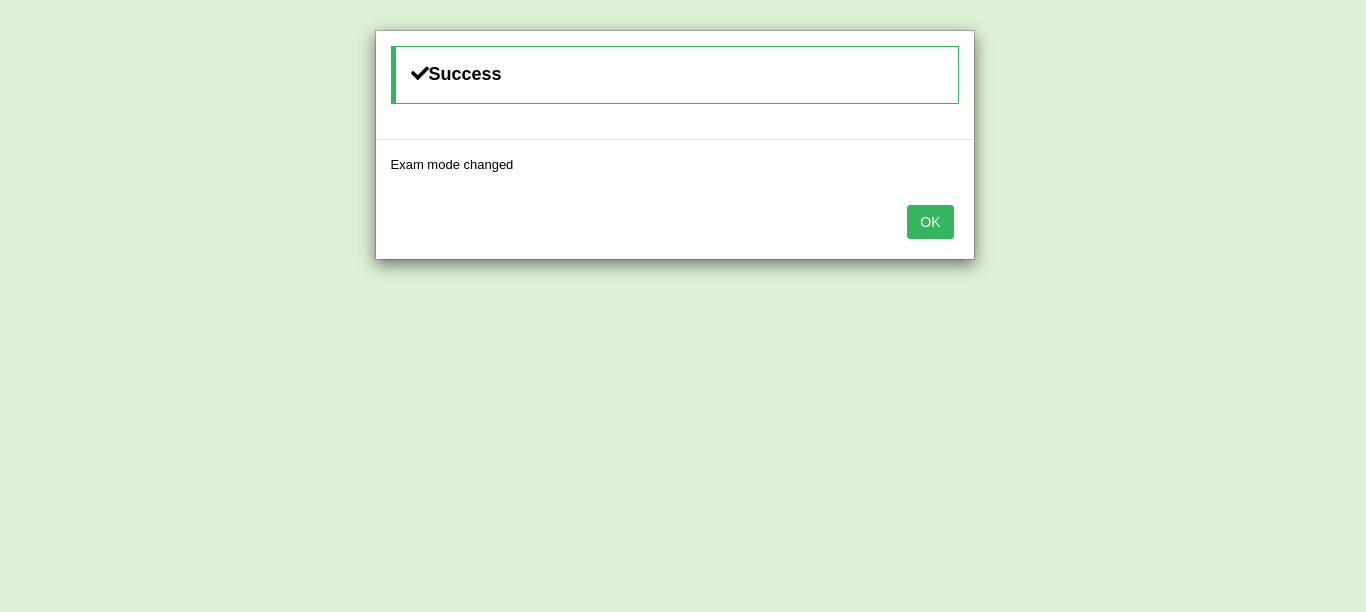 type 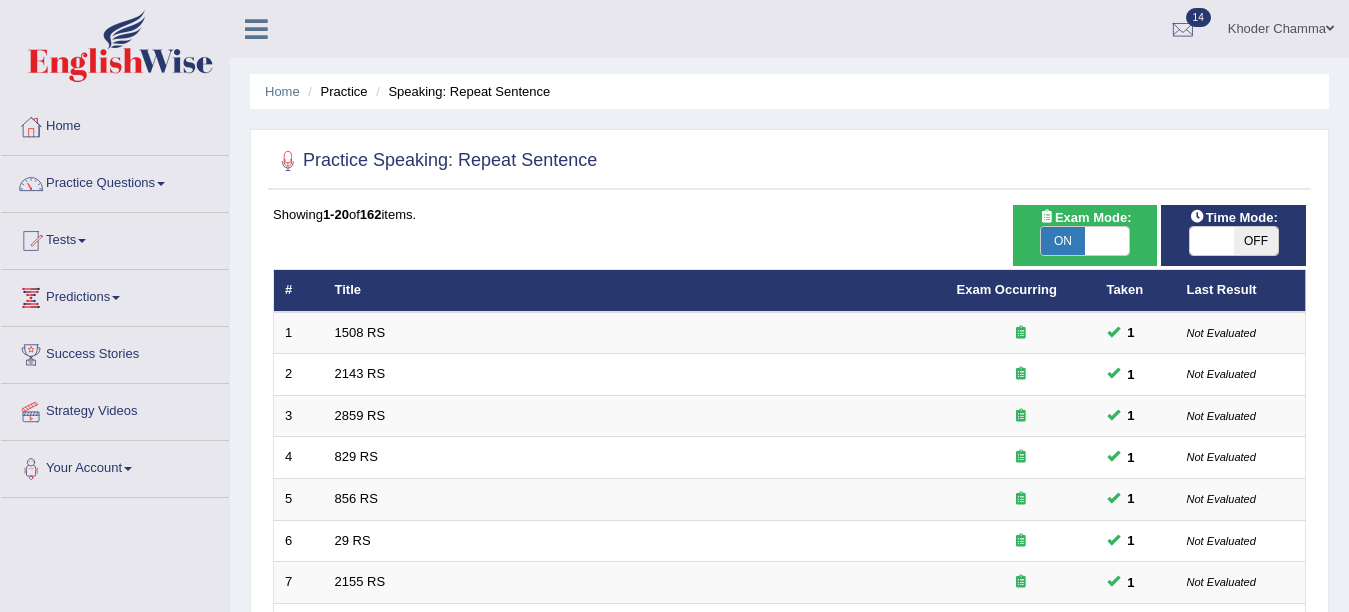 scroll, scrollTop: 625, scrollLeft: 0, axis: vertical 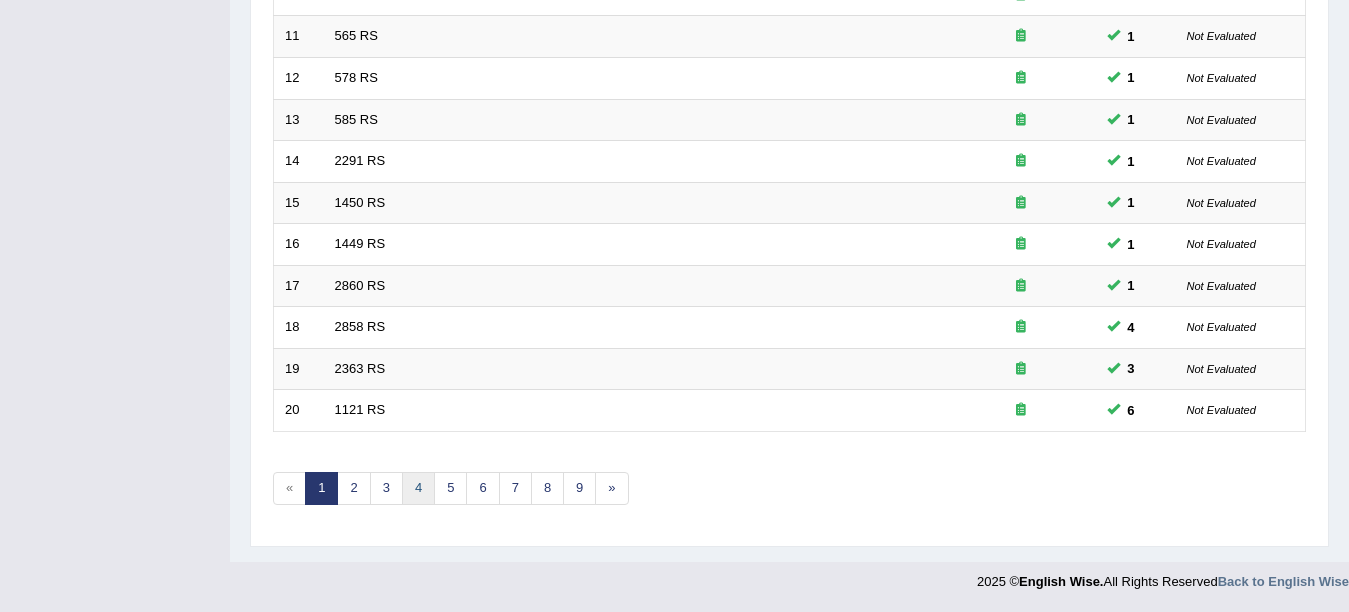 click on "4" at bounding box center [418, 488] 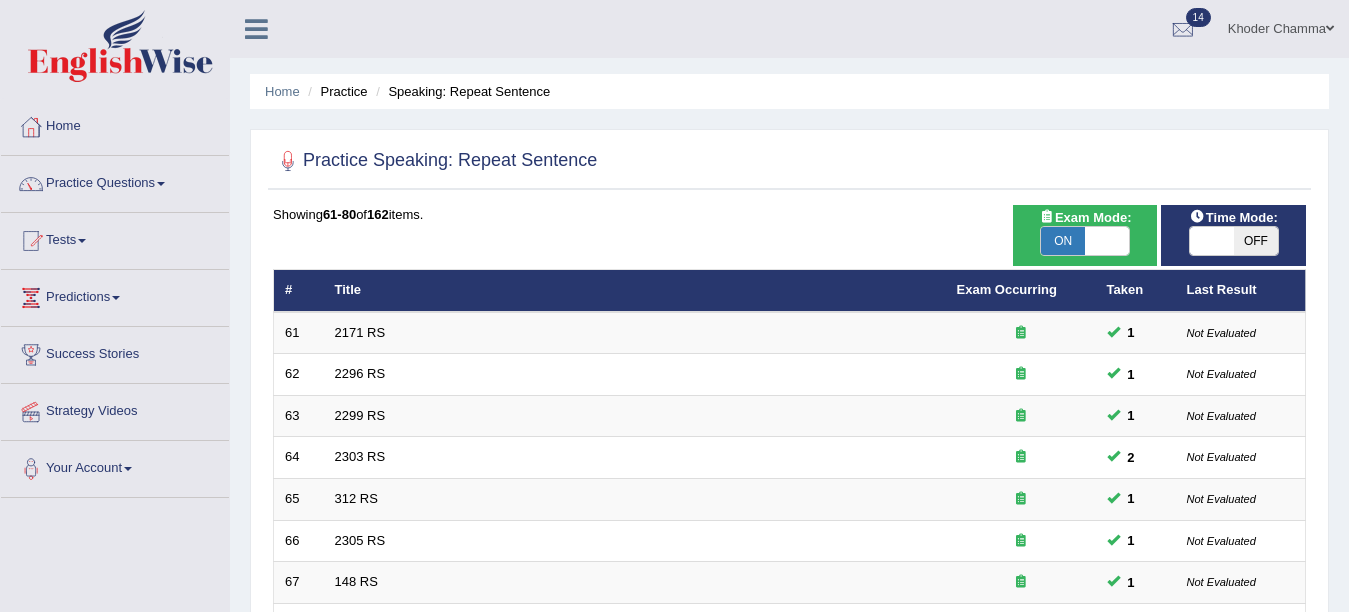 scroll, scrollTop: 0, scrollLeft: 0, axis: both 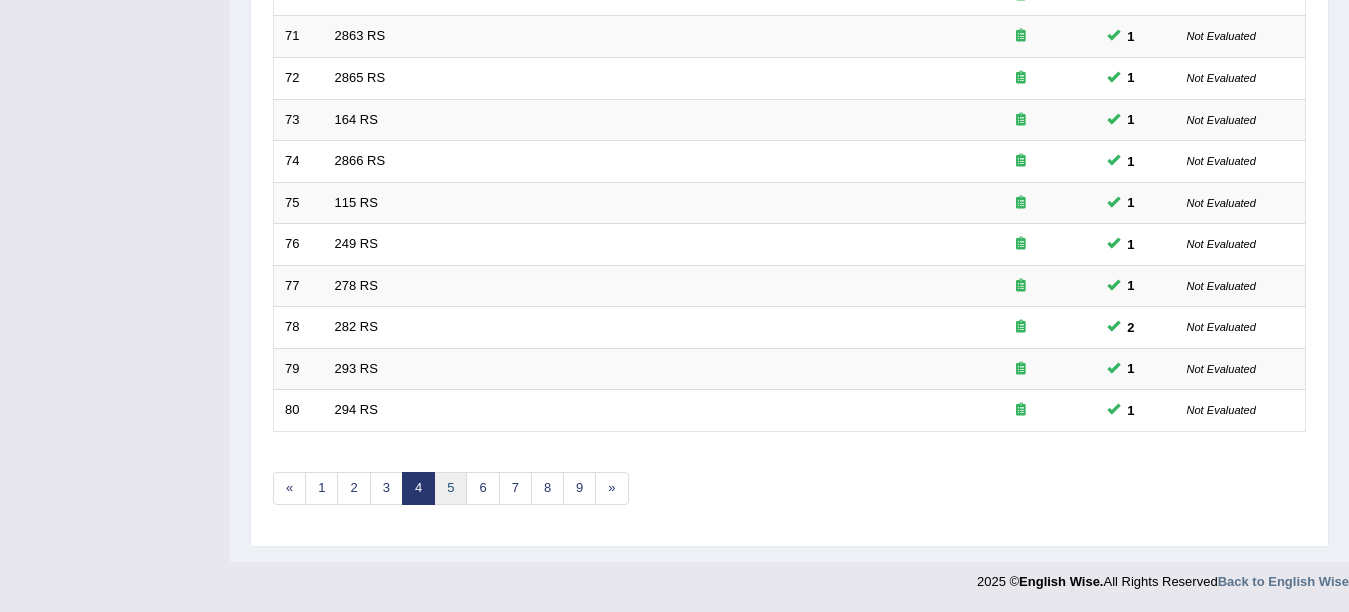 click on "5" at bounding box center [450, 488] 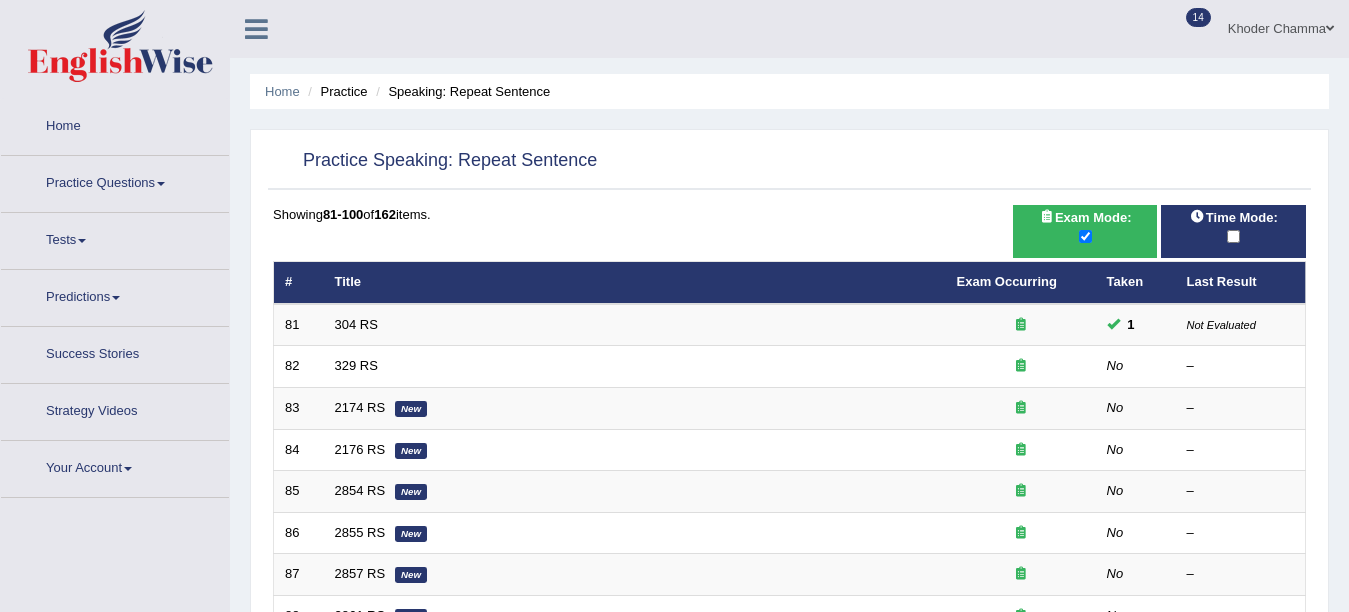 scroll, scrollTop: 0, scrollLeft: 0, axis: both 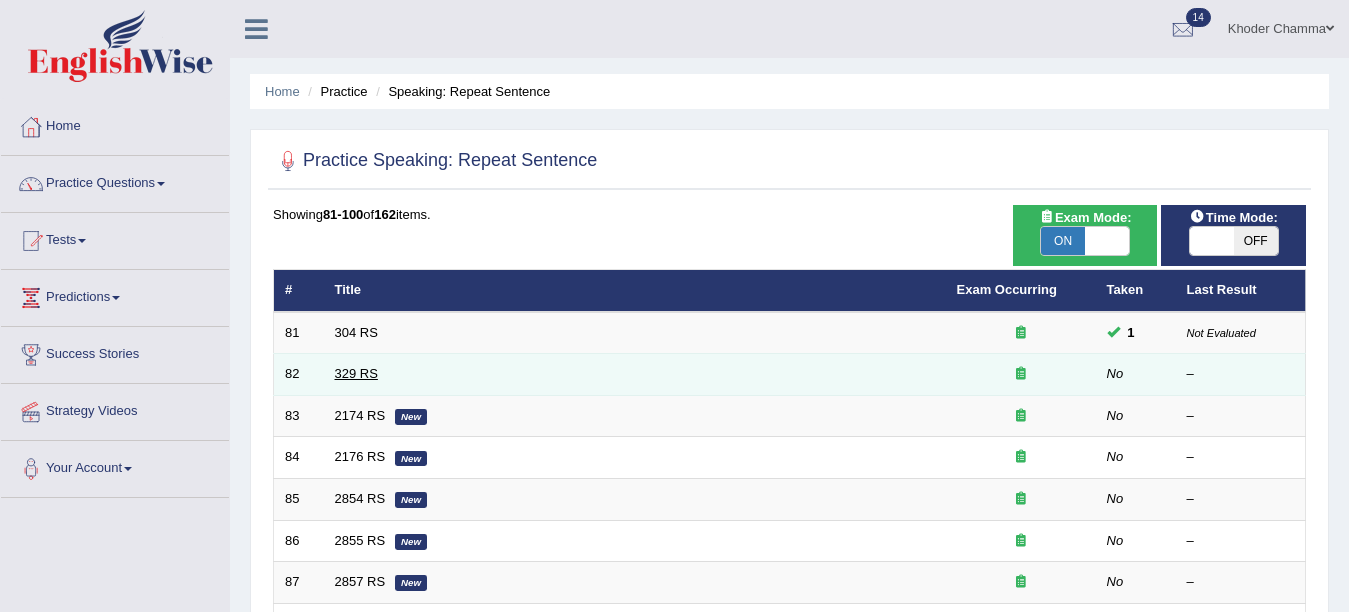 click on "329 RS" at bounding box center [356, 373] 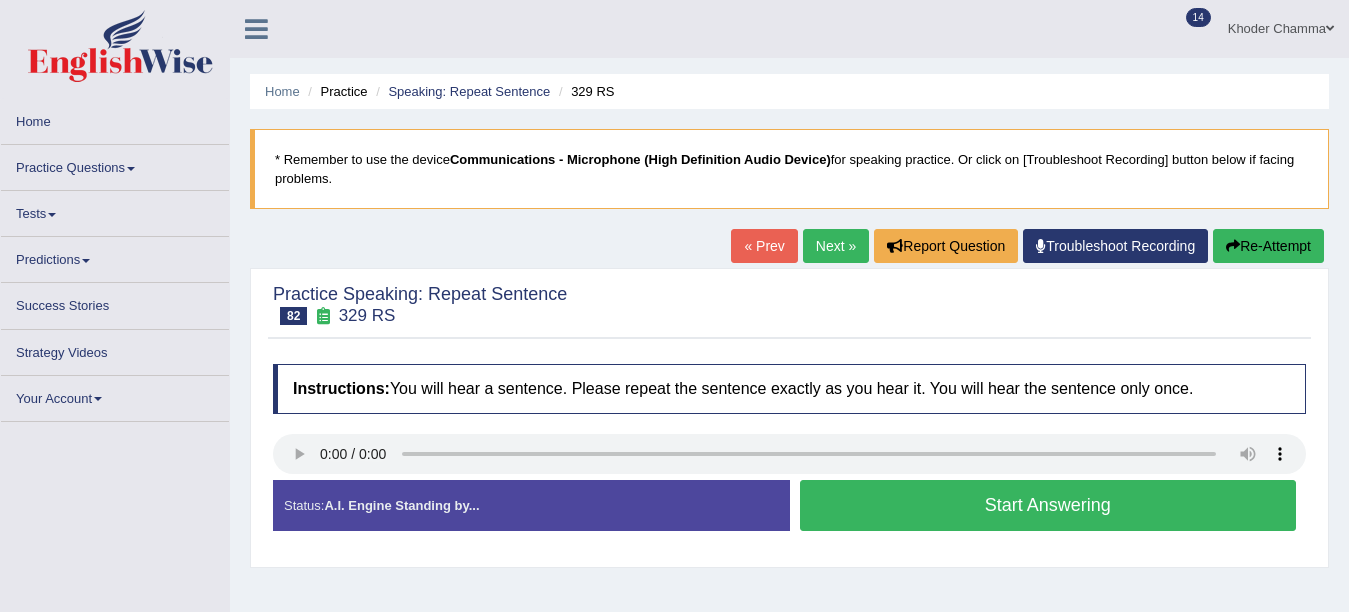 scroll, scrollTop: 0, scrollLeft: 0, axis: both 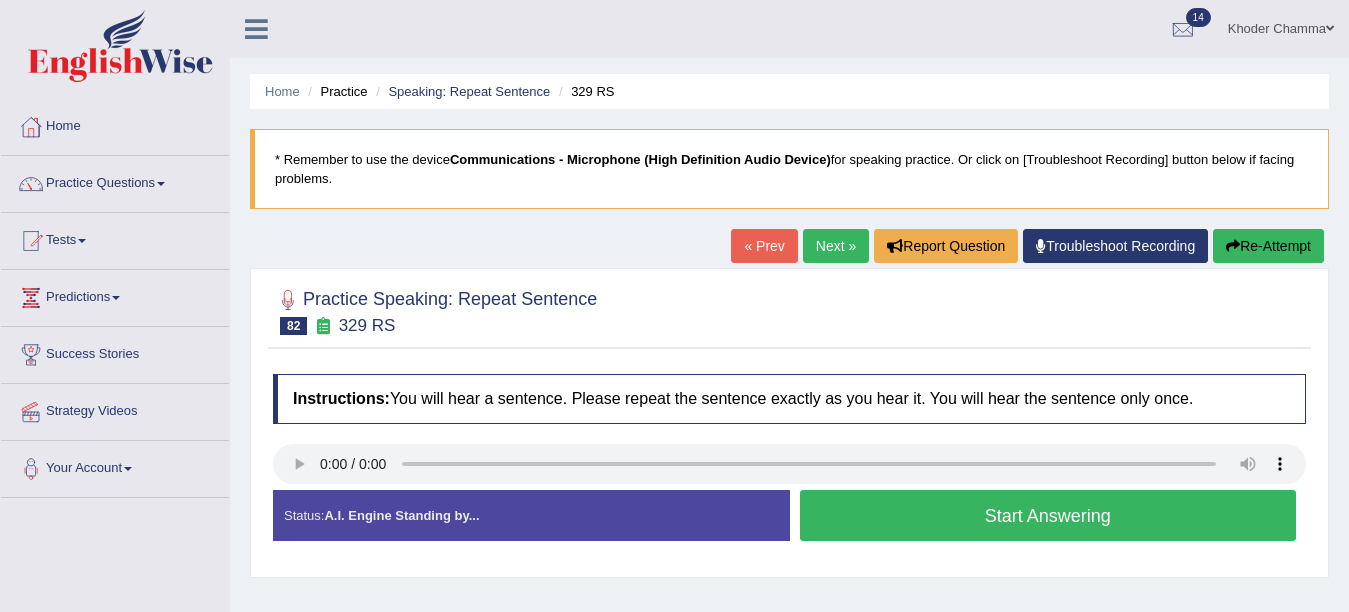 click on "Start Answering" at bounding box center (1048, 515) 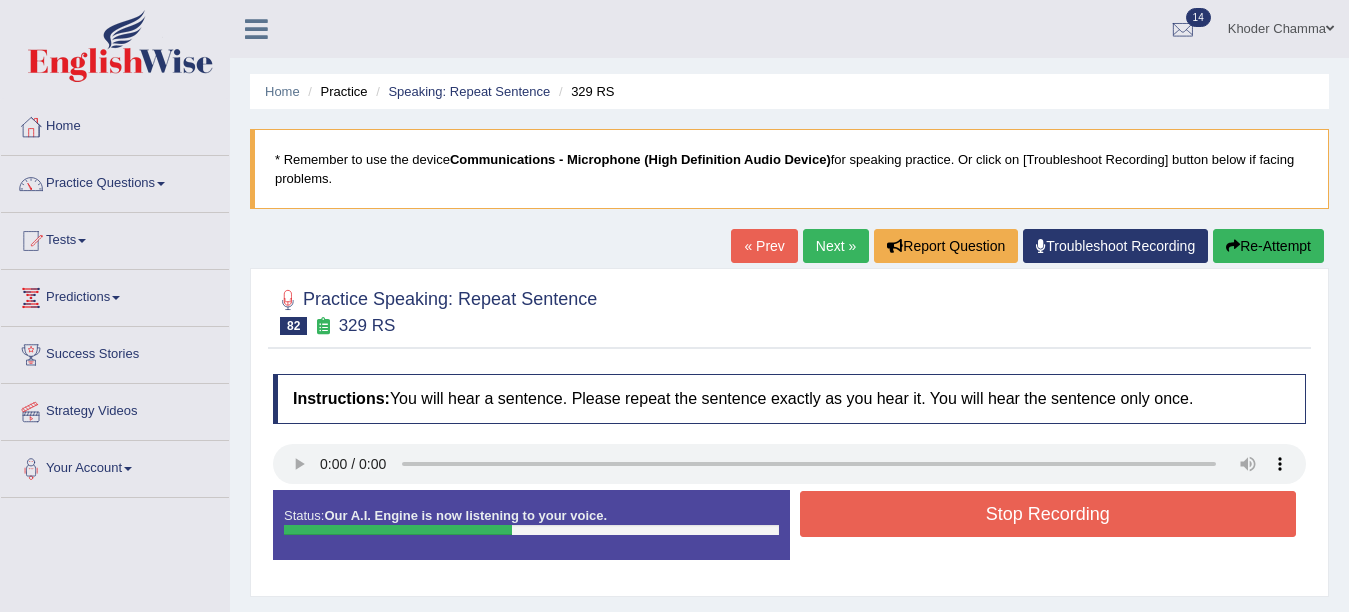 click on "Stop Recording" at bounding box center [1048, 514] 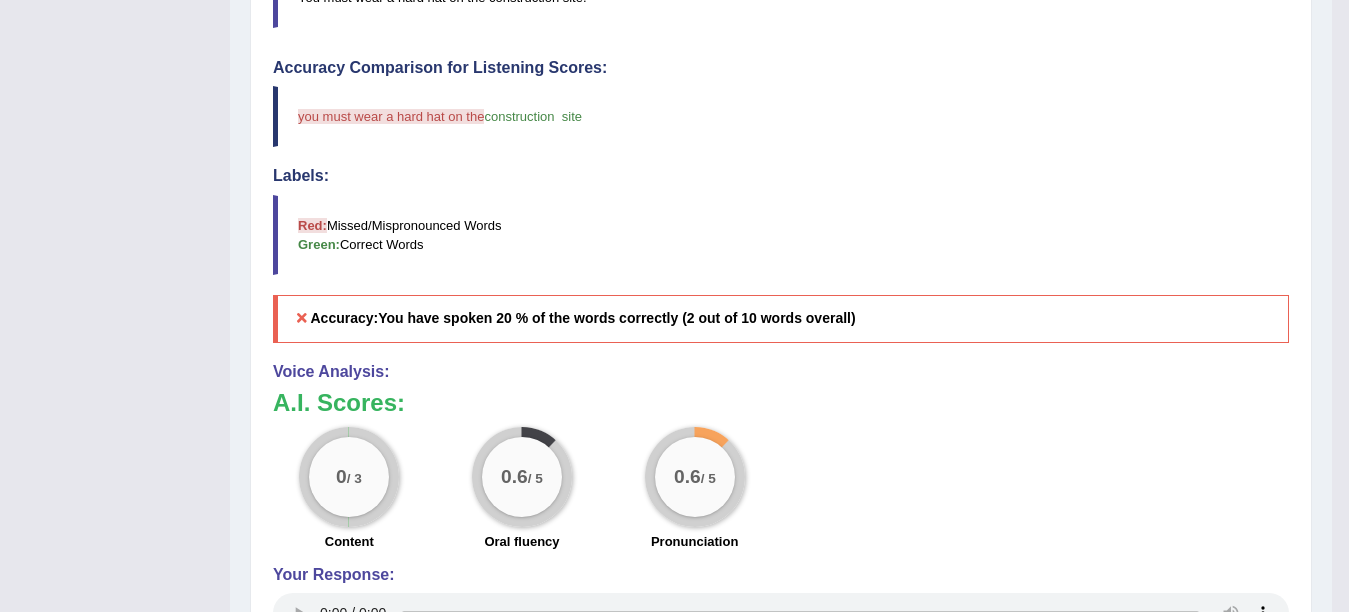 scroll, scrollTop: 25, scrollLeft: 0, axis: vertical 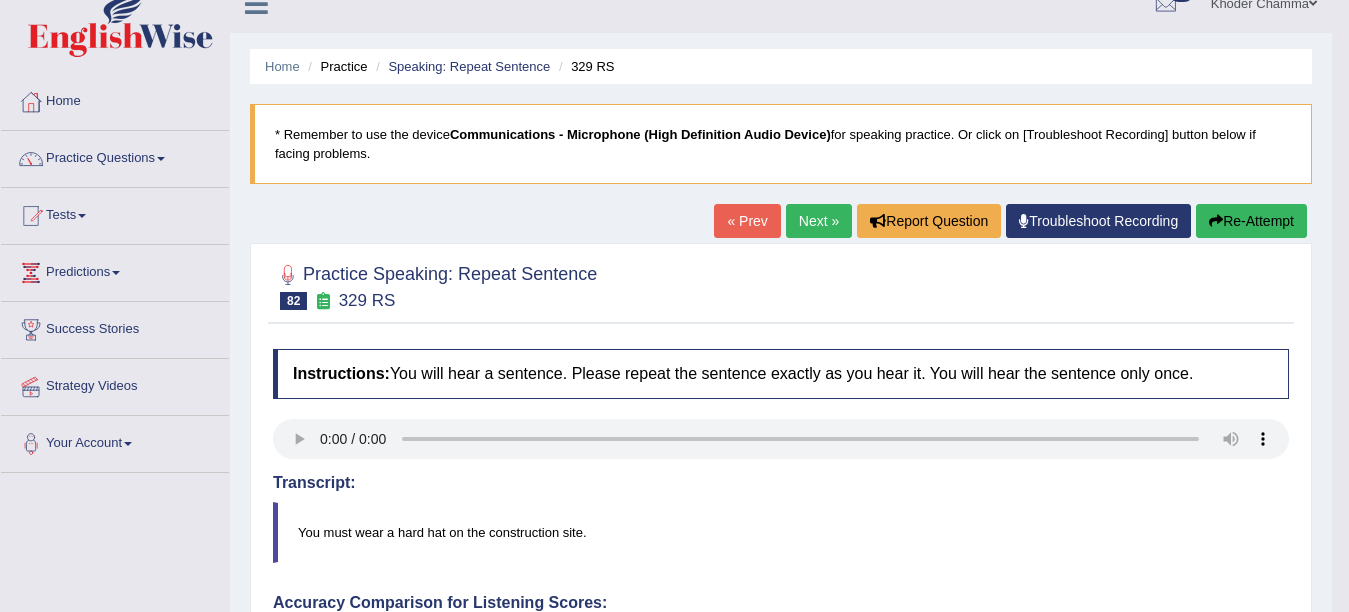 click on "Re-Attempt" at bounding box center (1251, 221) 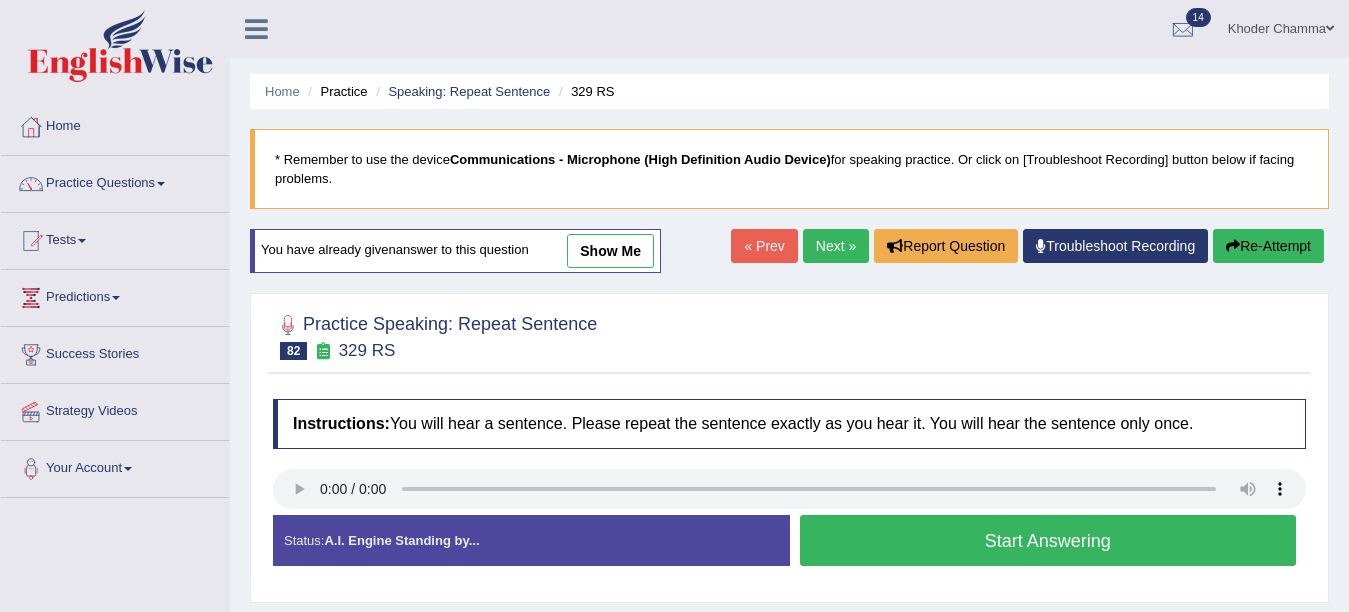 scroll, scrollTop: 25, scrollLeft: 0, axis: vertical 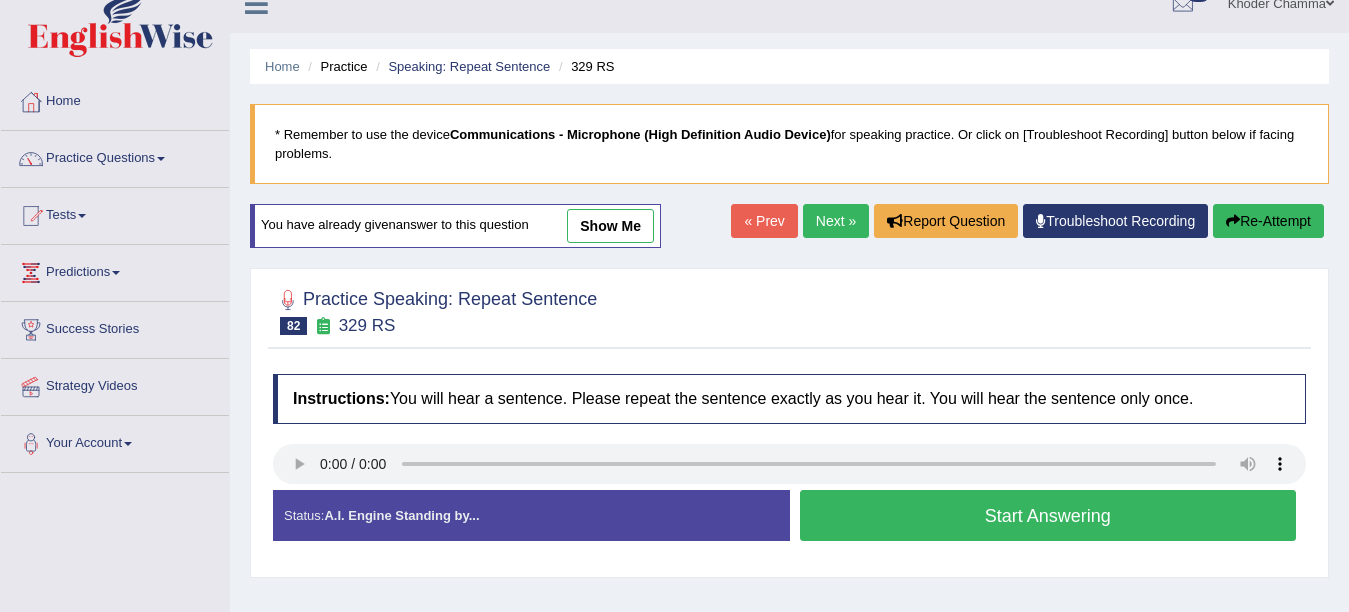 click on "Start Answering" at bounding box center [1048, 515] 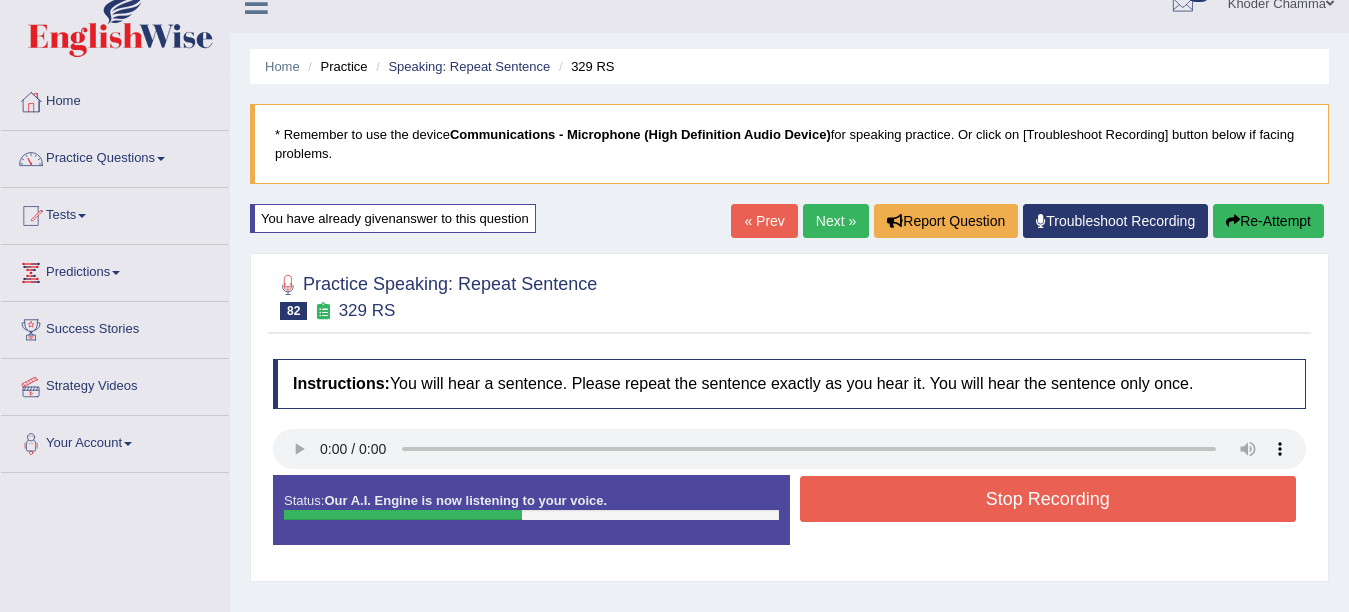 click on "Stop Recording" at bounding box center (1048, 499) 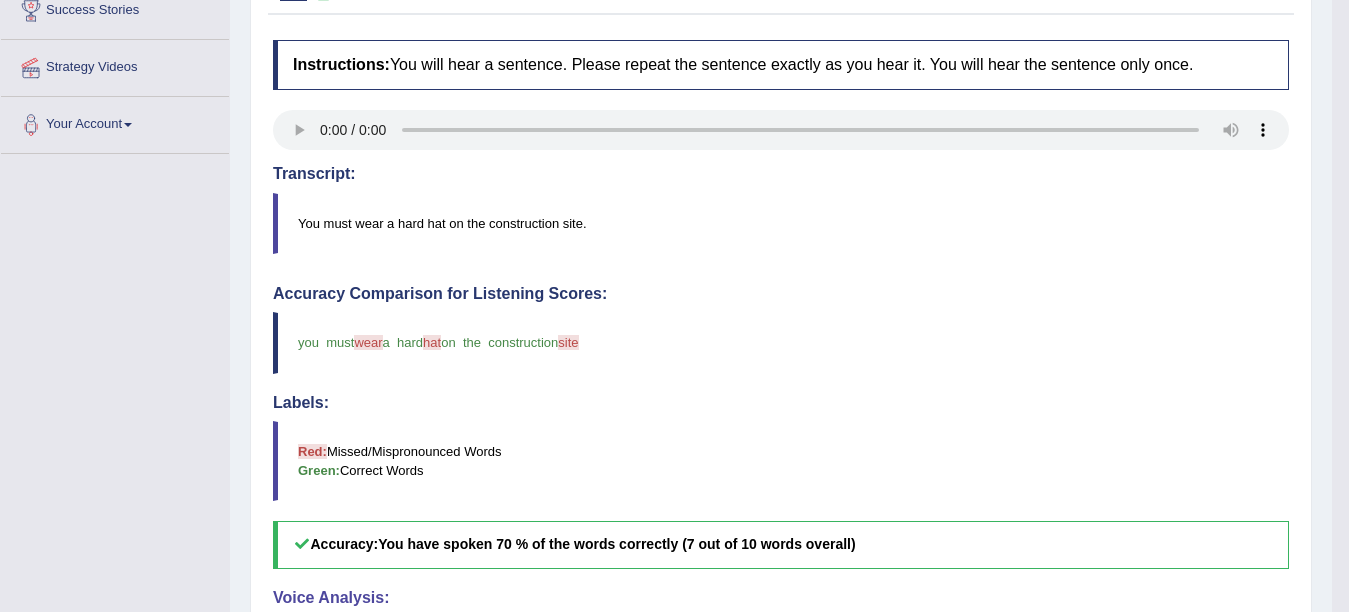 scroll, scrollTop: 345, scrollLeft: 0, axis: vertical 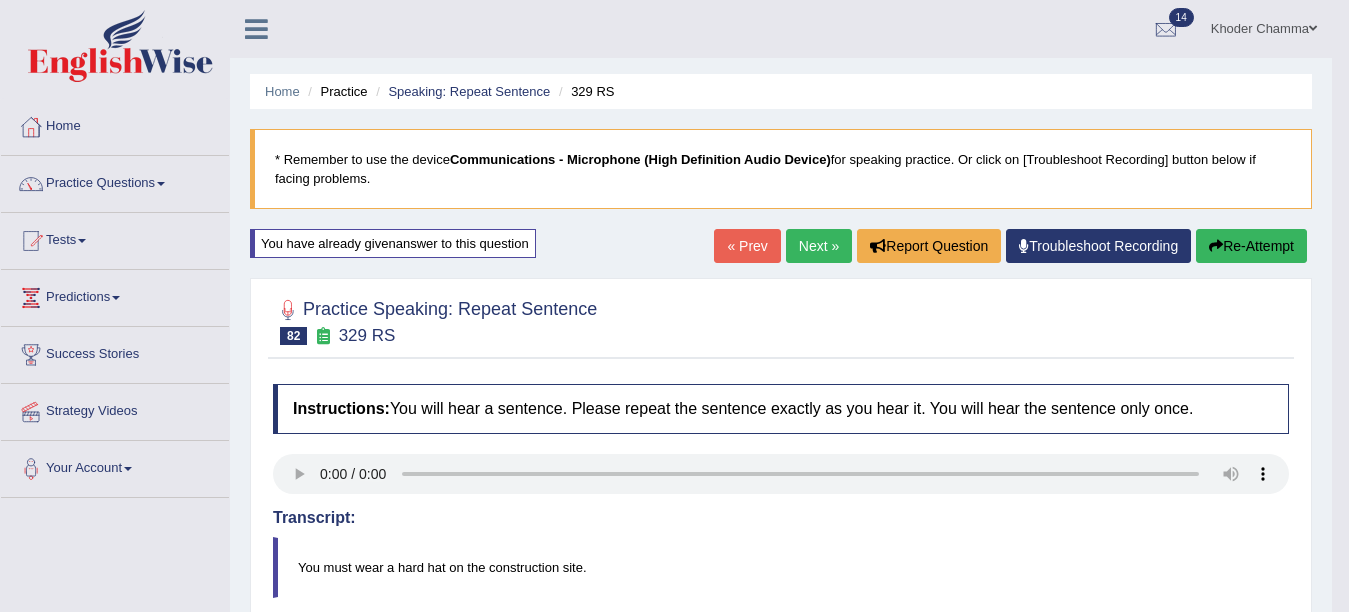 click on "Next »" at bounding box center [819, 246] 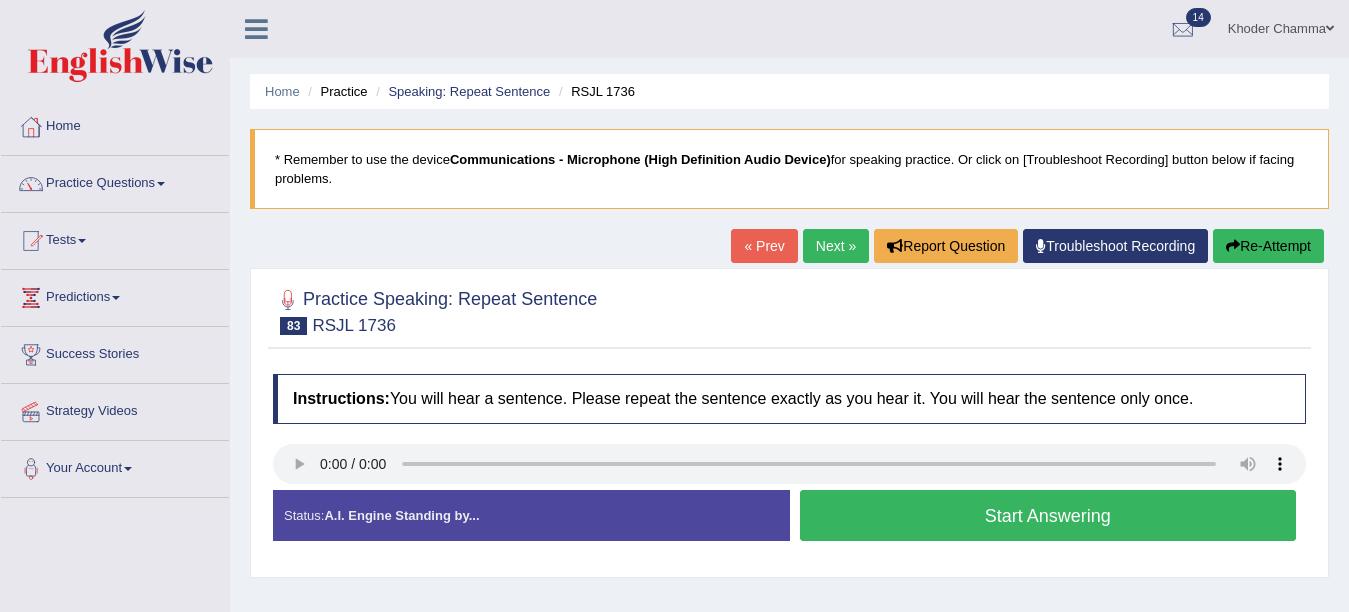 scroll, scrollTop: 0, scrollLeft: 0, axis: both 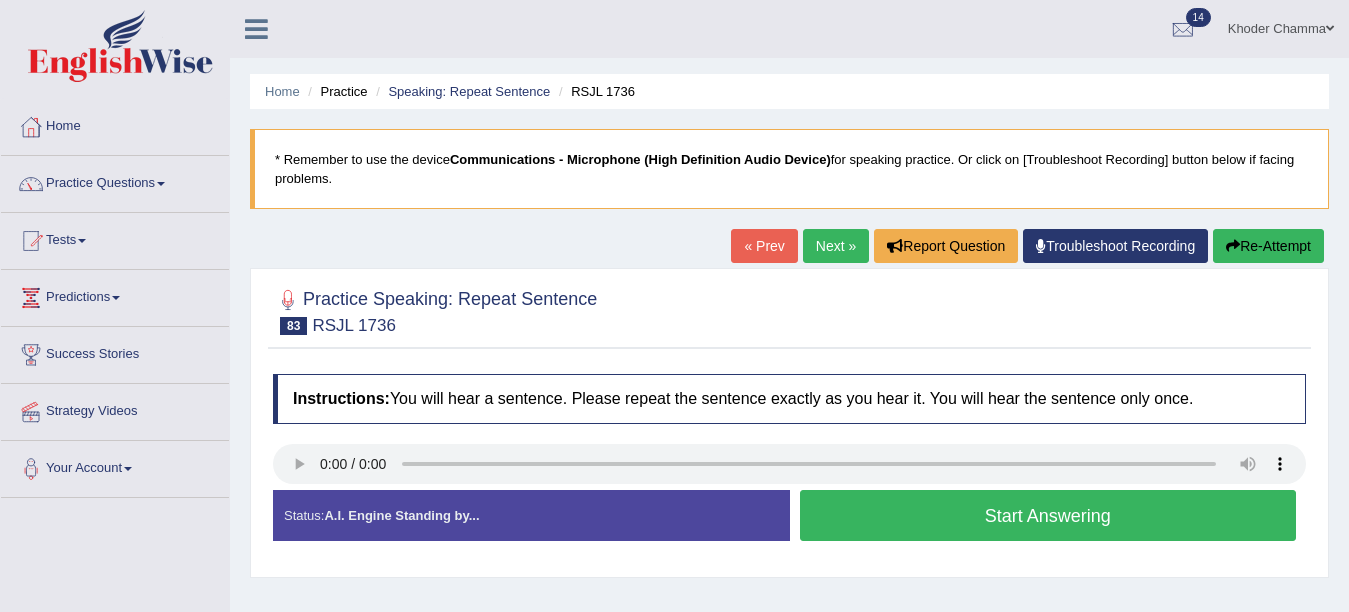 click on "Start Answering" at bounding box center [1048, 515] 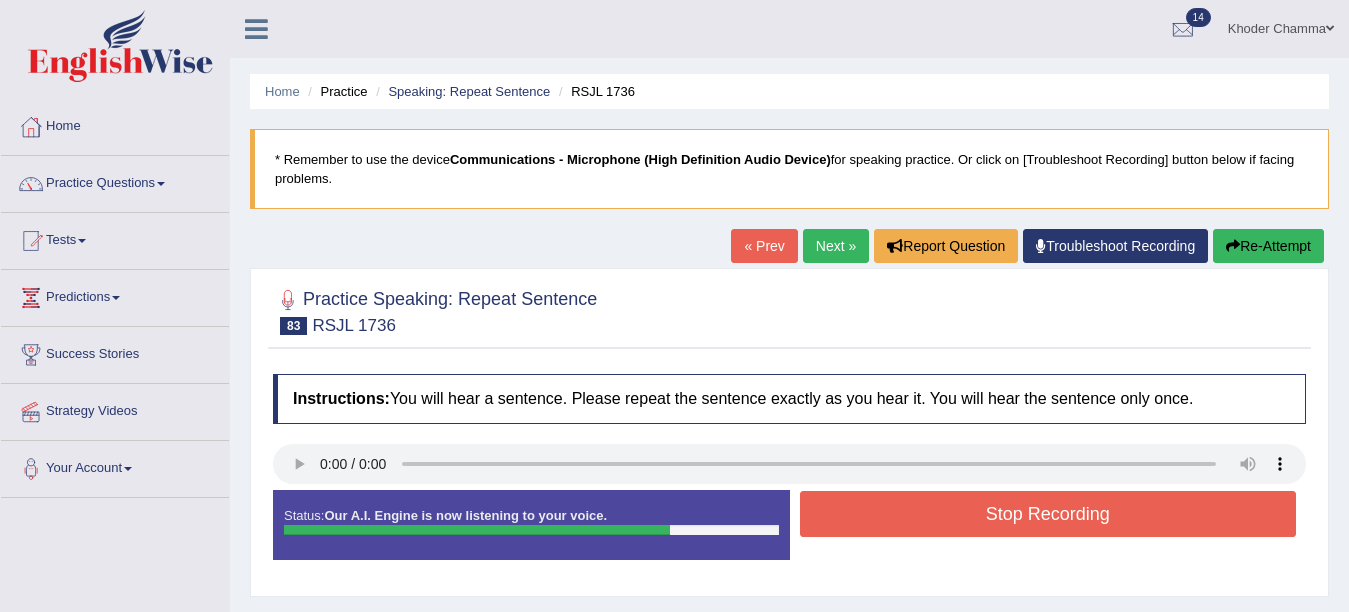click on "Stop Recording" at bounding box center [1048, 514] 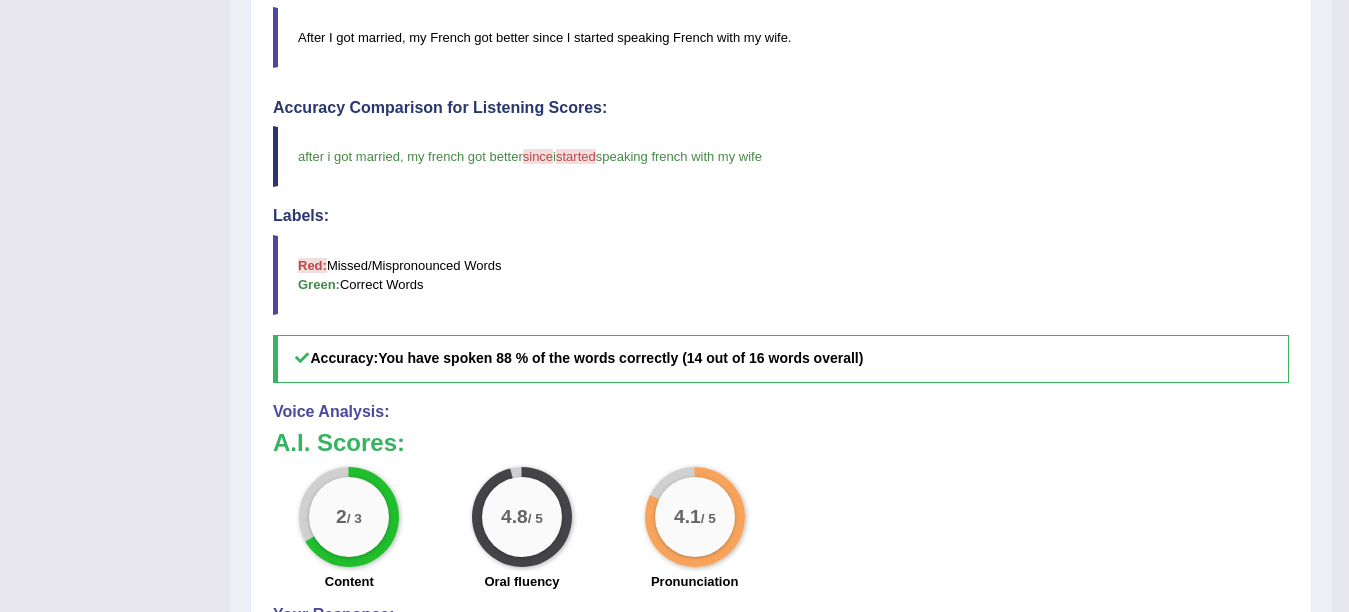 scroll, scrollTop: 0, scrollLeft: 0, axis: both 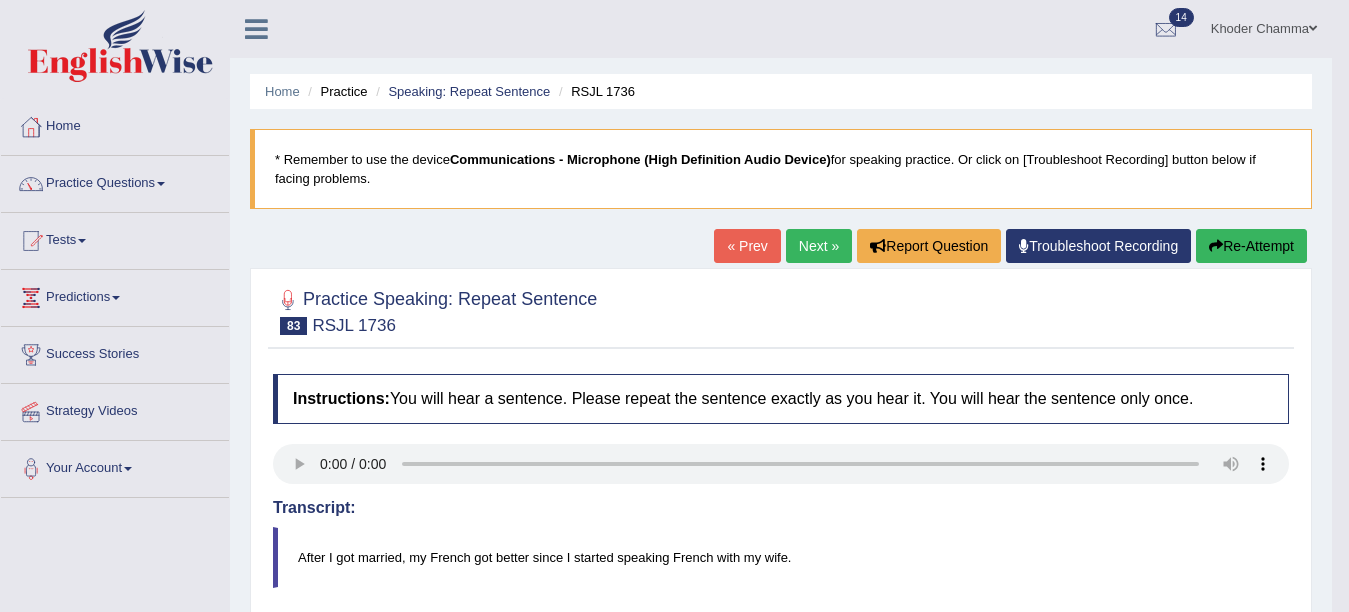 click on "Next »" at bounding box center (819, 246) 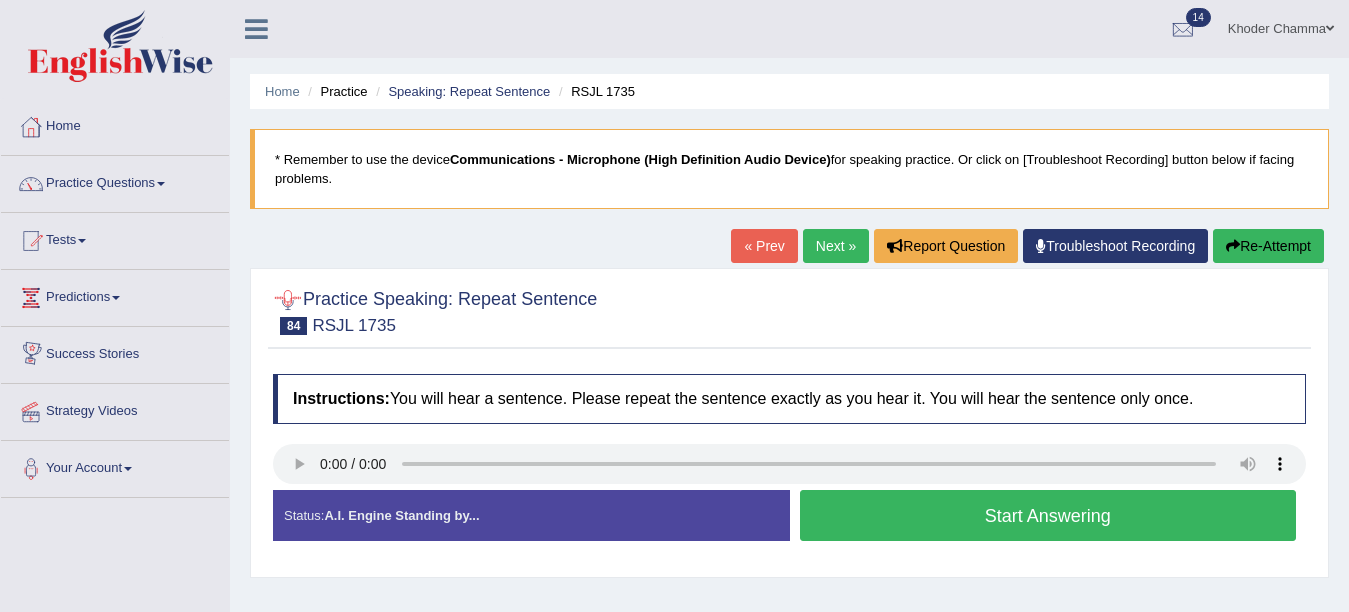 scroll, scrollTop: 0, scrollLeft: 0, axis: both 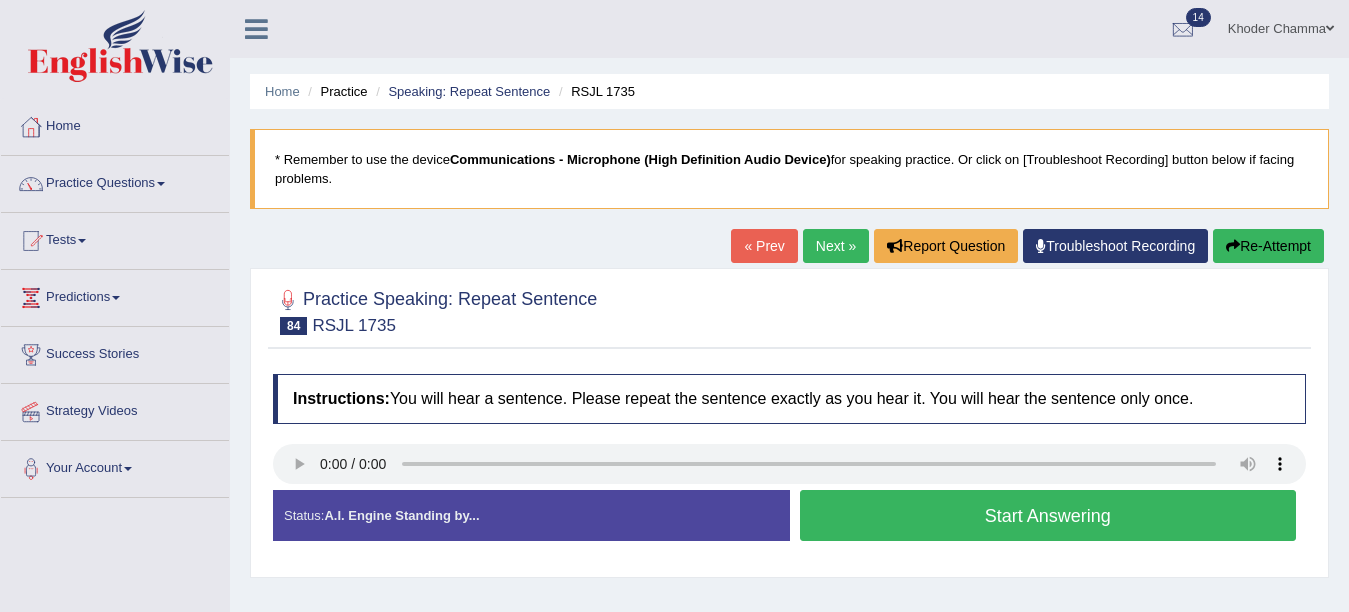 click on "Start Answering" at bounding box center [1048, 515] 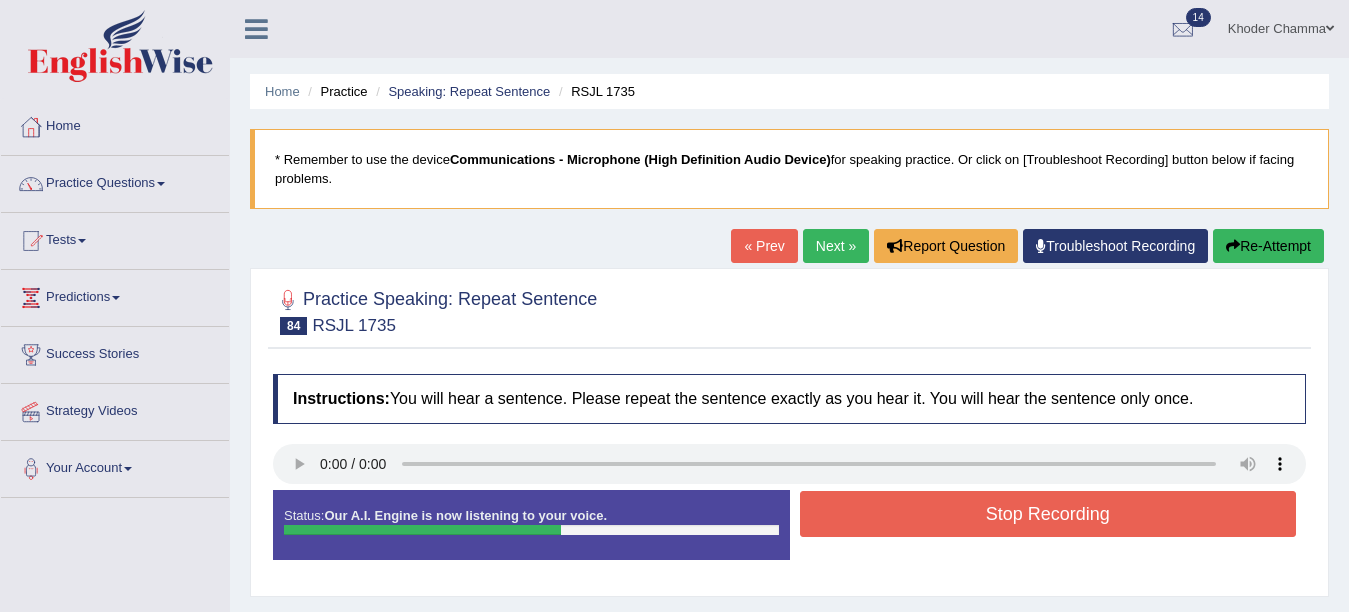 click on "Stop Recording" at bounding box center [1048, 514] 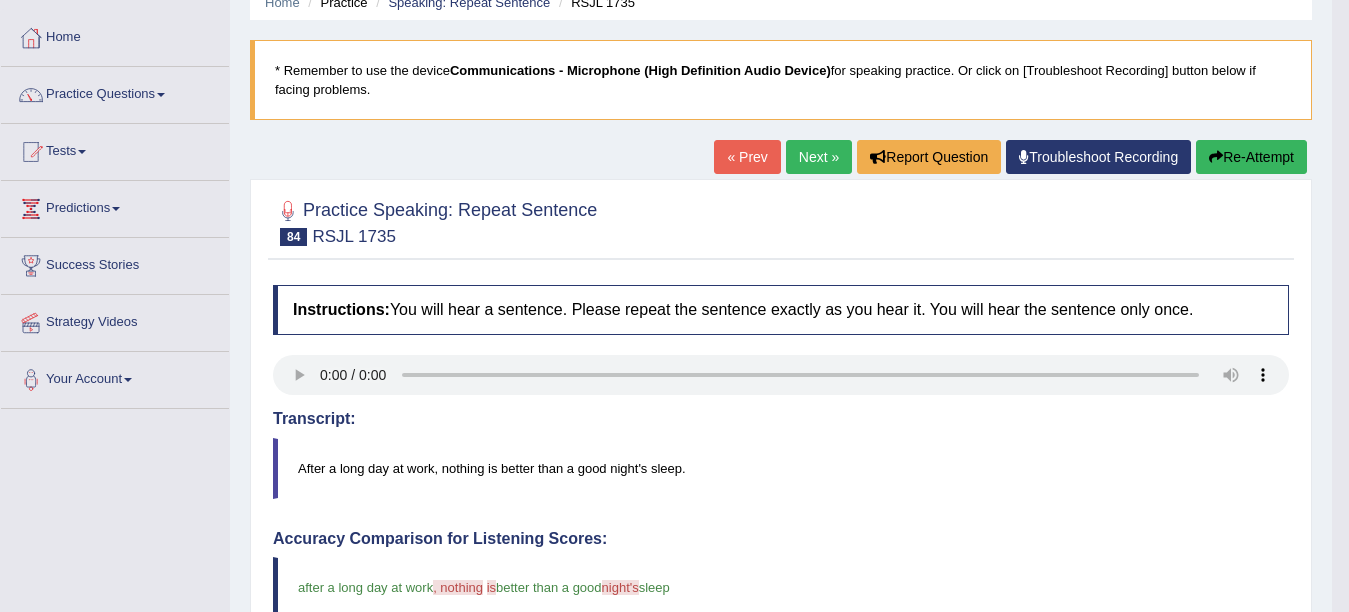scroll, scrollTop: 80, scrollLeft: 0, axis: vertical 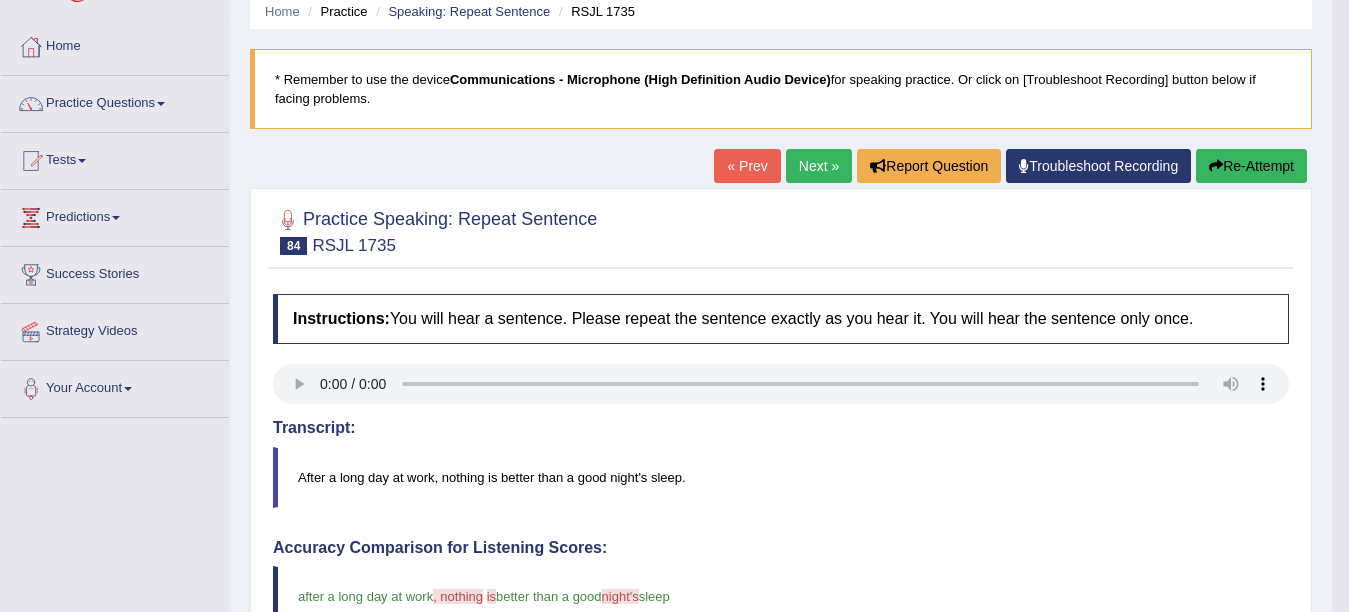 click on "Next »" at bounding box center (819, 166) 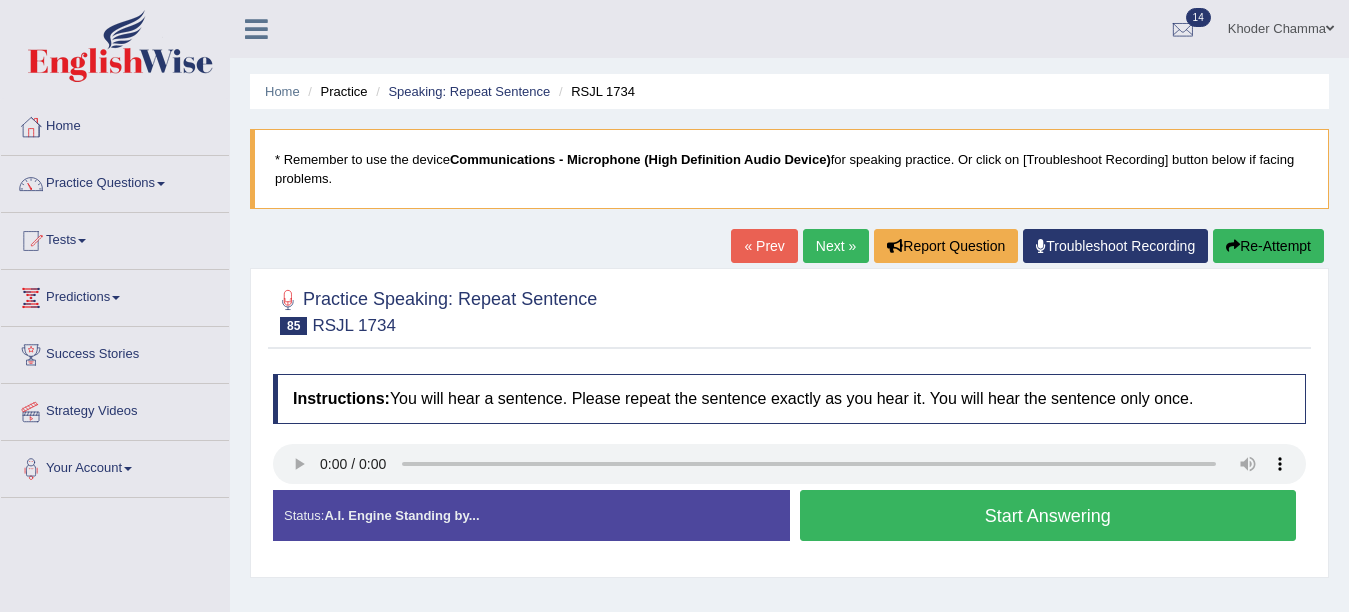 scroll, scrollTop: 0, scrollLeft: 0, axis: both 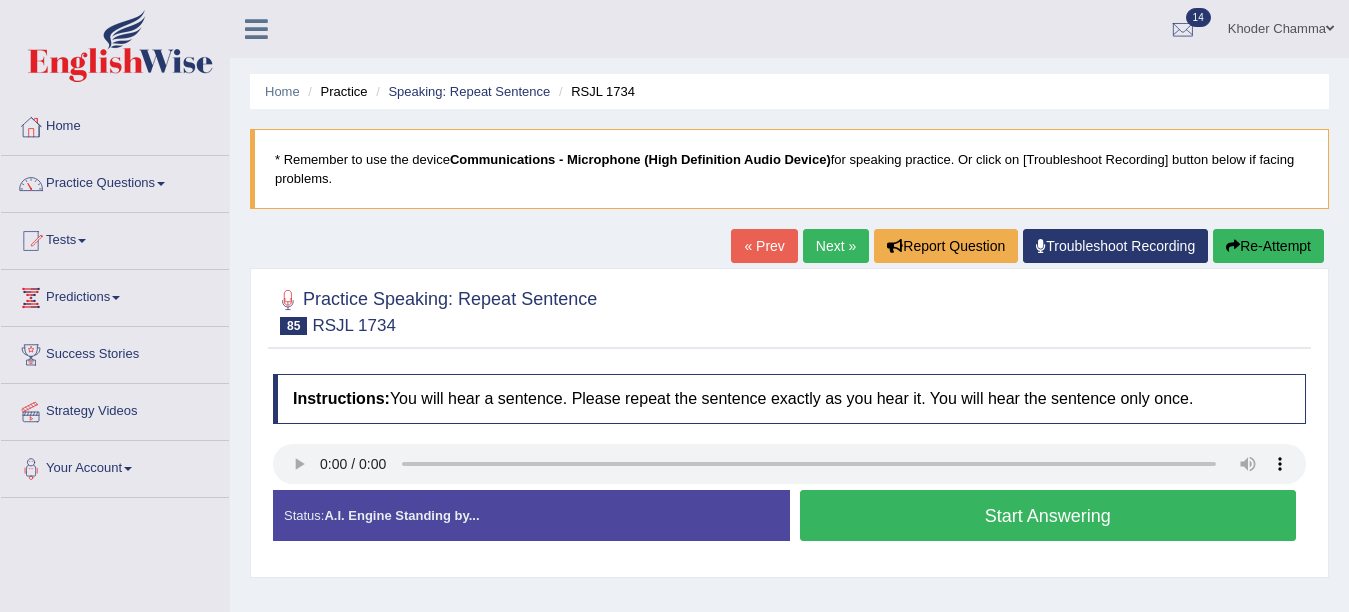 click on "Start Answering" at bounding box center [1048, 515] 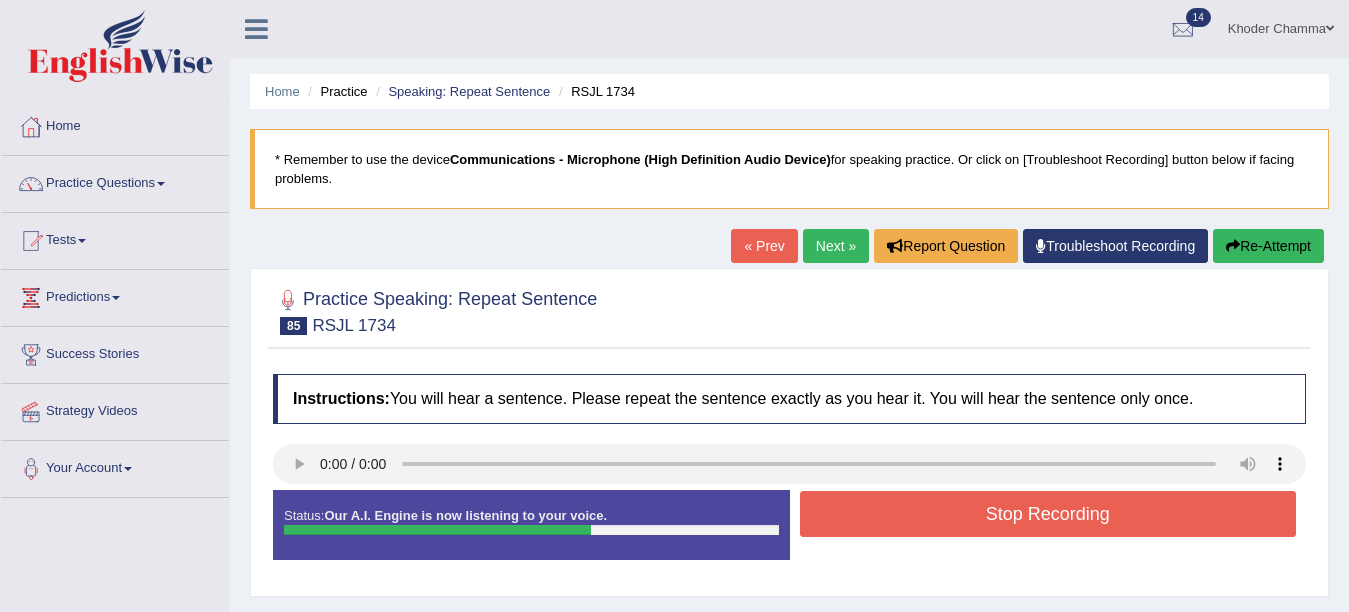 click on "Stop Recording" at bounding box center (1048, 514) 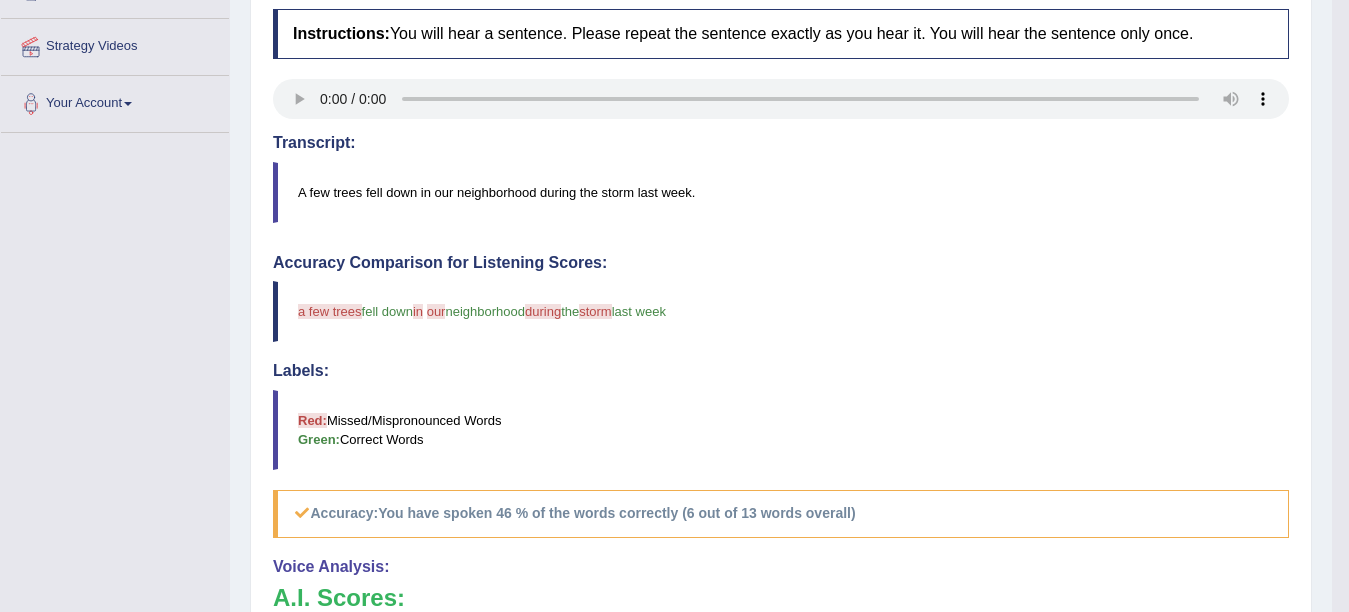 scroll, scrollTop: 363, scrollLeft: 0, axis: vertical 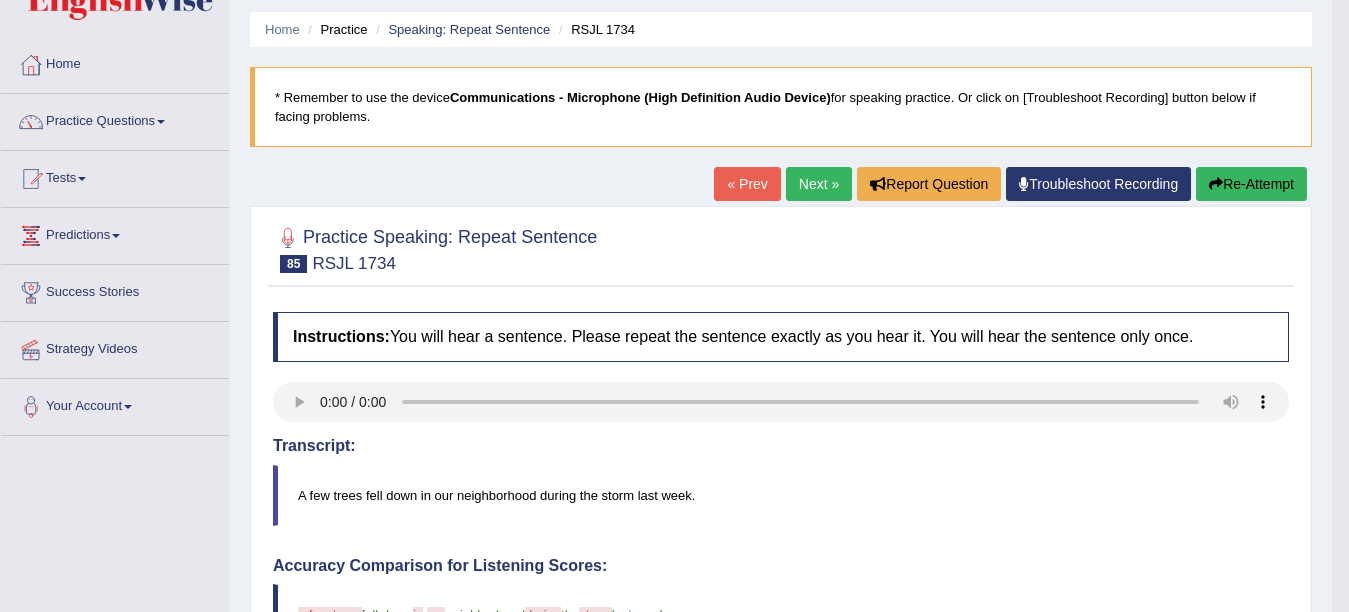click on "Next »" at bounding box center (819, 184) 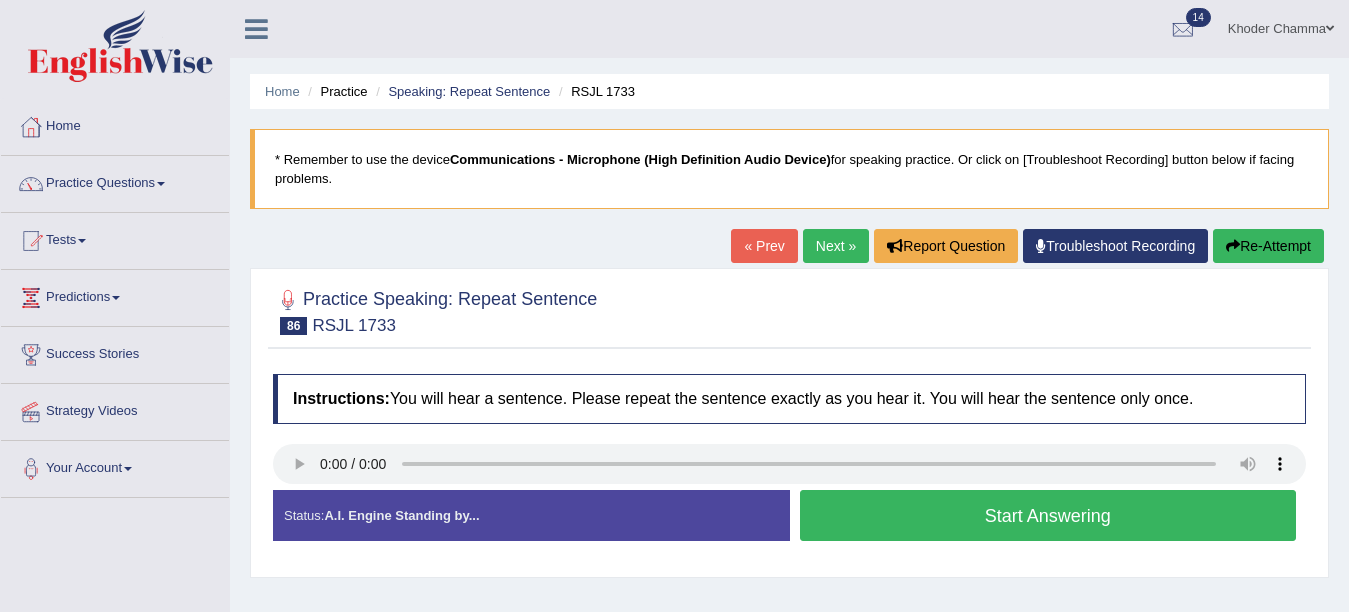 scroll, scrollTop: 0, scrollLeft: 0, axis: both 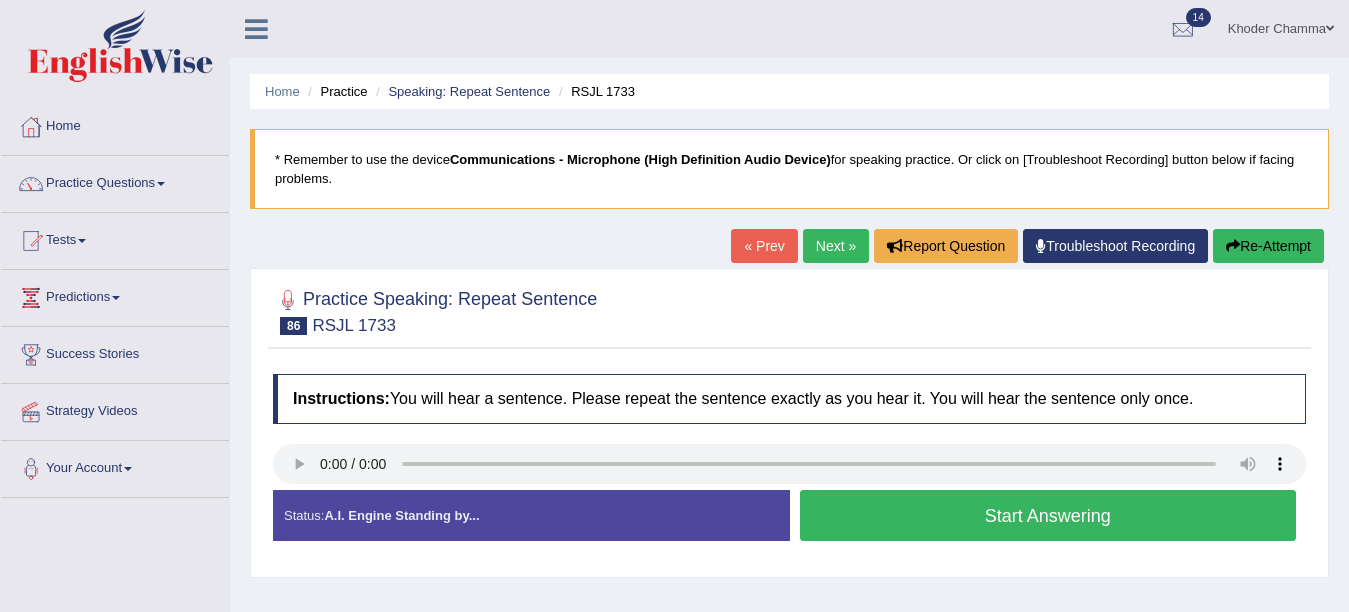 click on "Start Answering" at bounding box center (1048, 515) 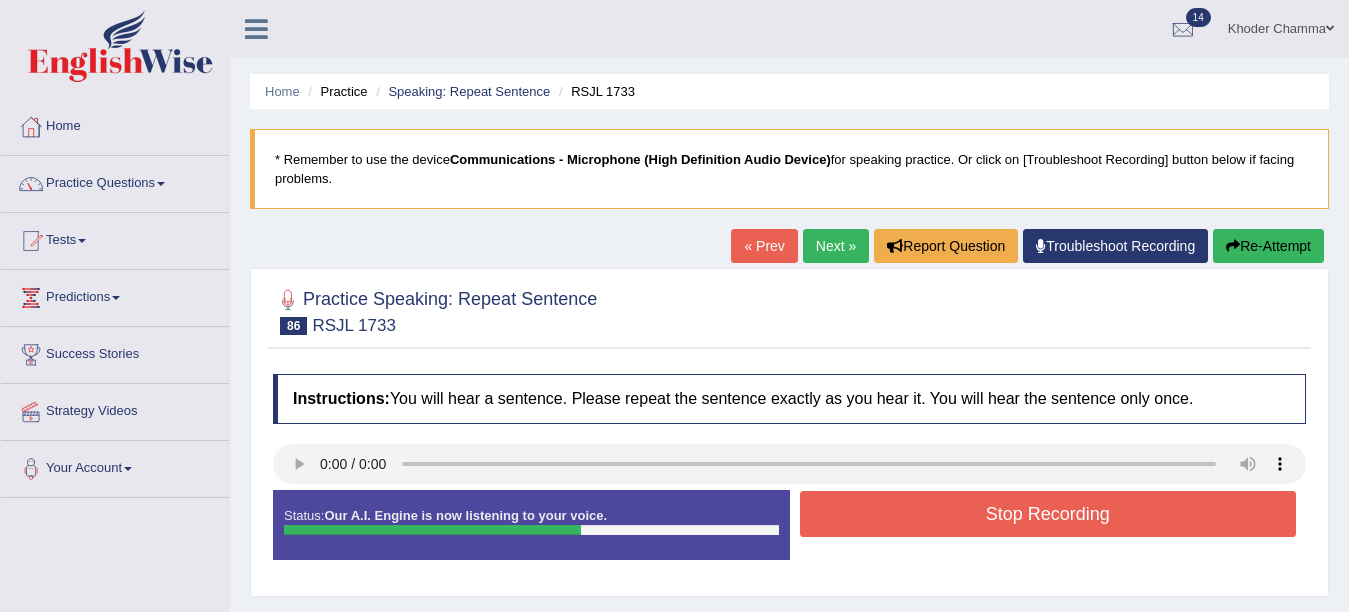click on "Stop Recording" at bounding box center (1048, 514) 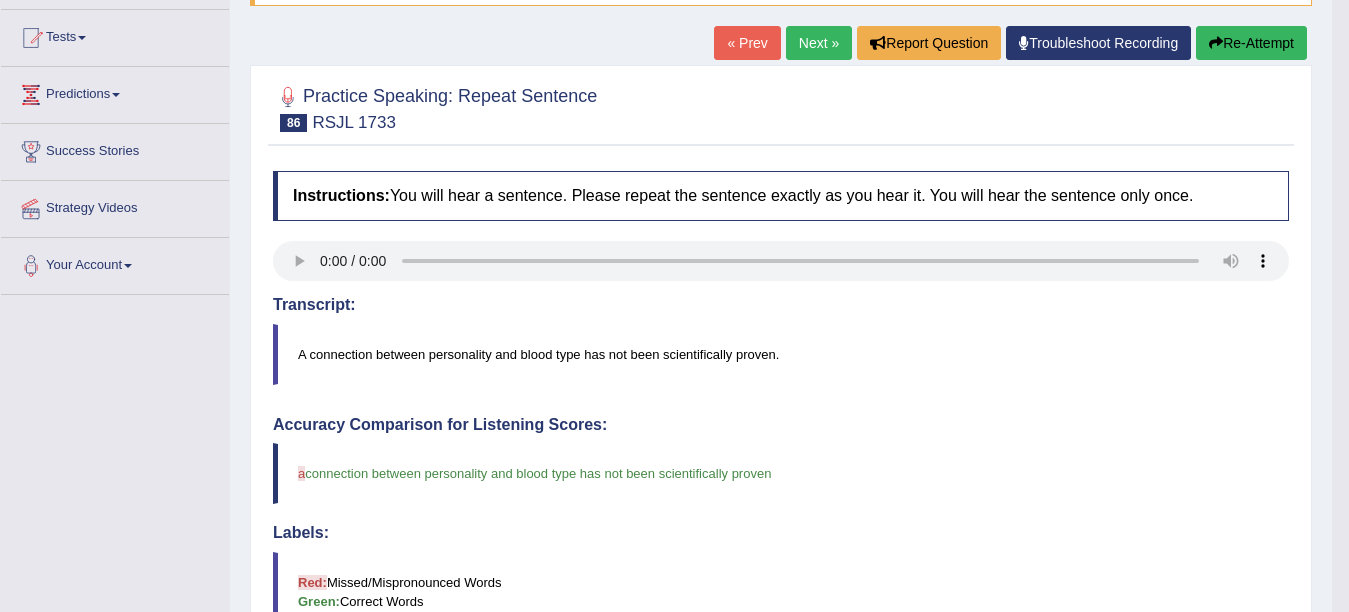 scroll, scrollTop: 200, scrollLeft: 0, axis: vertical 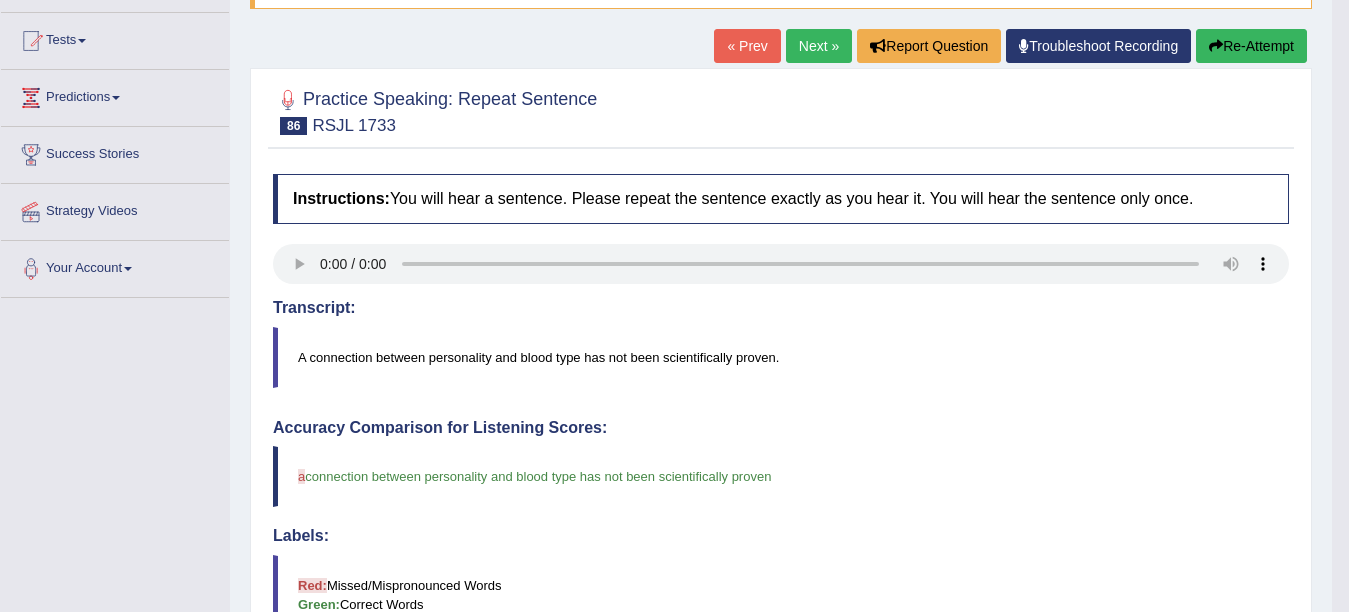 click on "Next »" at bounding box center [819, 46] 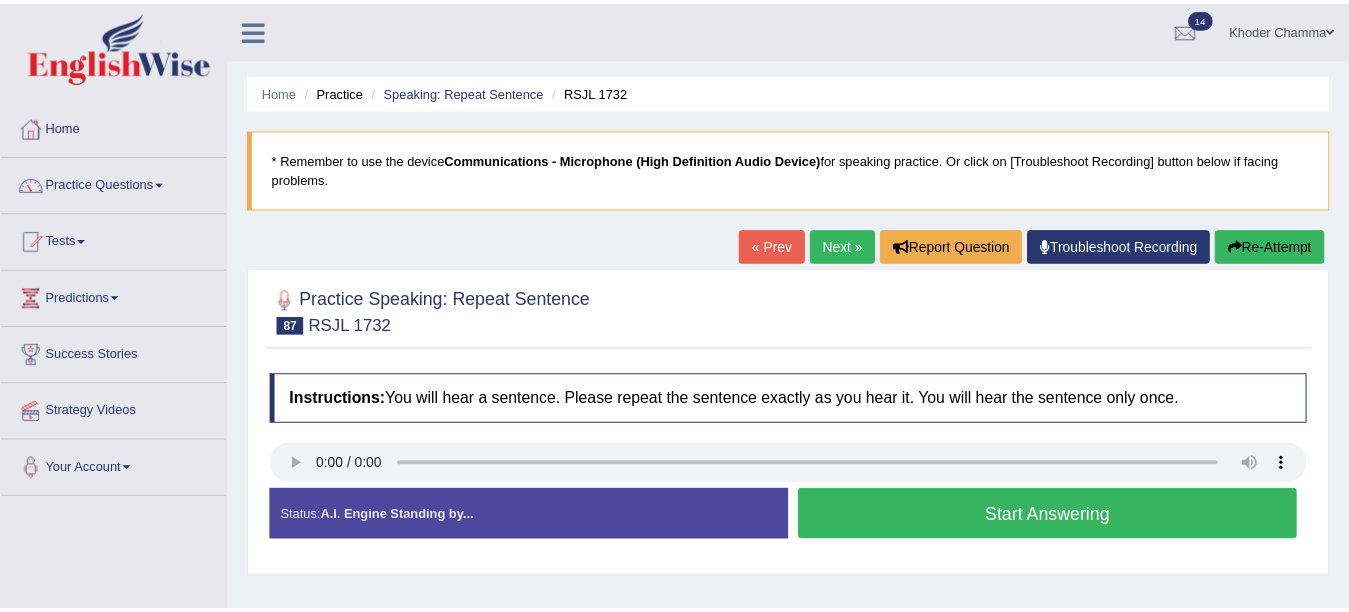 scroll, scrollTop: 0, scrollLeft: 0, axis: both 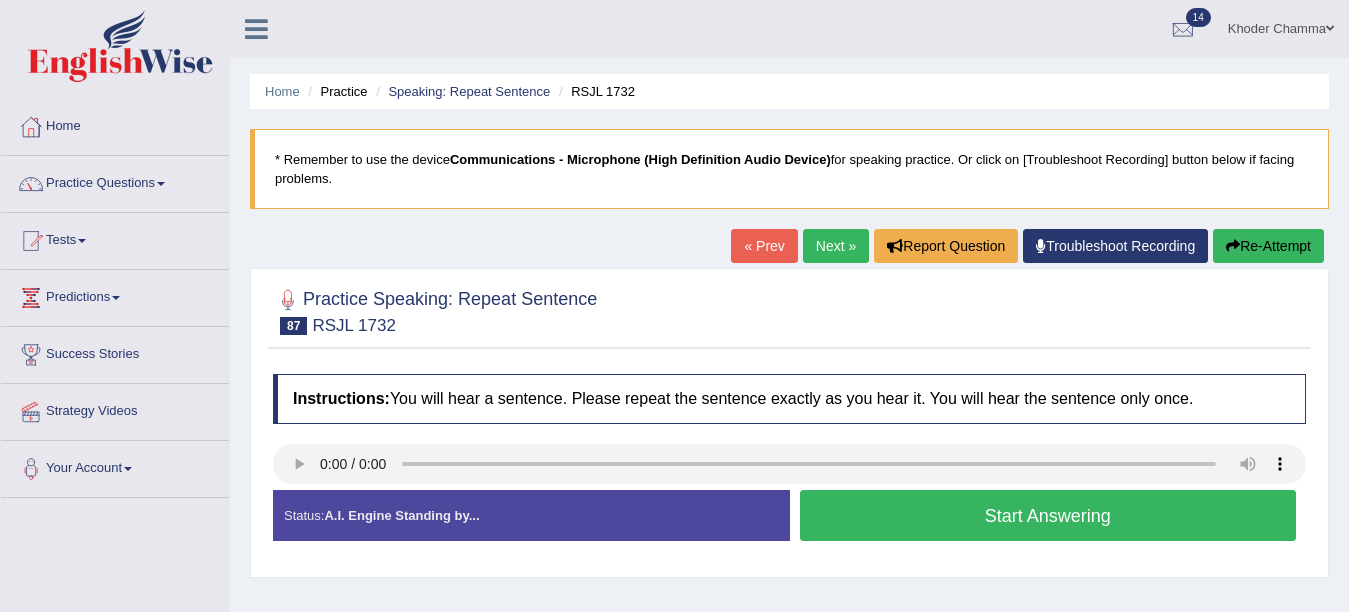 click on "Start Answering" at bounding box center (1048, 515) 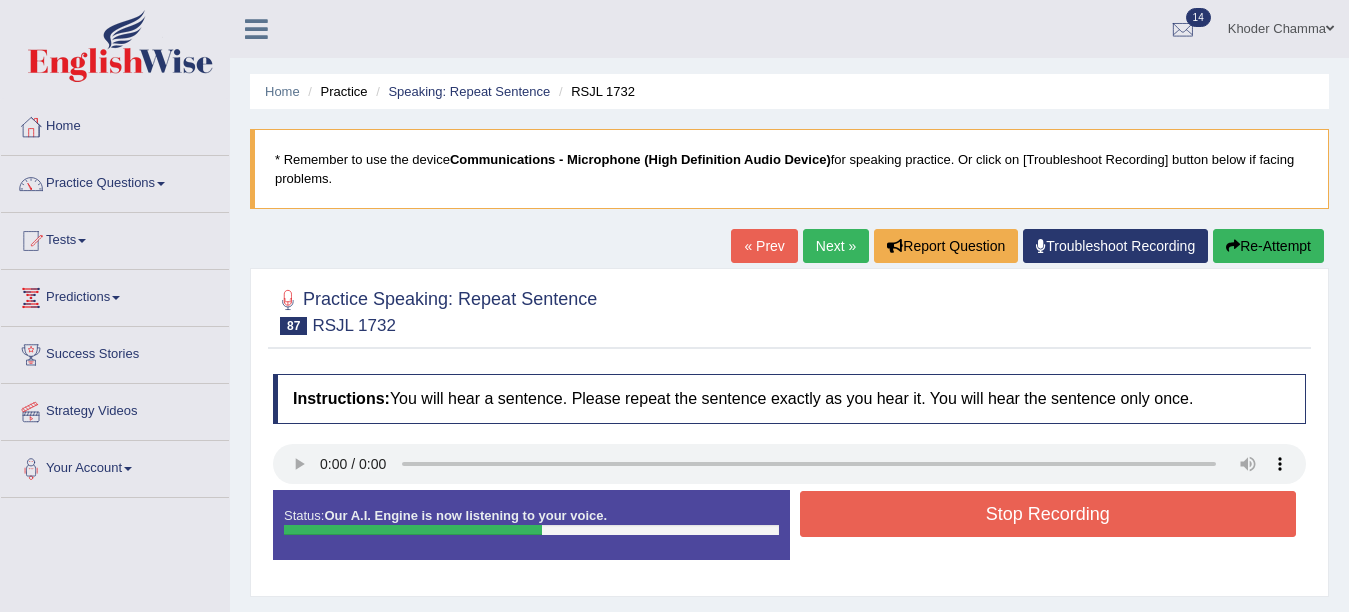 click on "Stop Recording" at bounding box center (1048, 514) 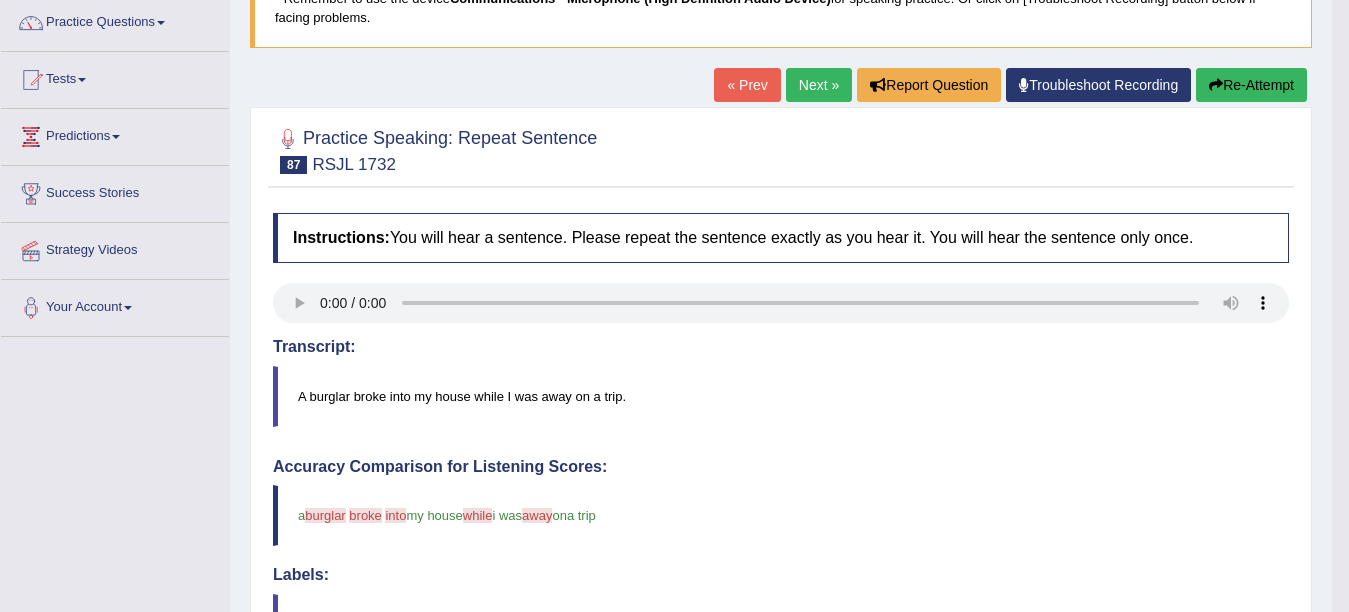scroll, scrollTop: 160, scrollLeft: 0, axis: vertical 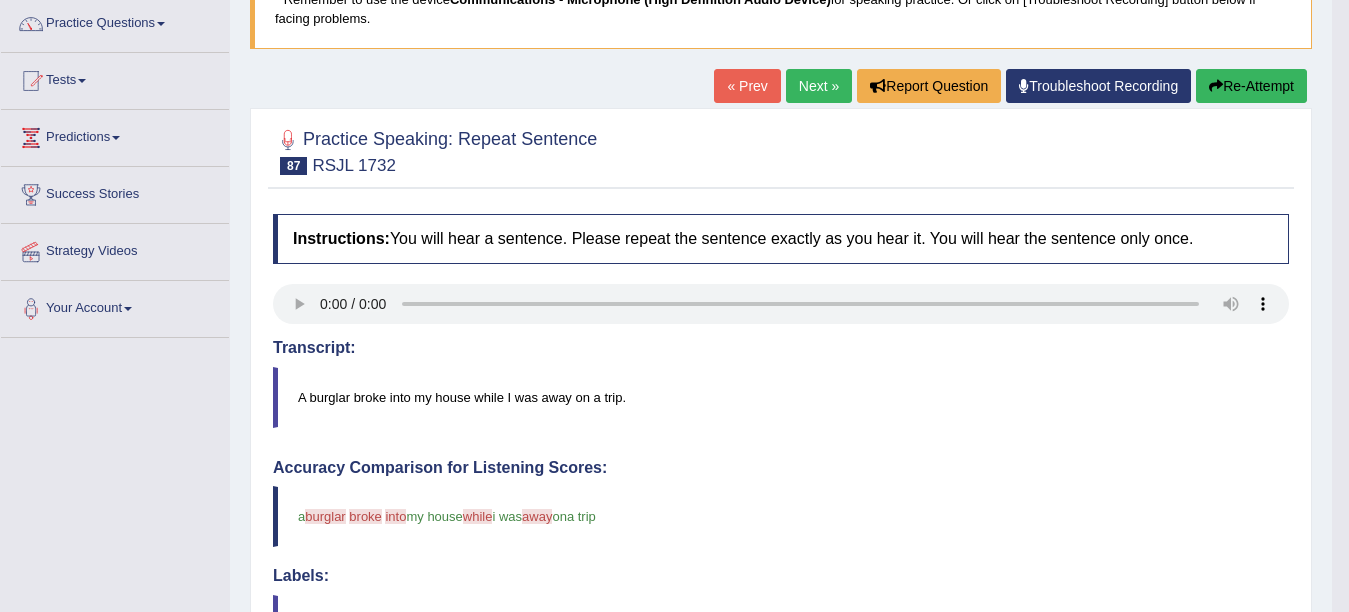 drag, startPoint x: 631, startPoint y: 519, endPoint x: 499, endPoint y: 509, distance: 132.37825 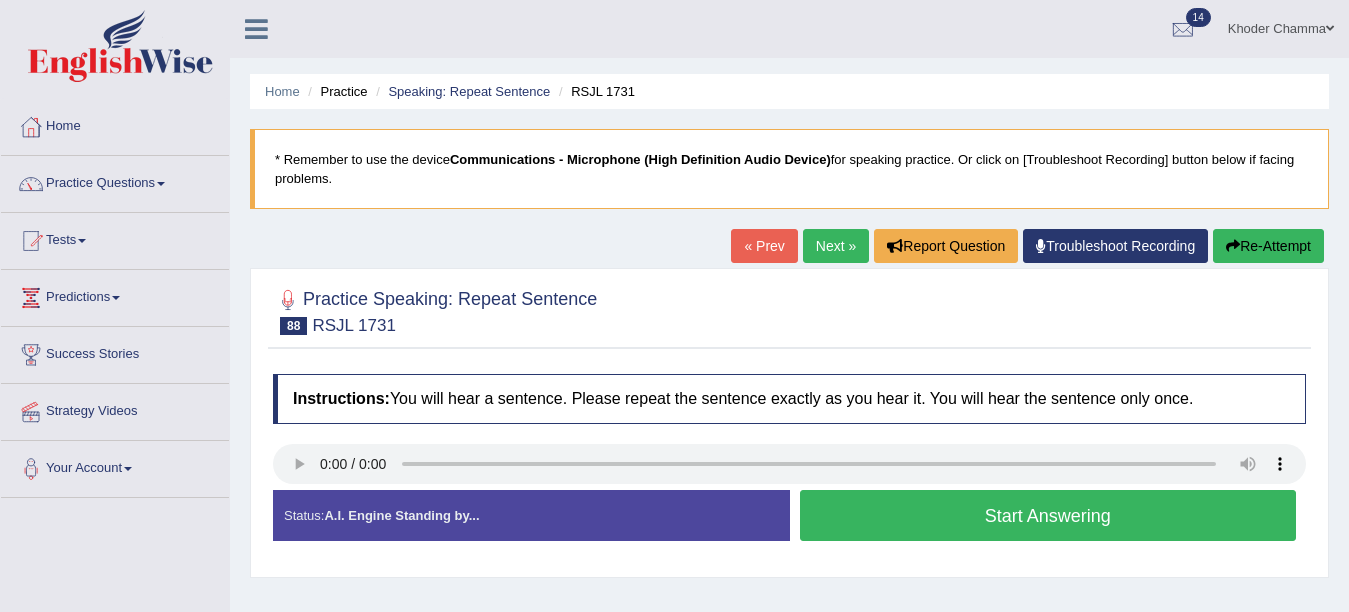 scroll, scrollTop: 0, scrollLeft: 0, axis: both 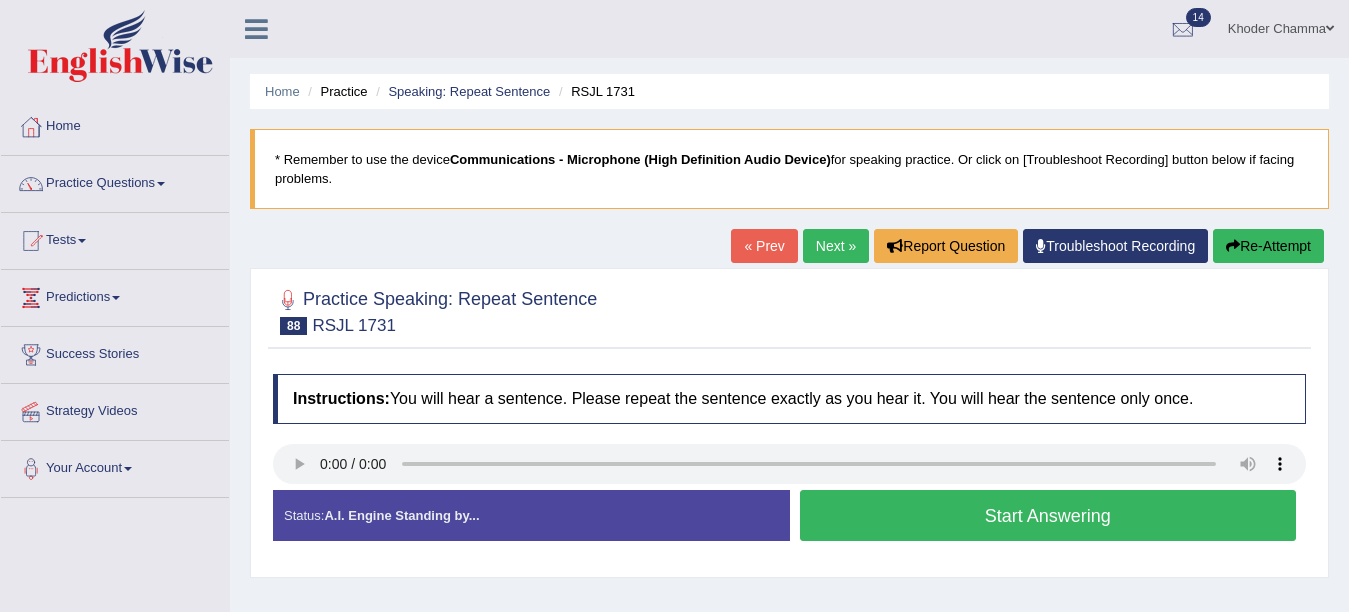 click on "Start Answering" at bounding box center [1048, 515] 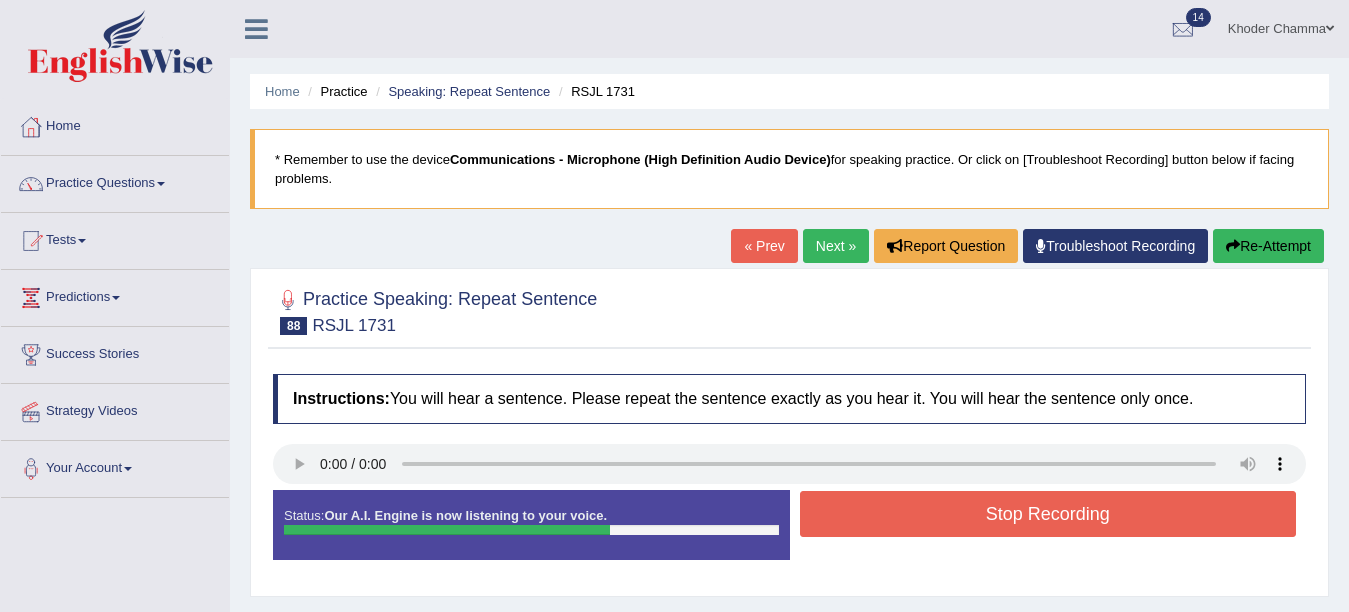 click on "Stop Recording" at bounding box center [1048, 514] 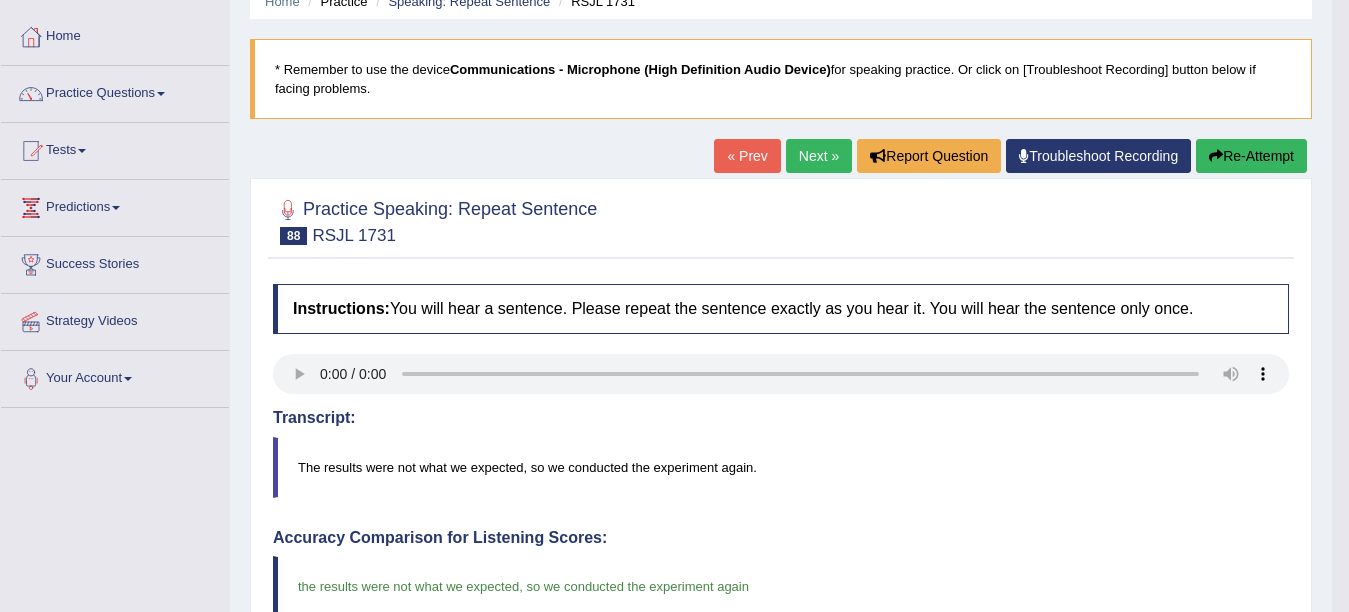 scroll, scrollTop: 50, scrollLeft: 0, axis: vertical 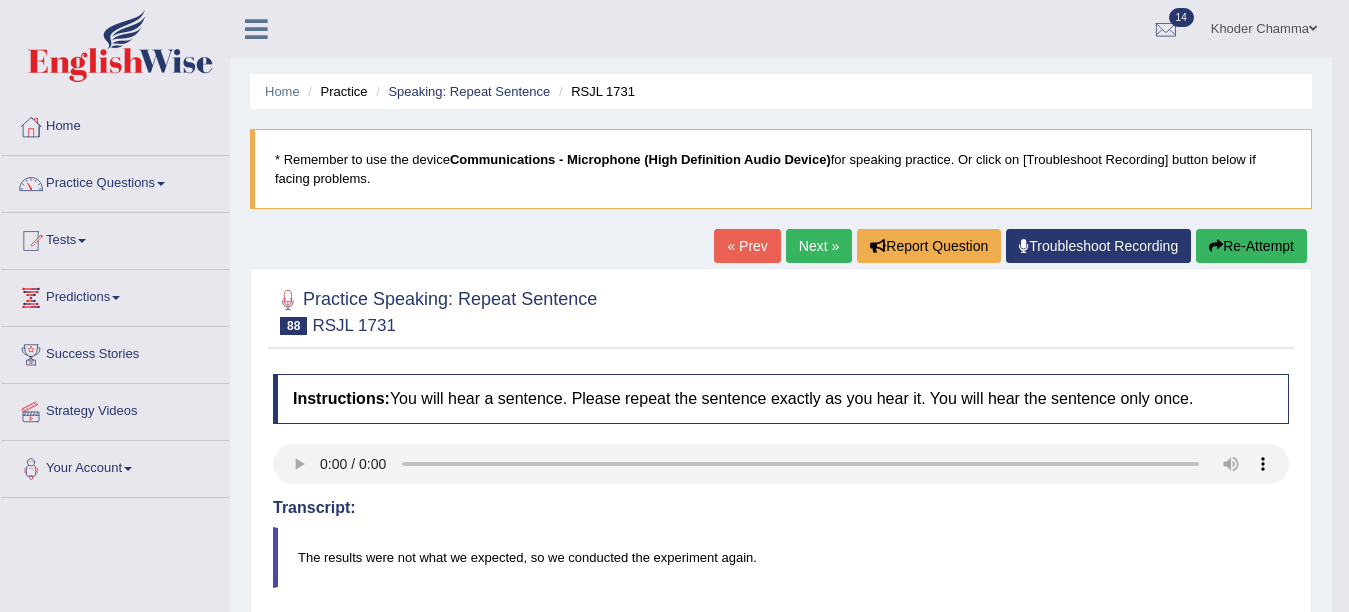 click on "Next »" at bounding box center [819, 246] 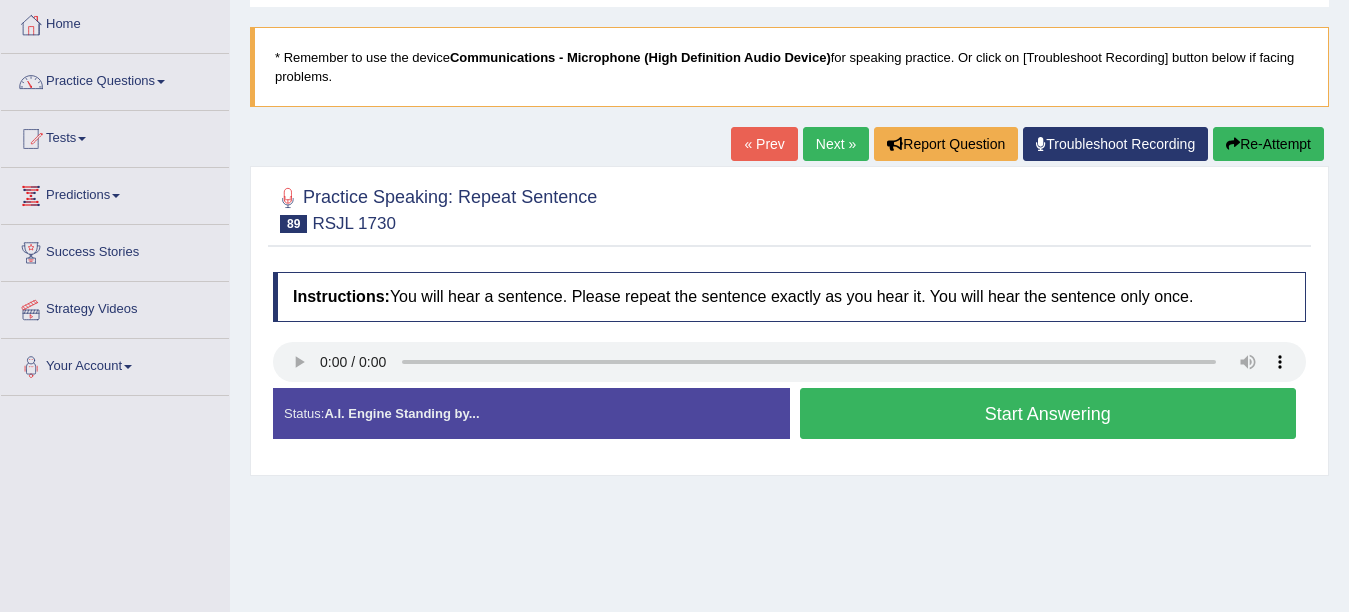 scroll, scrollTop: 0, scrollLeft: 0, axis: both 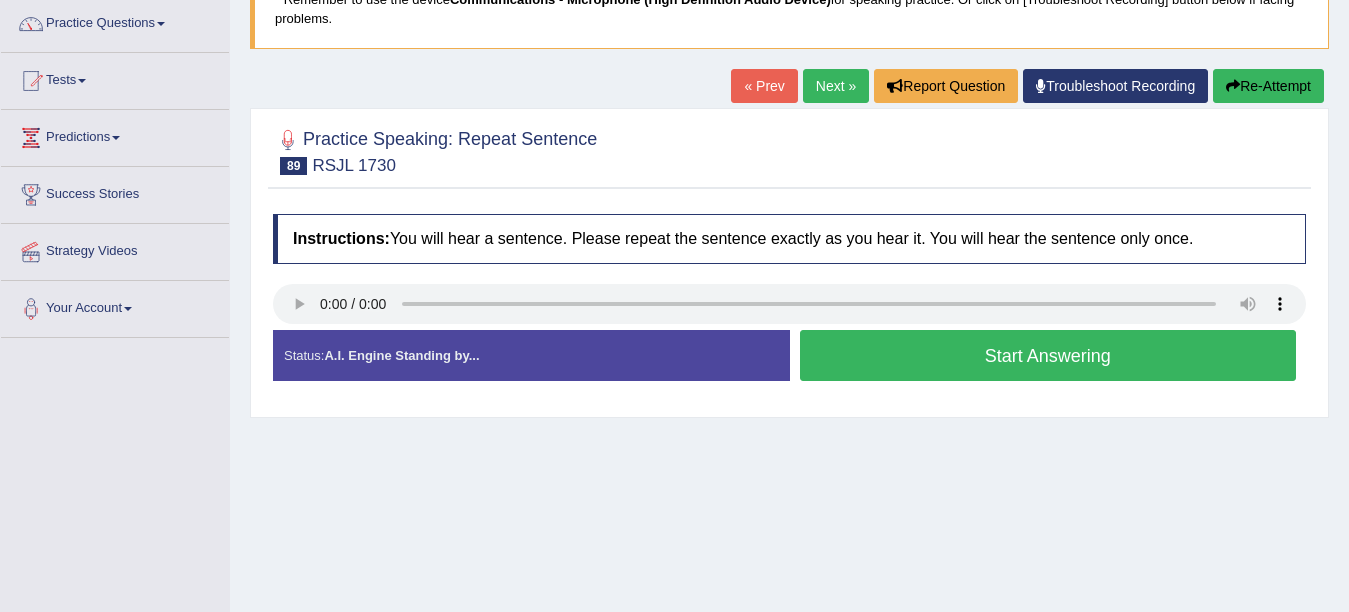 click on "Start Answering" at bounding box center (1048, 355) 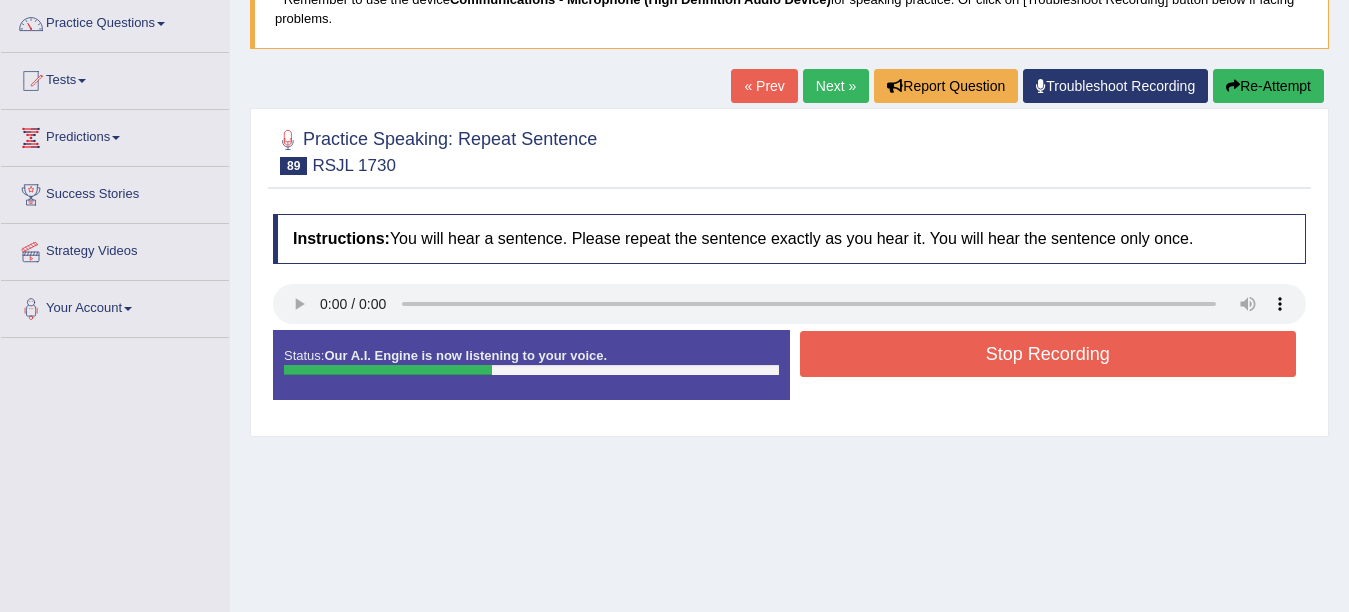 click on "Stop Recording" at bounding box center [1048, 354] 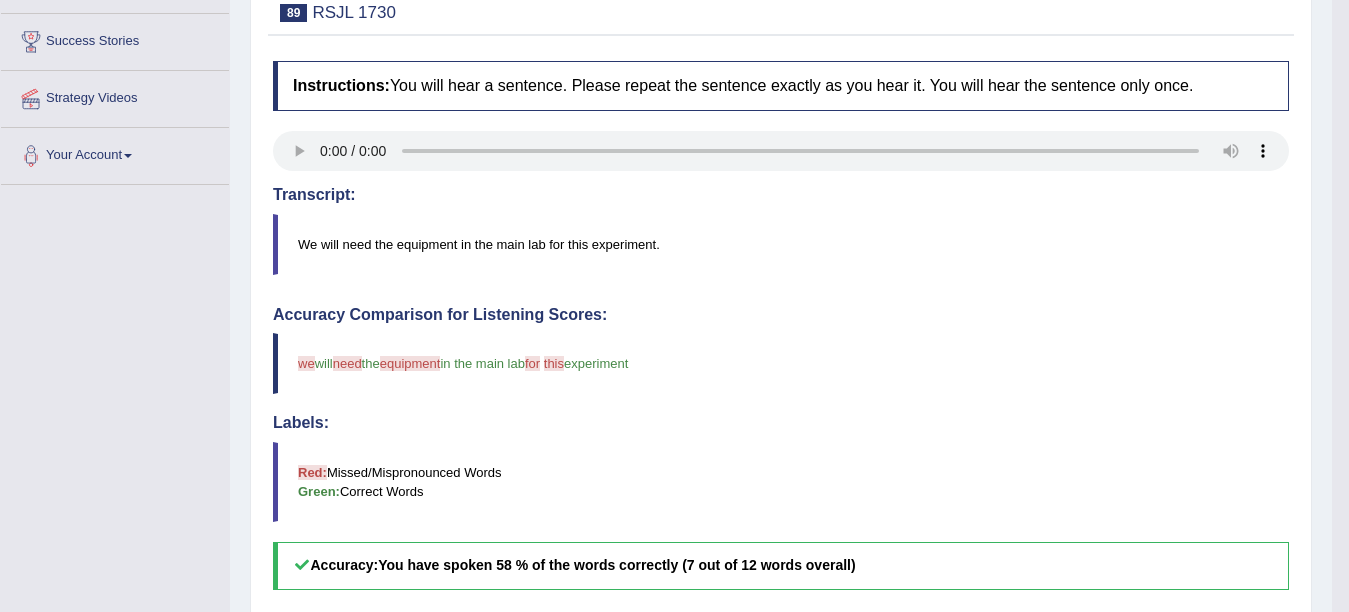 scroll, scrollTop: 280, scrollLeft: 0, axis: vertical 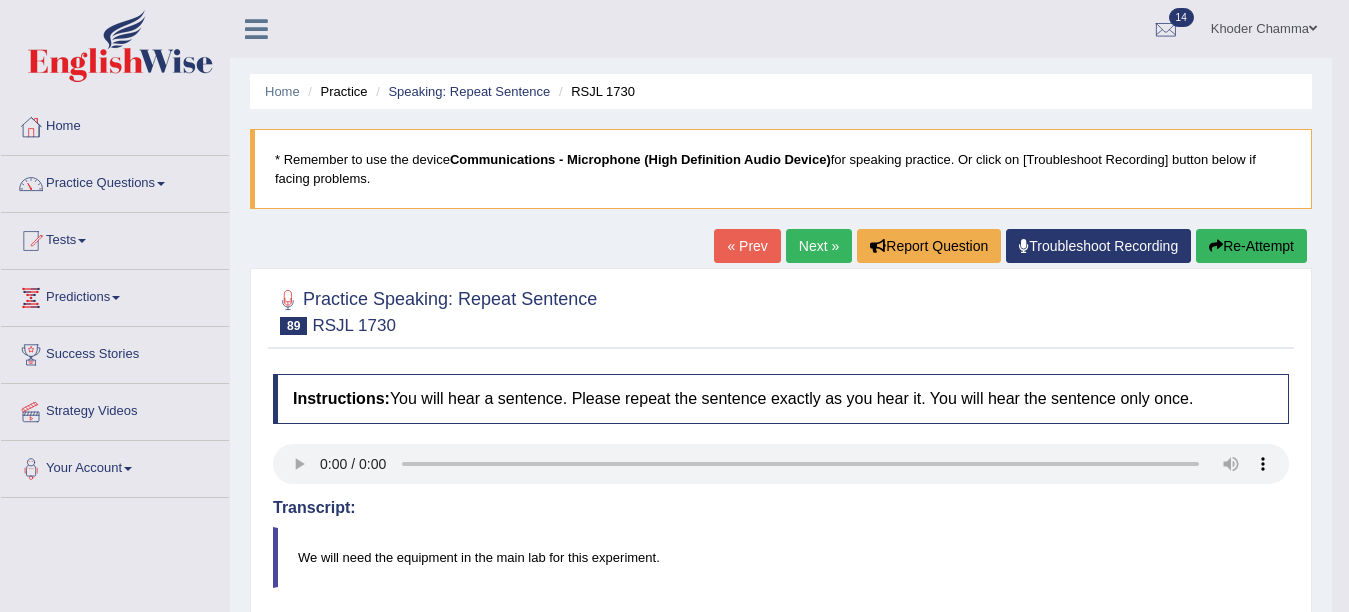 click on "Next »" at bounding box center [819, 246] 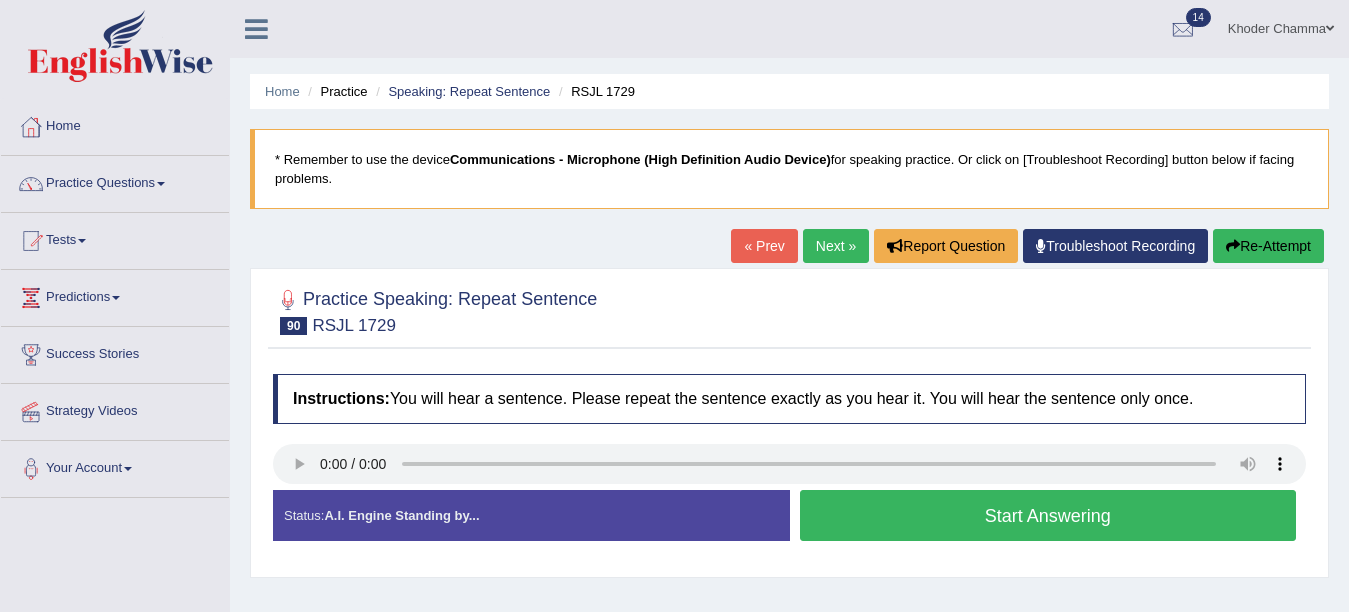 scroll, scrollTop: 0, scrollLeft: 0, axis: both 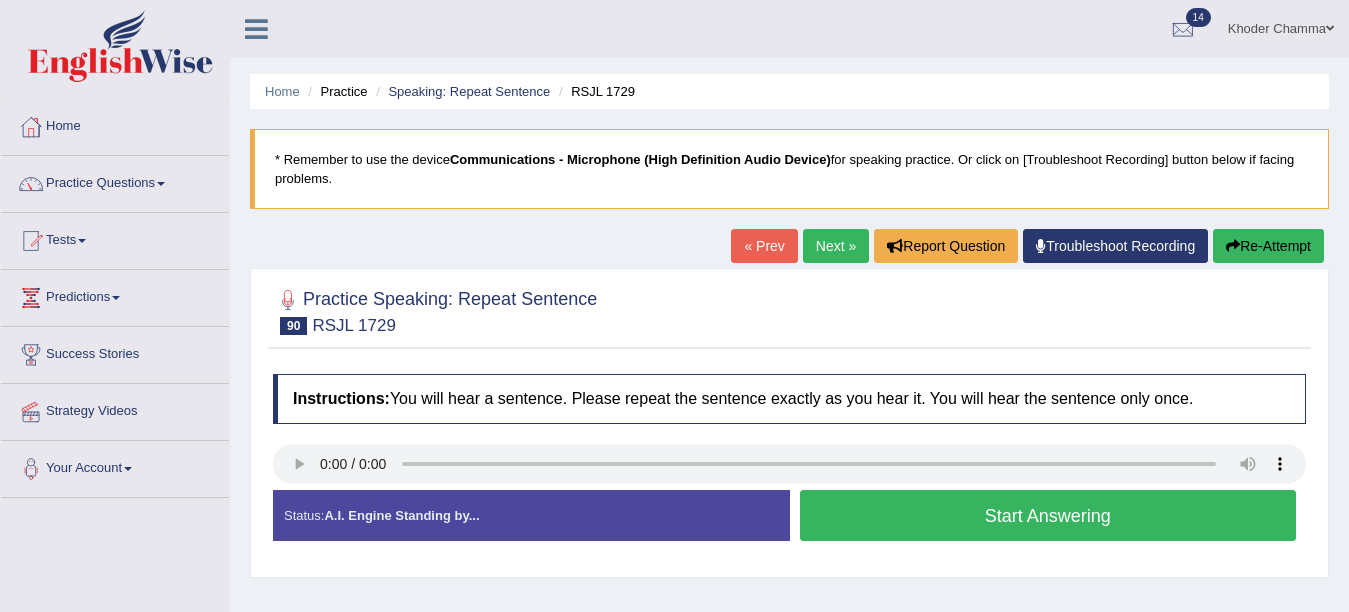 click on "Start Answering" at bounding box center (1048, 515) 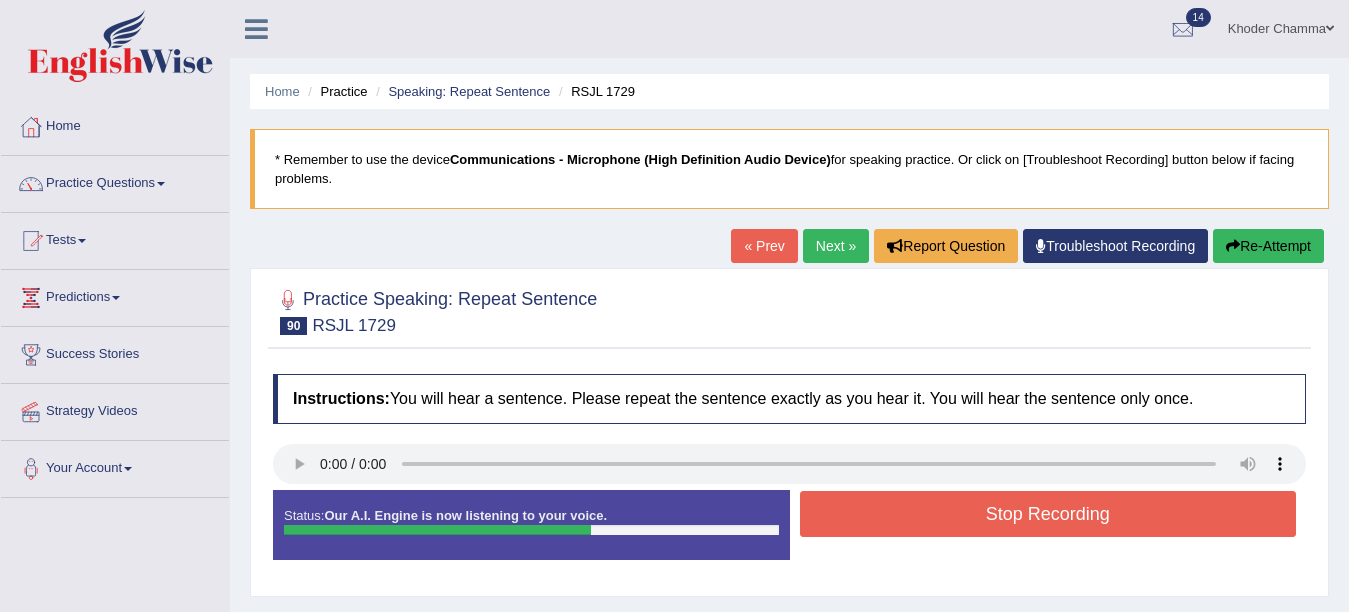click on "Stop Recording" at bounding box center (1048, 514) 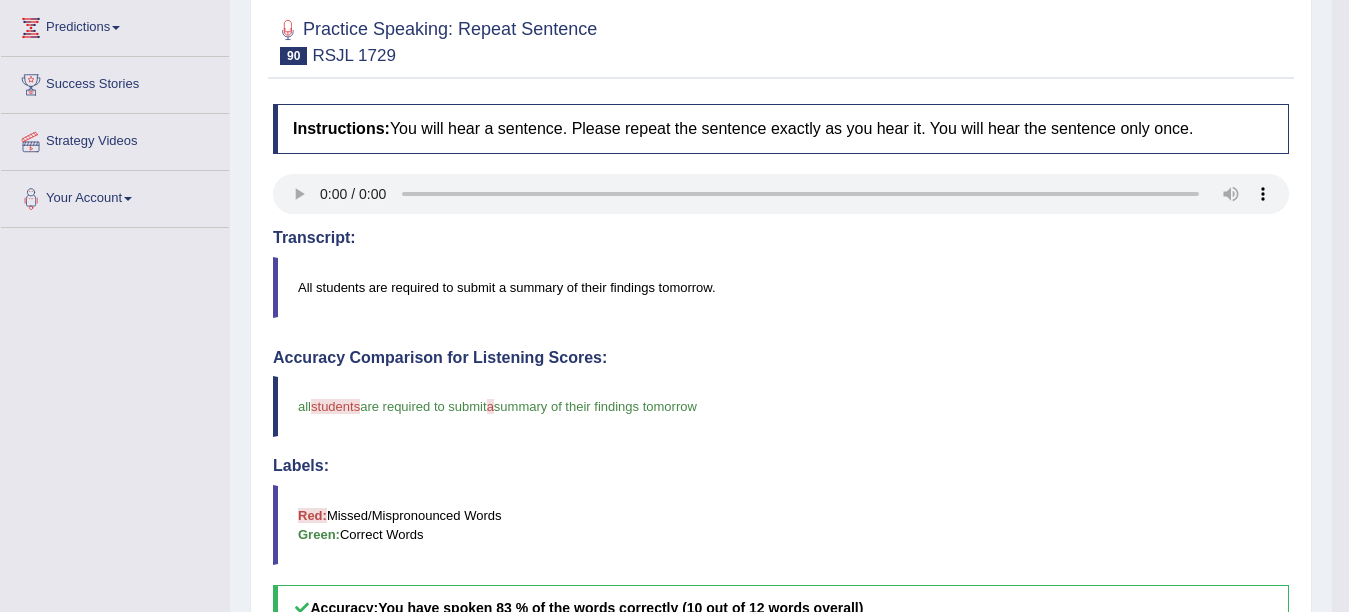 scroll, scrollTop: 280, scrollLeft: 0, axis: vertical 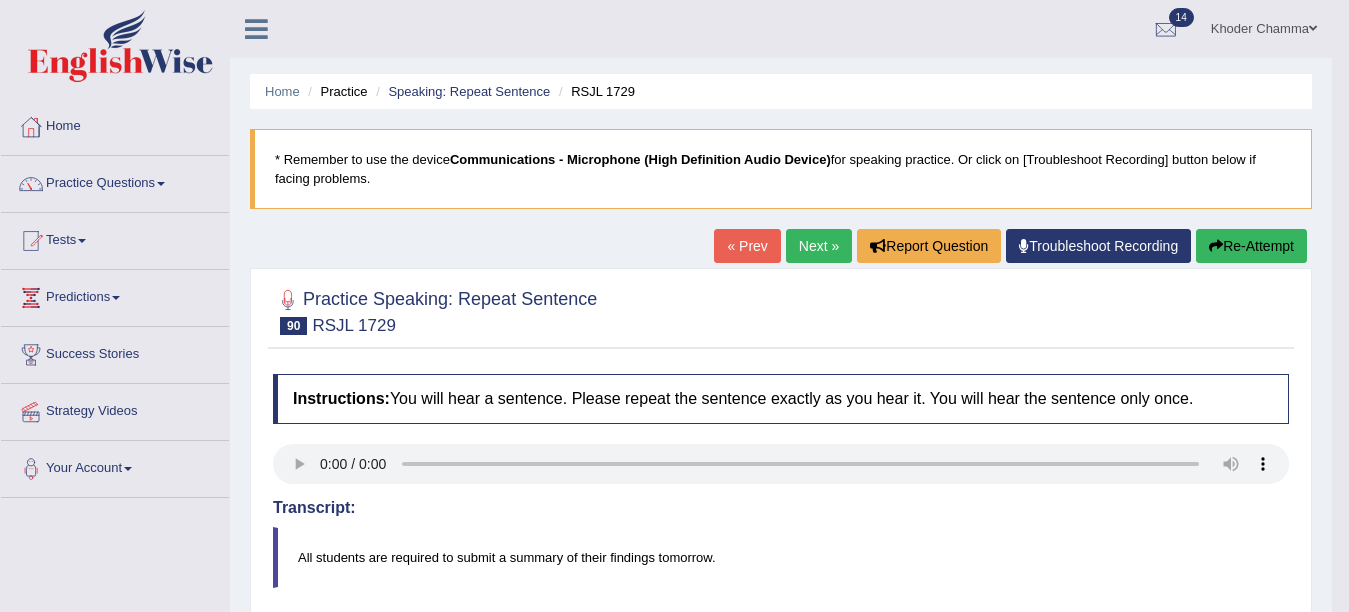 drag, startPoint x: 919, startPoint y: 189, endPoint x: 1246, endPoint y: 281, distance: 339.69547 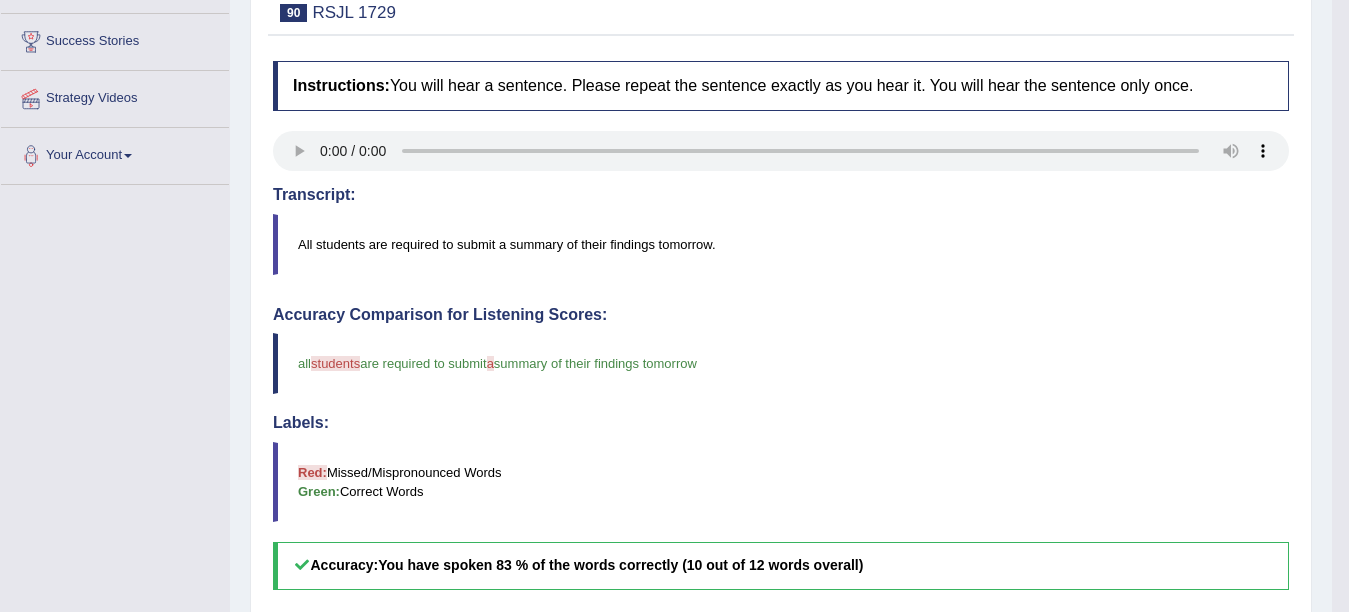 scroll, scrollTop: 0, scrollLeft: 0, axis: both 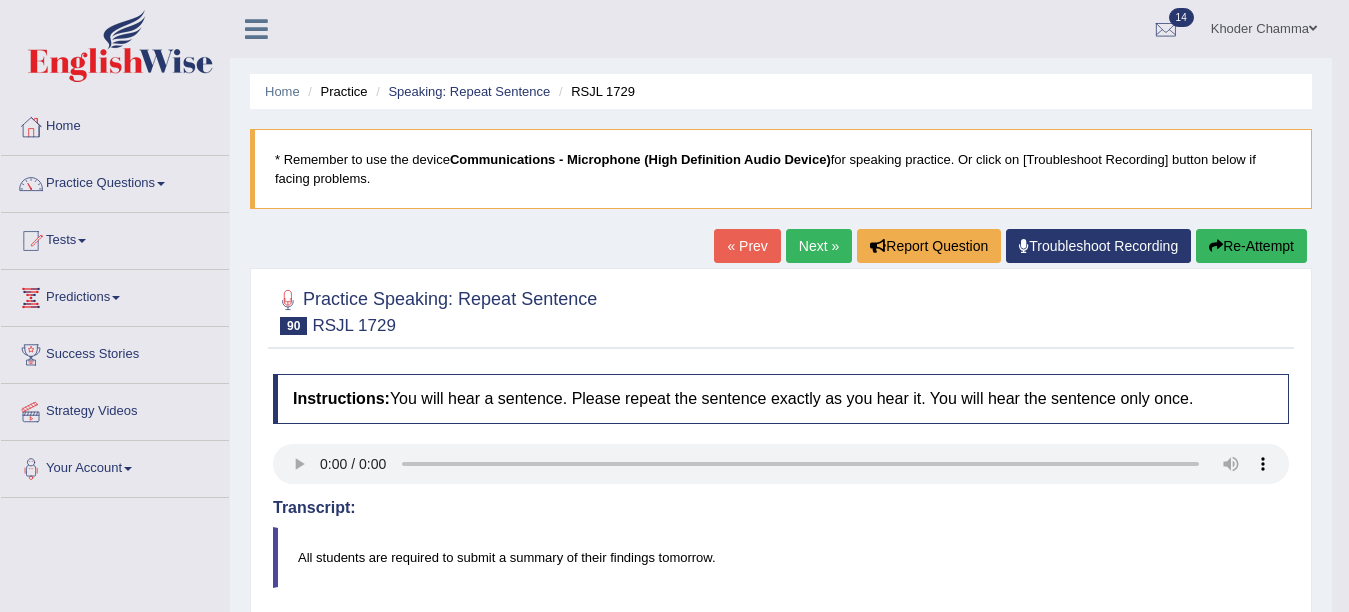 click on "Next »" at bounding box center [819, 246] 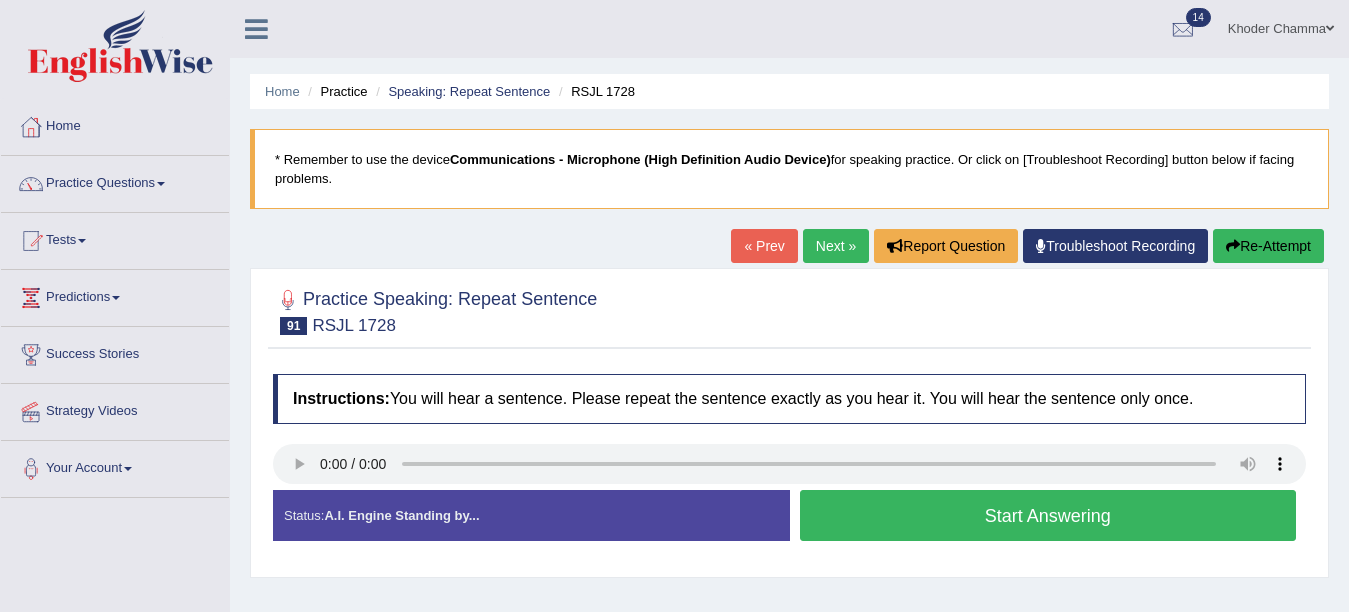 scroll, scrollTop: 0, scrollLeft: 0, axis: both 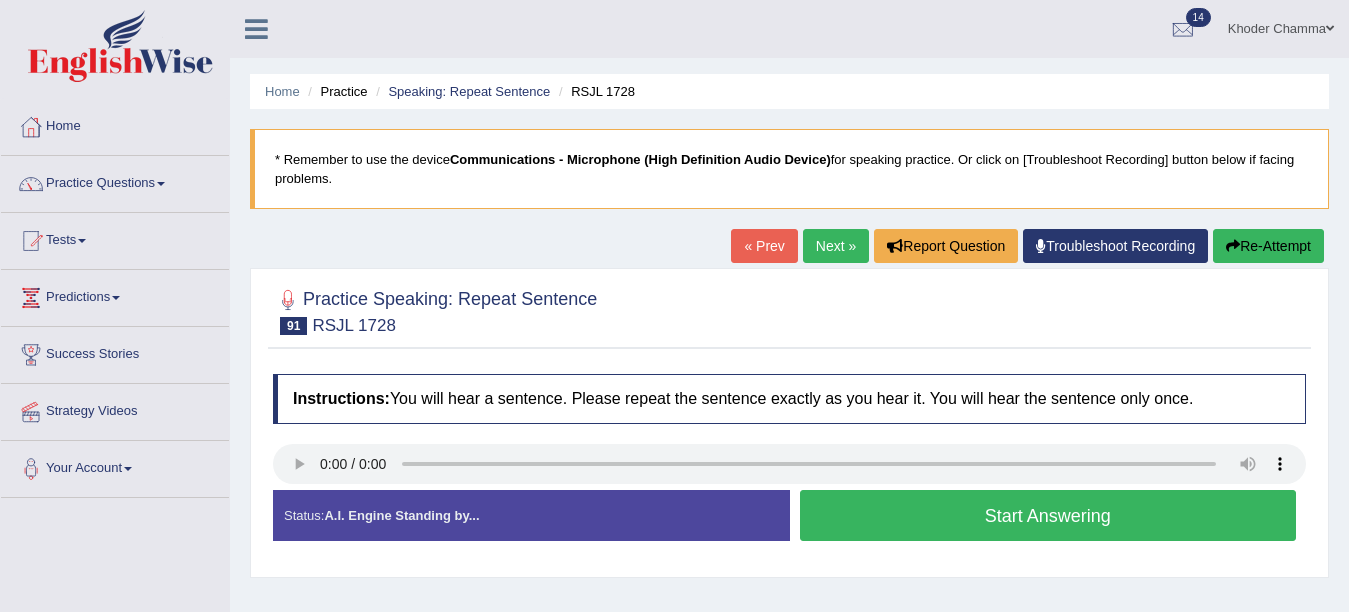 click on "Start Answering" at bounding box center [1048, 515] 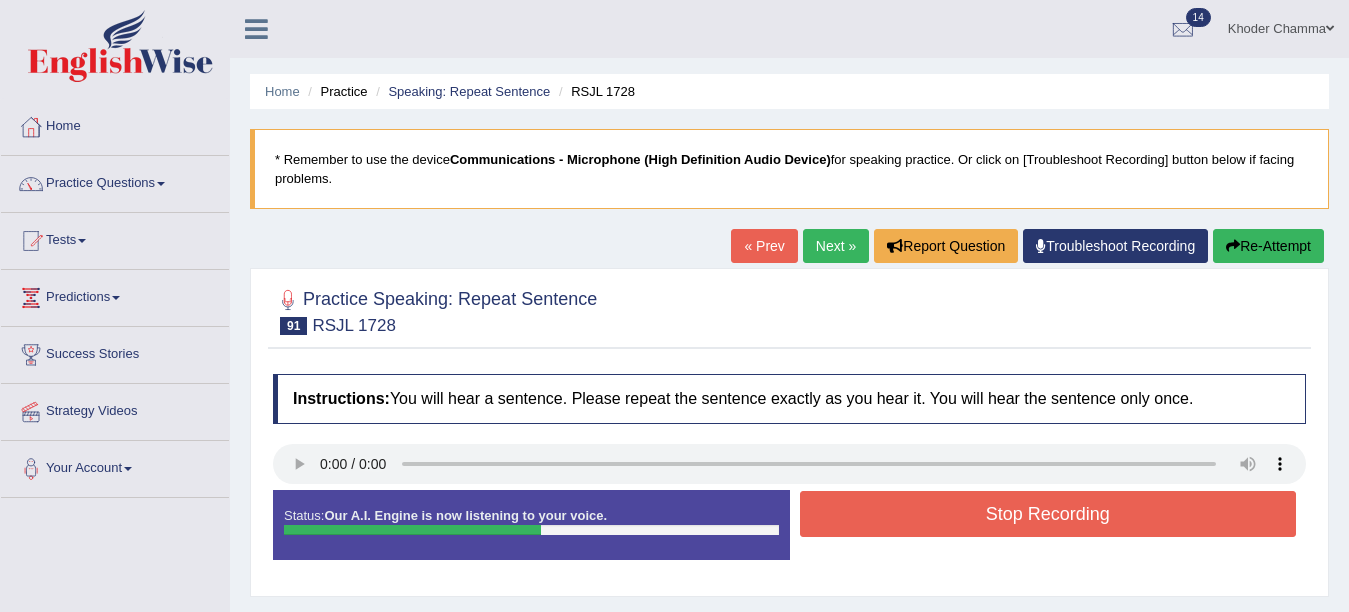 click on "Stop Recording" at bounding box center [1048, 514] 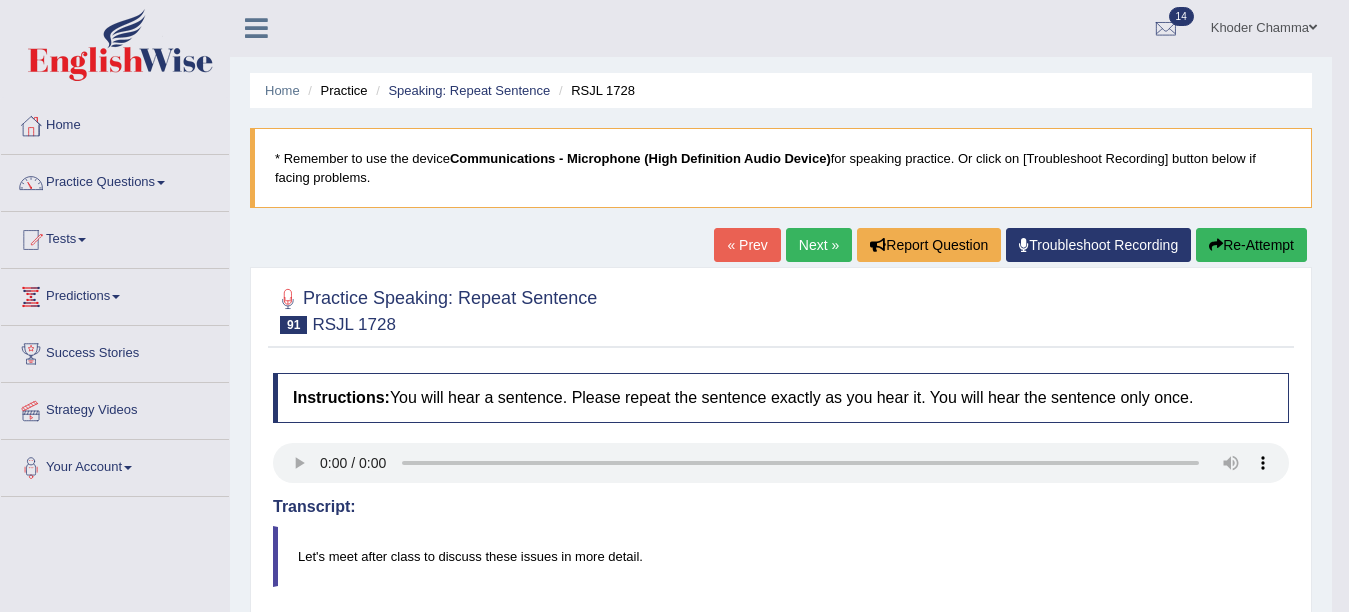 scroll, scrollTop: 0, scrollLeft: 0, axis: both 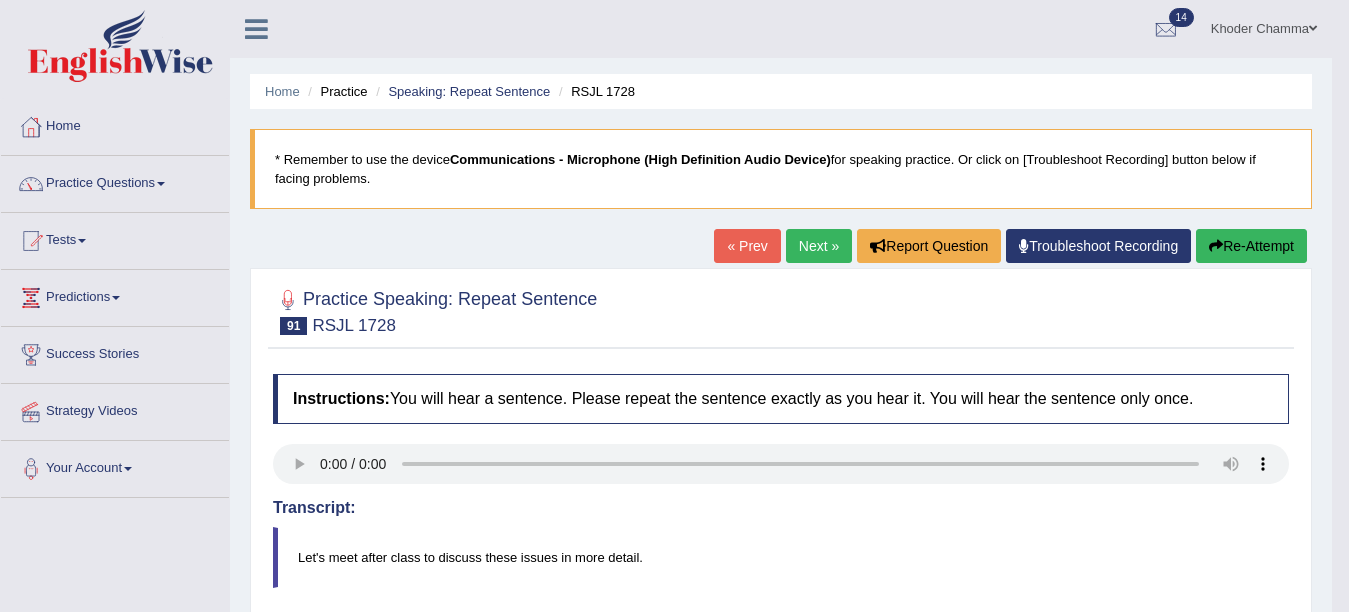 click on "Next »" at bounding box center (819, 246) 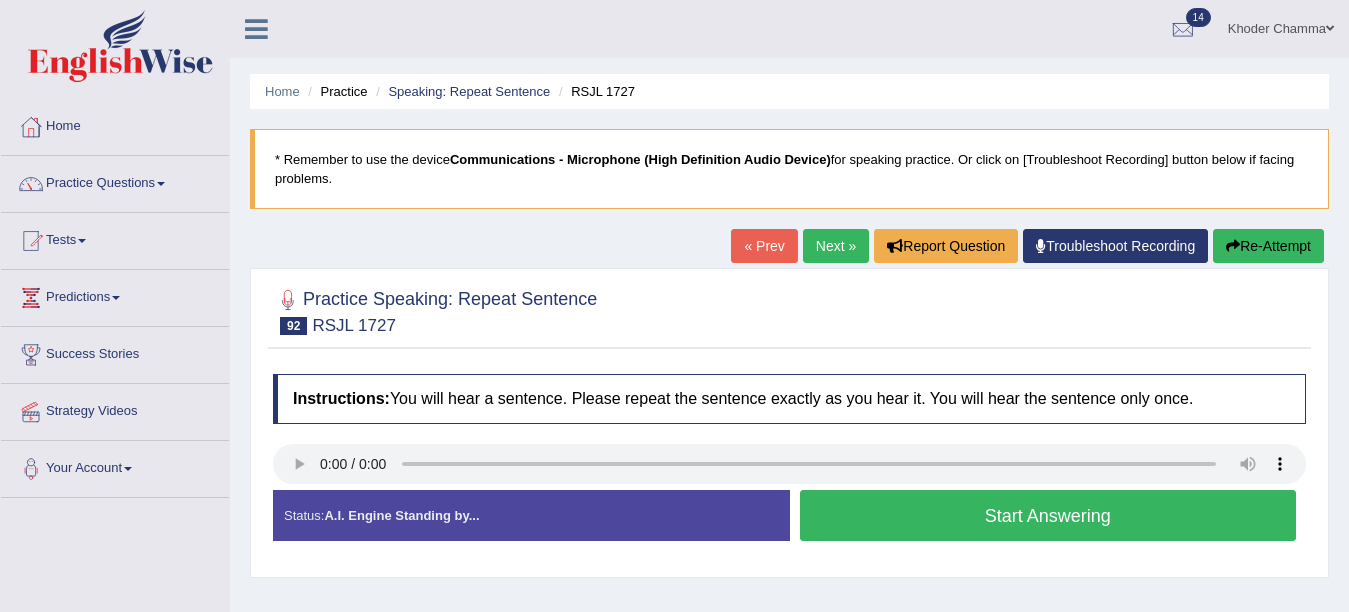 scroll, scrollTop: 0, scrollLeft: 0, axis: both 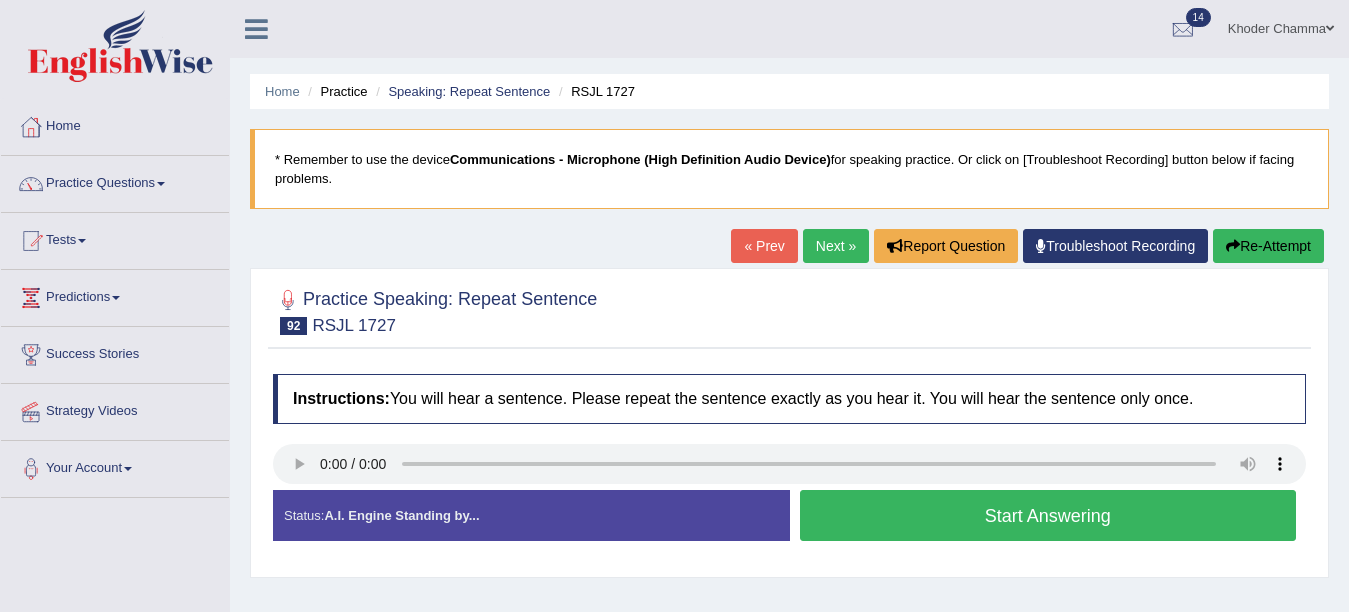 click on "Start Answering" at bounding box center [1048, 515] 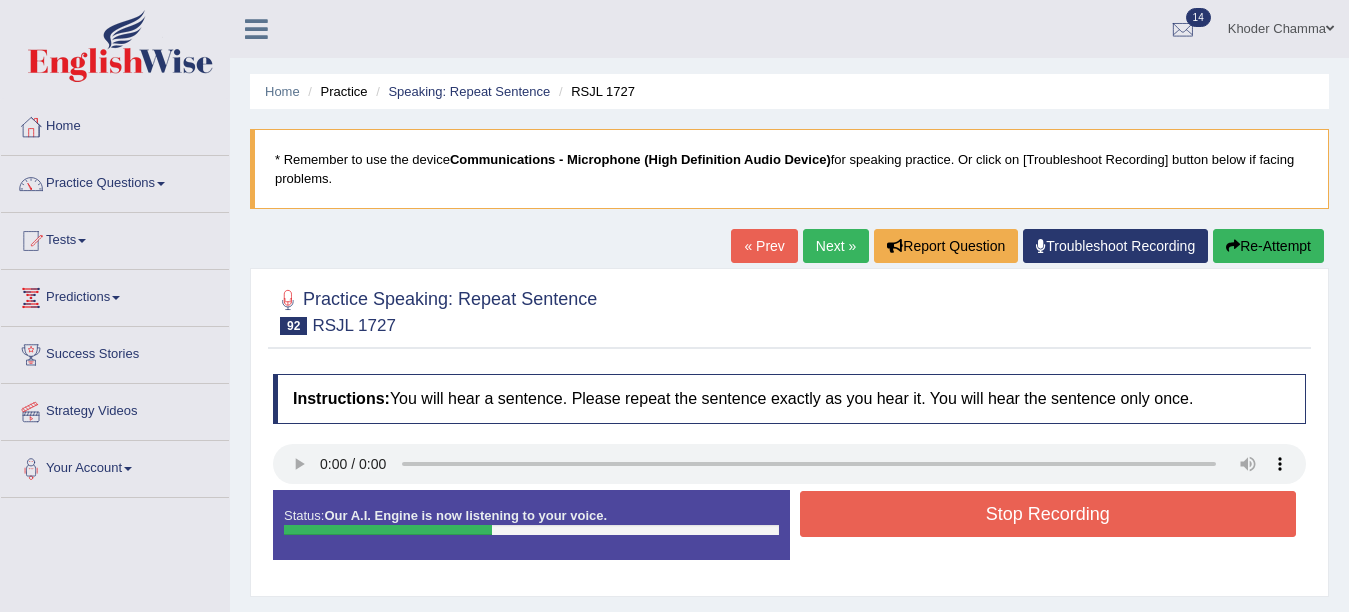click on "Stop Recording" at bounding box center [1048, 514] 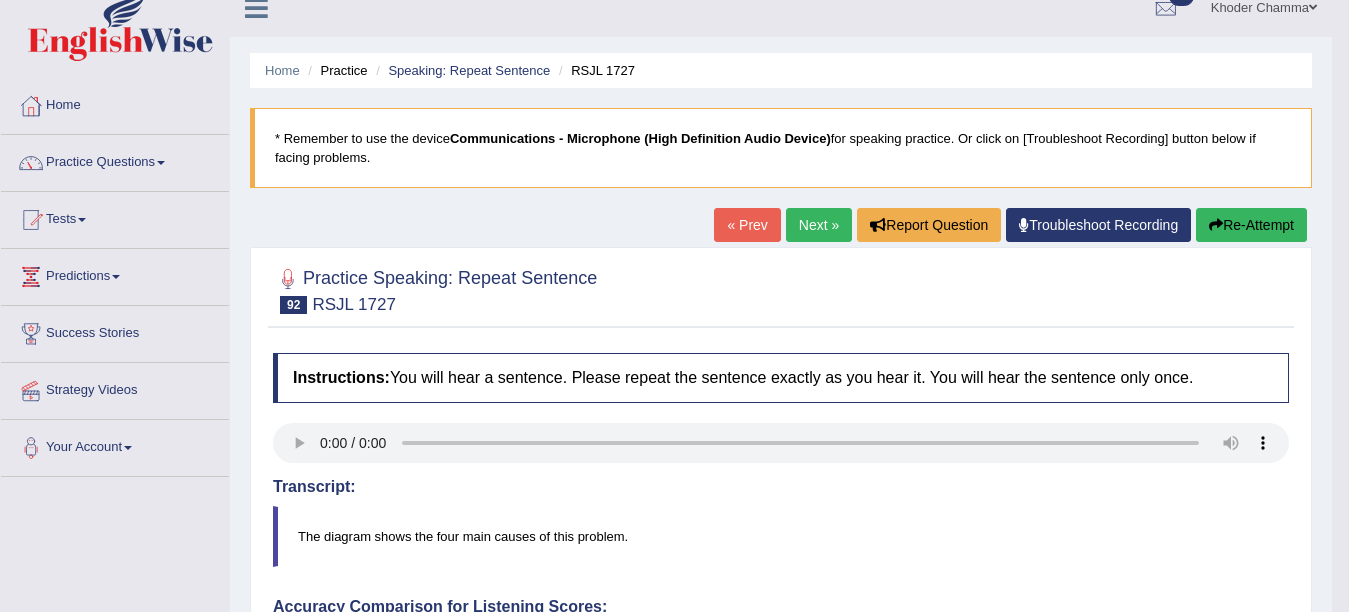 scroll, scrollTop: 0, scrollLeft: 0, axis: both 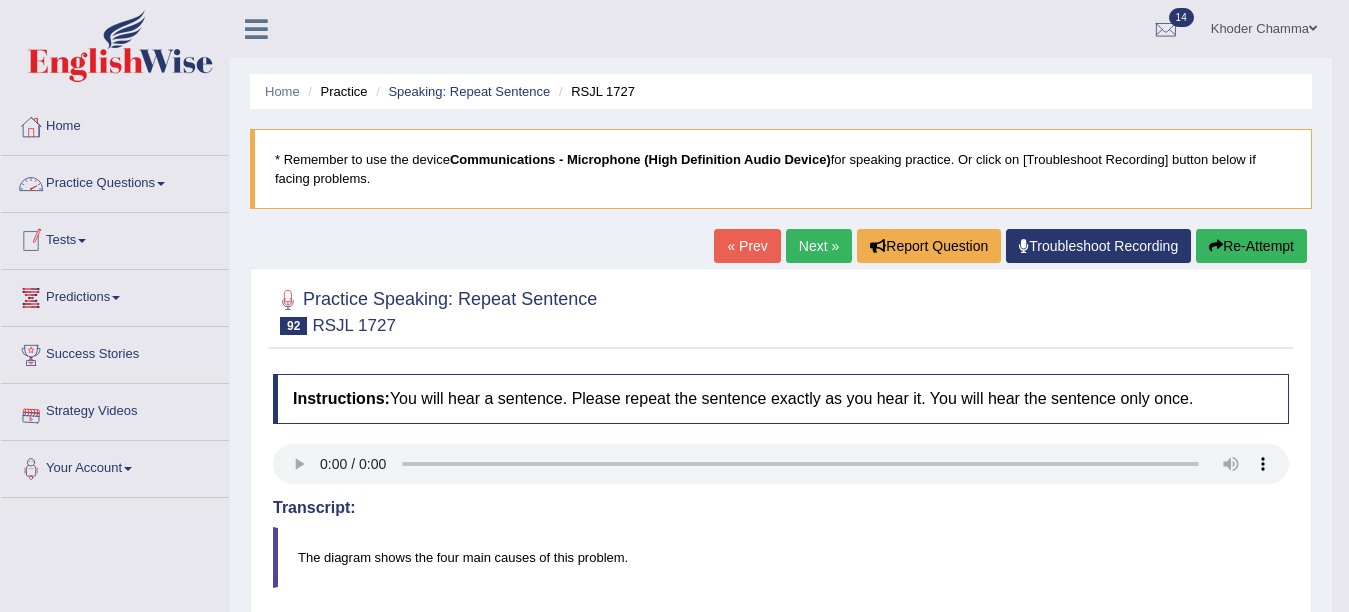 click on "Practice Questions" at bounding box center (115, 181) 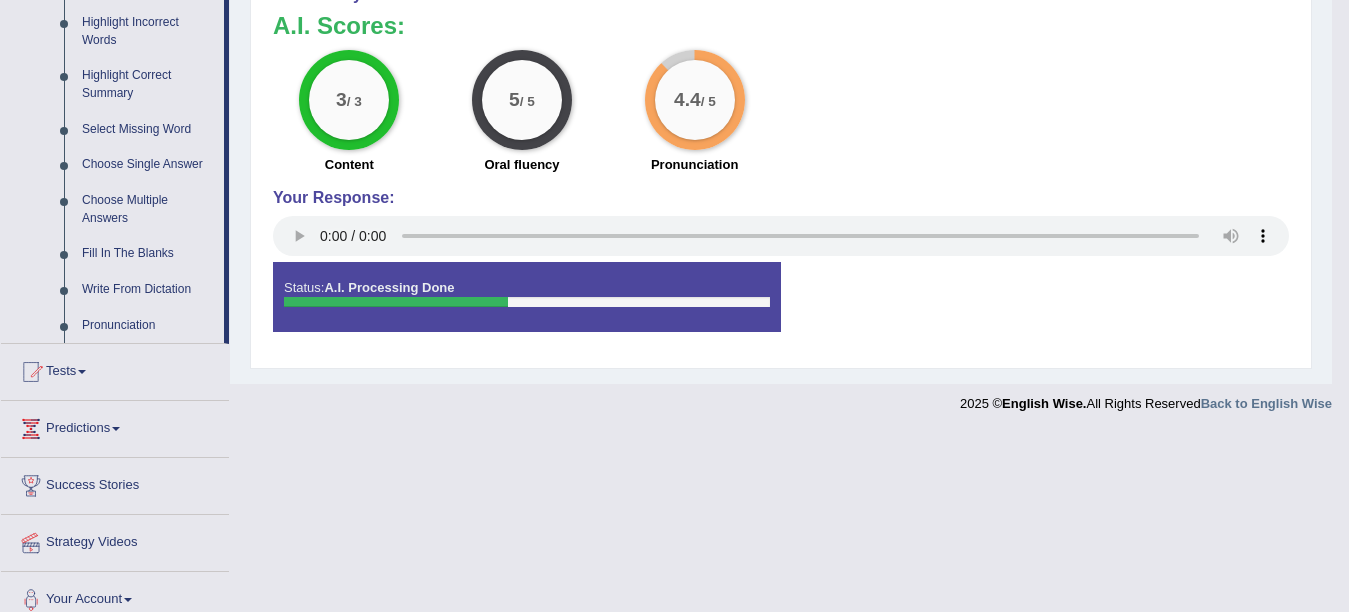 scroll, scrollTop: 955, scrollLeft: 0, axis: vertical 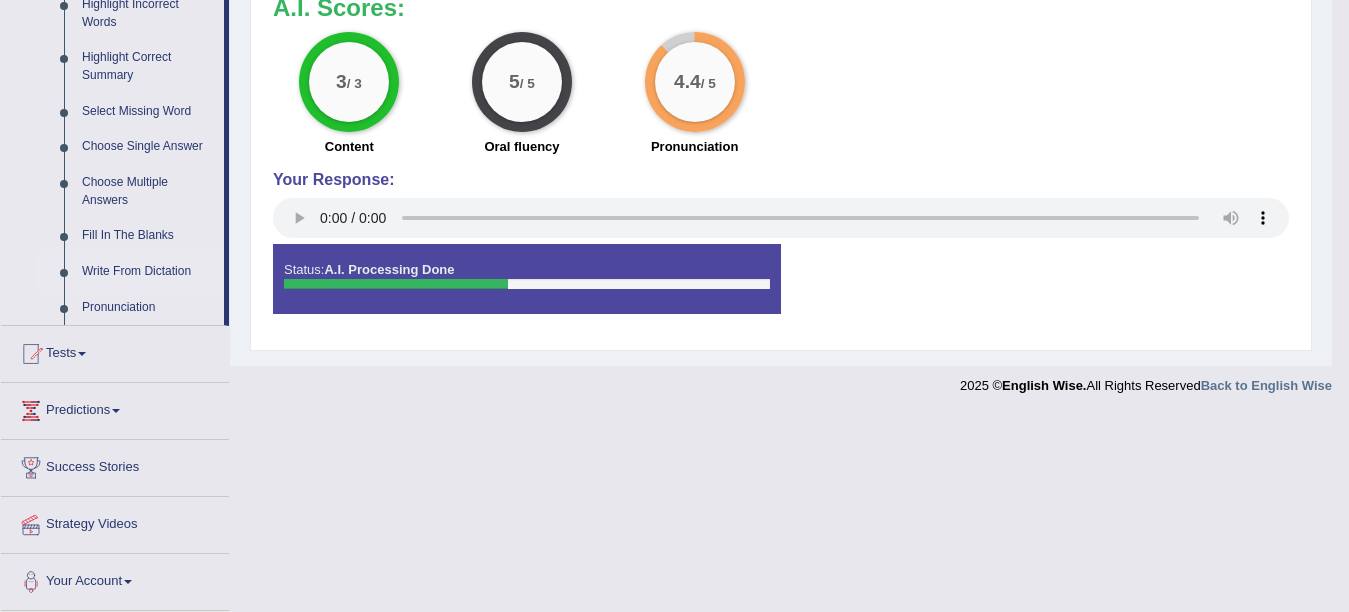 click on "Write From Dictation" at bounding box center [148, 272] 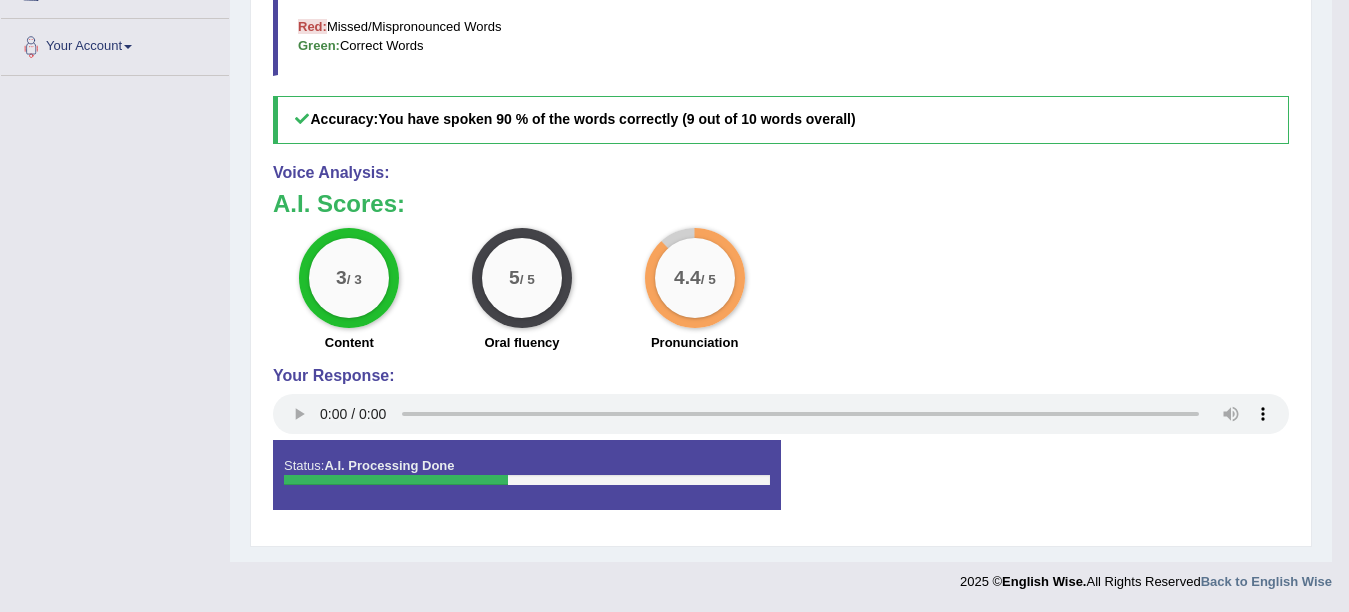 scroll, scrollTop: 288, scrollLeft: 0, axis: vertical 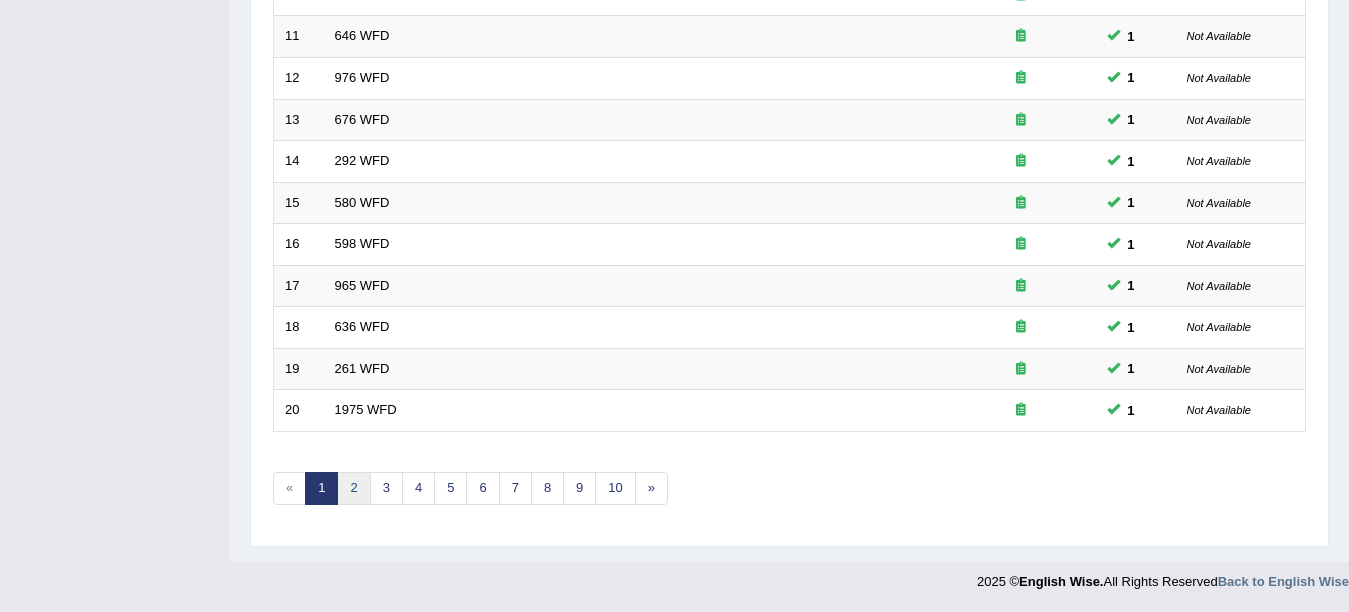 click on "2" at bounding box center (353, 488) 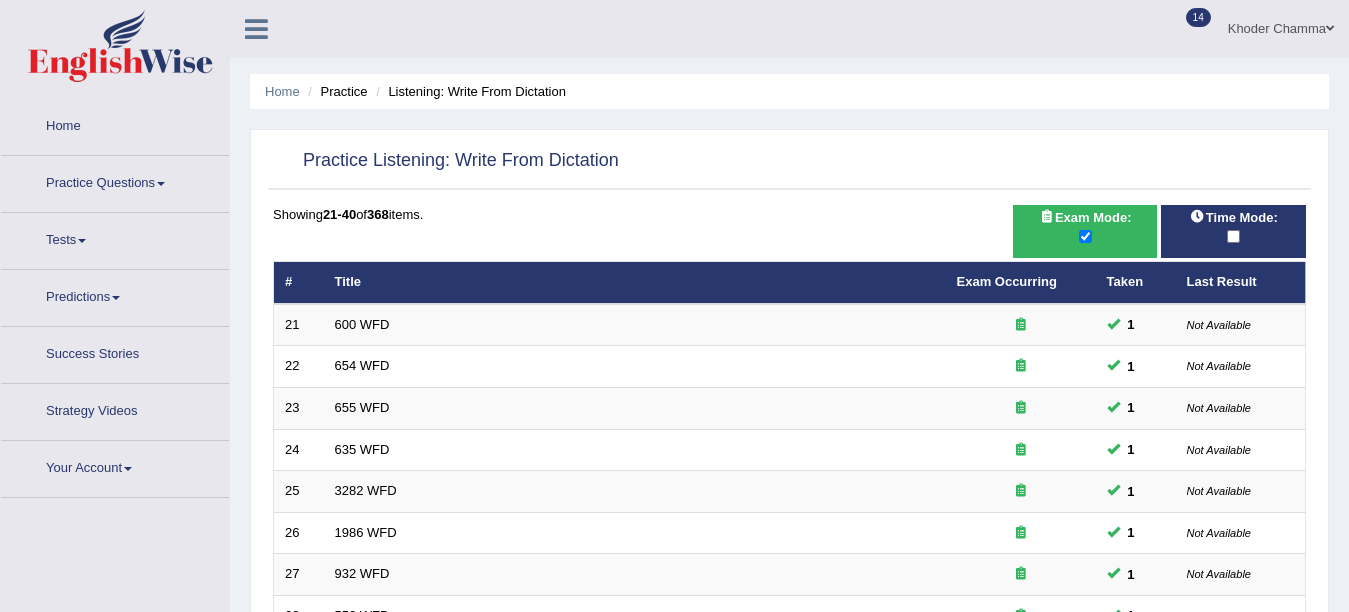 scroll, scrollTop: 0, scrollLeft: 0, axis: both 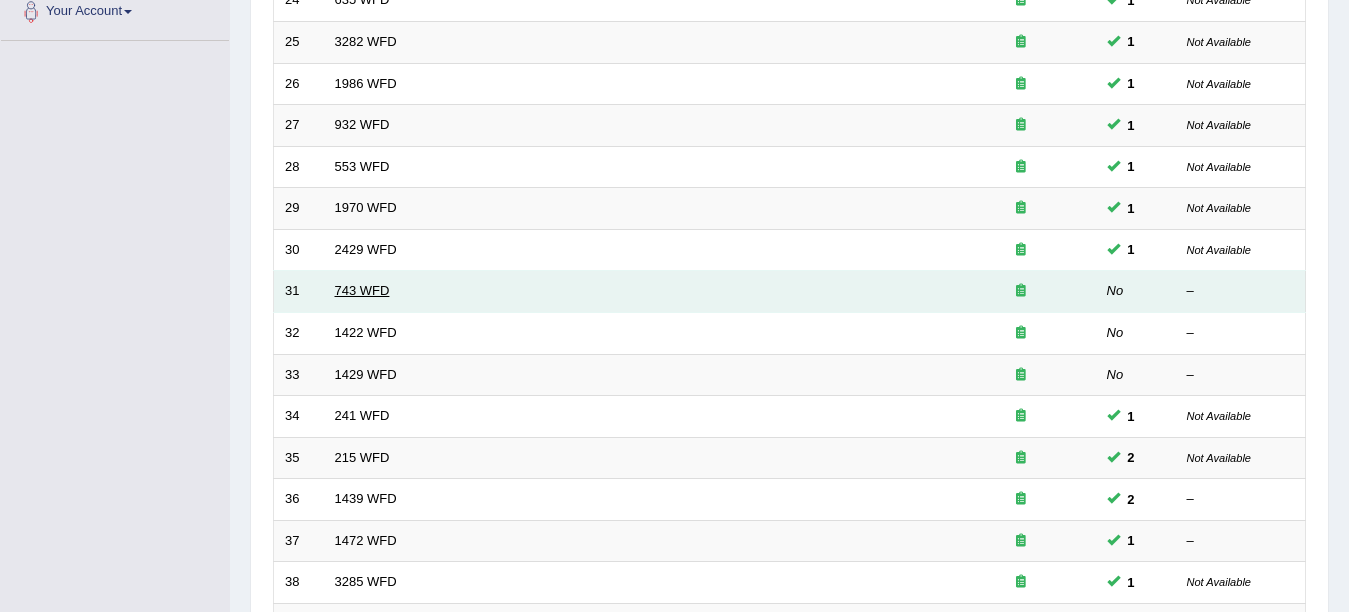click on "743 WFD" at bounding box center (362, 290) 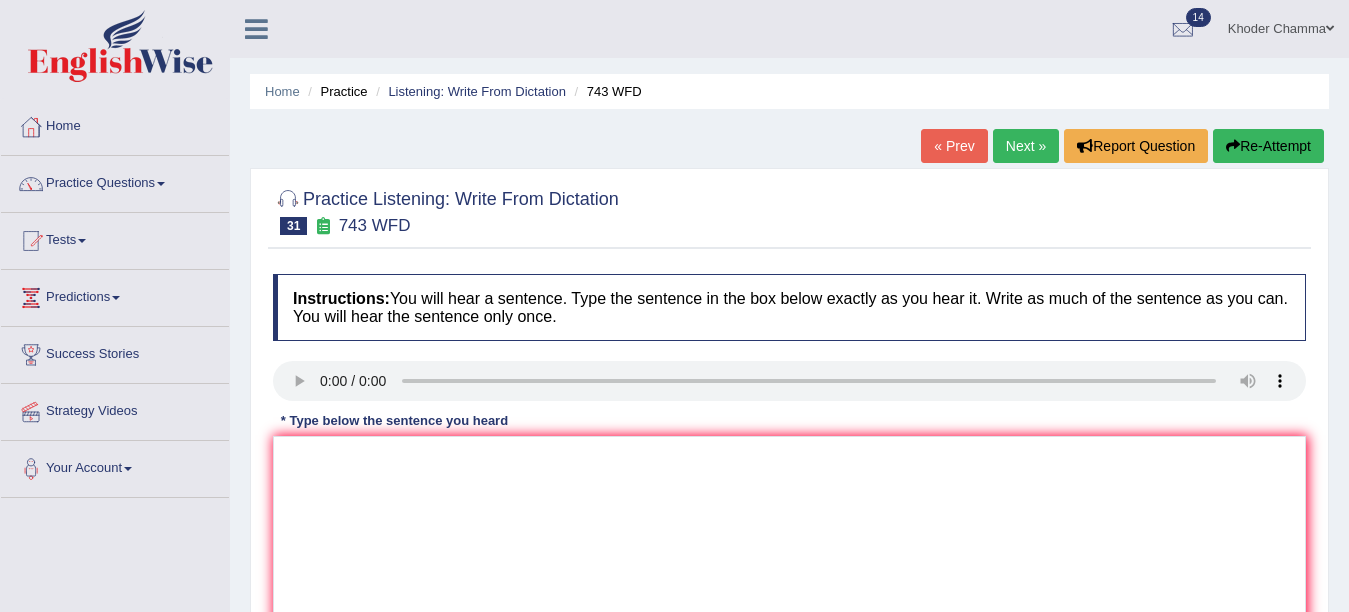 scroll, scrollTop: 0, scrollLeft: 0, axis: both 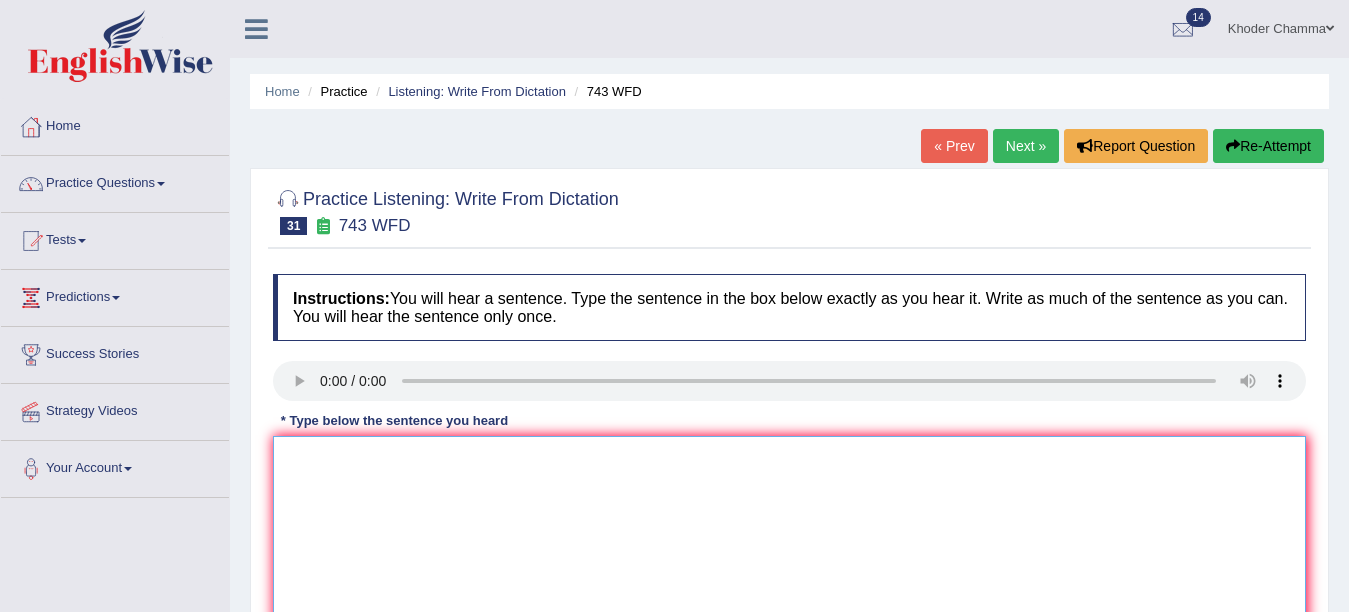 click at bounding box center (789, 533) 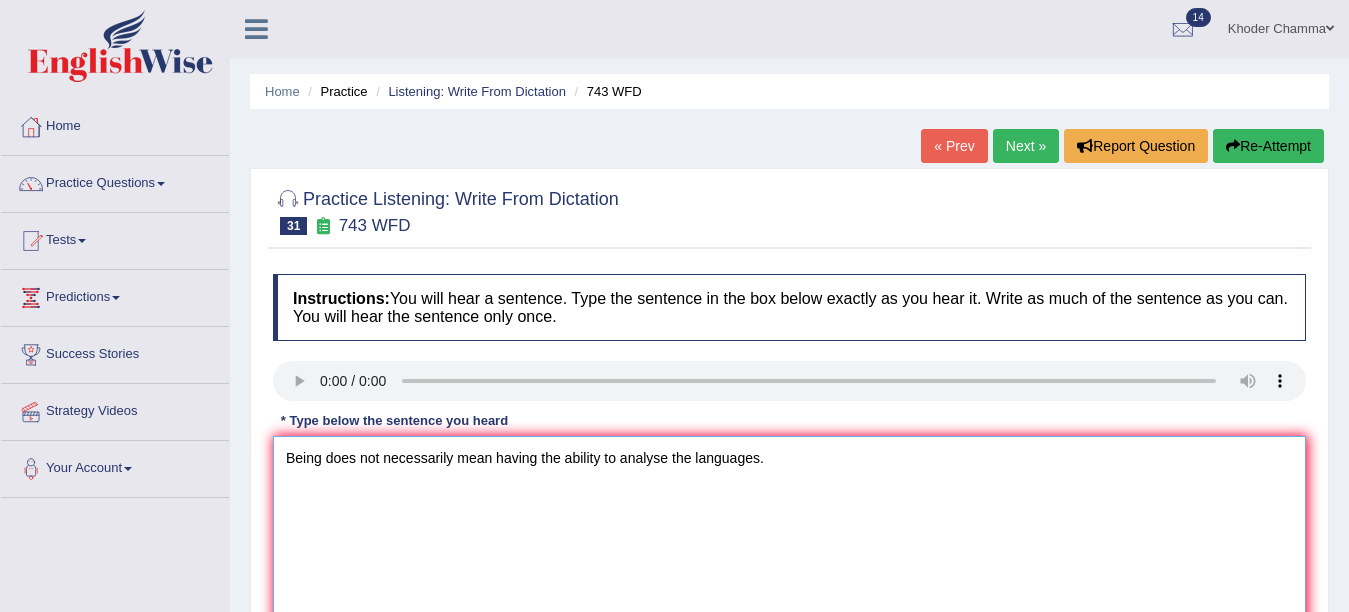 click on "Being does not necessarily mean having the ability to analyse the languages." at bounding box center (789, 533) 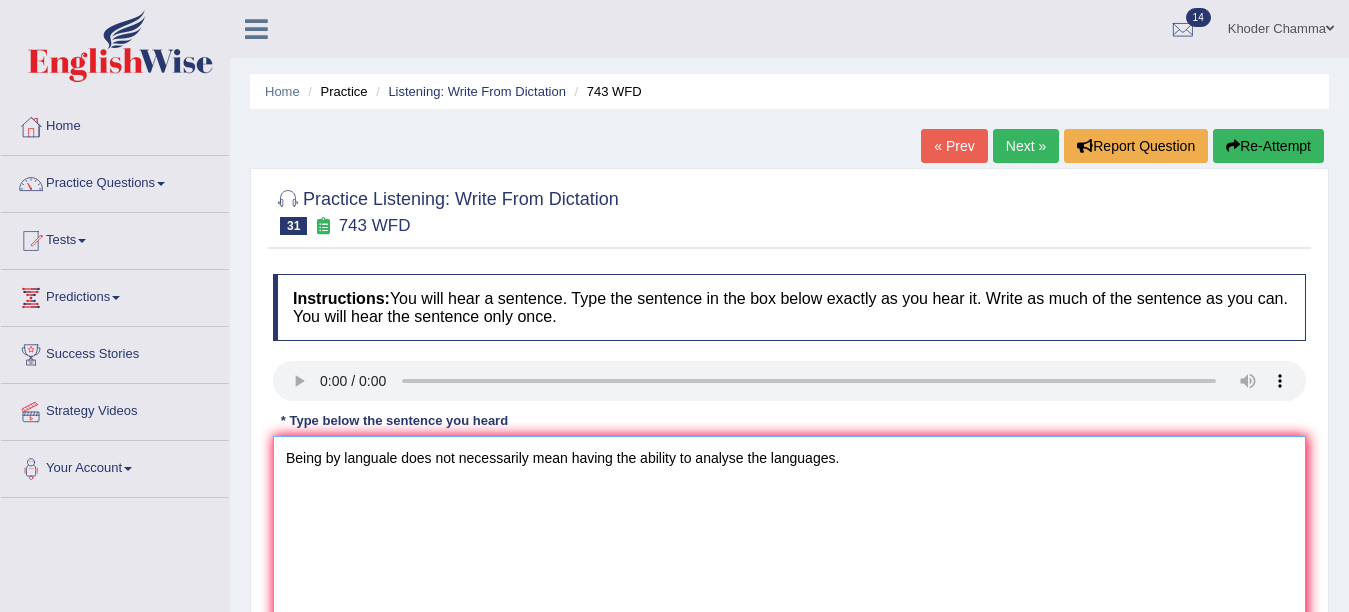 click on "Being by languale does not necessarily mean having the ability to analyse the languages." at bounding box center (789, 533) 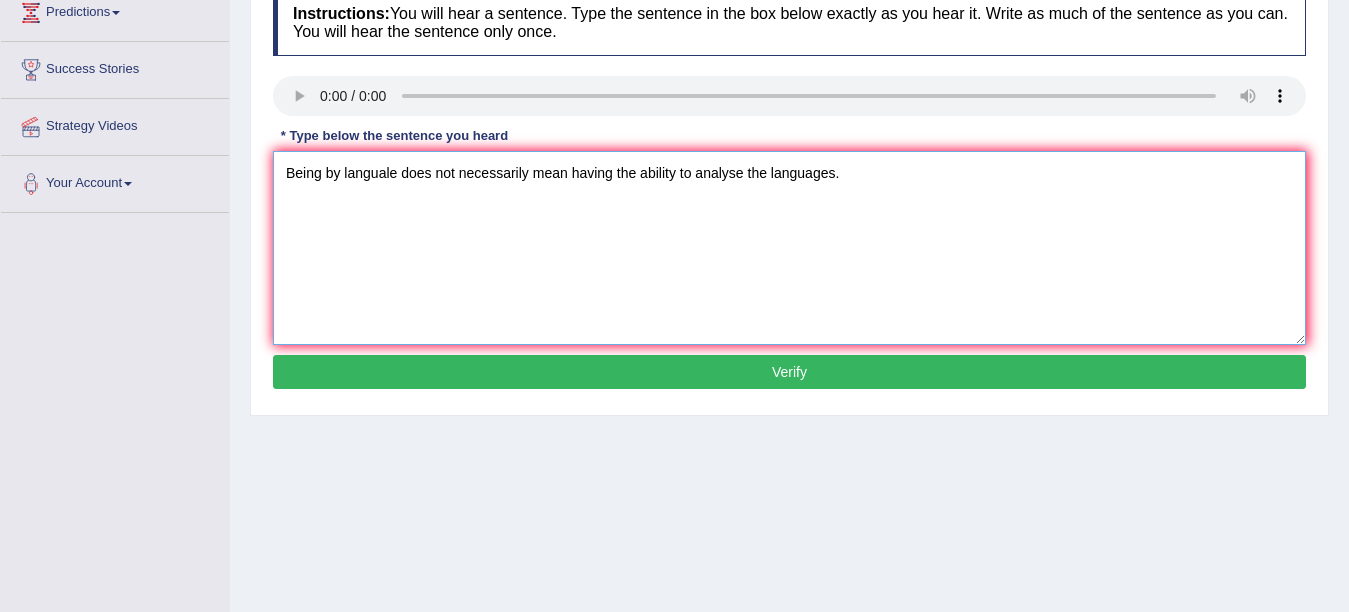 scroll, scrollTop: 294, scrollLeft: 0, axis: vertical 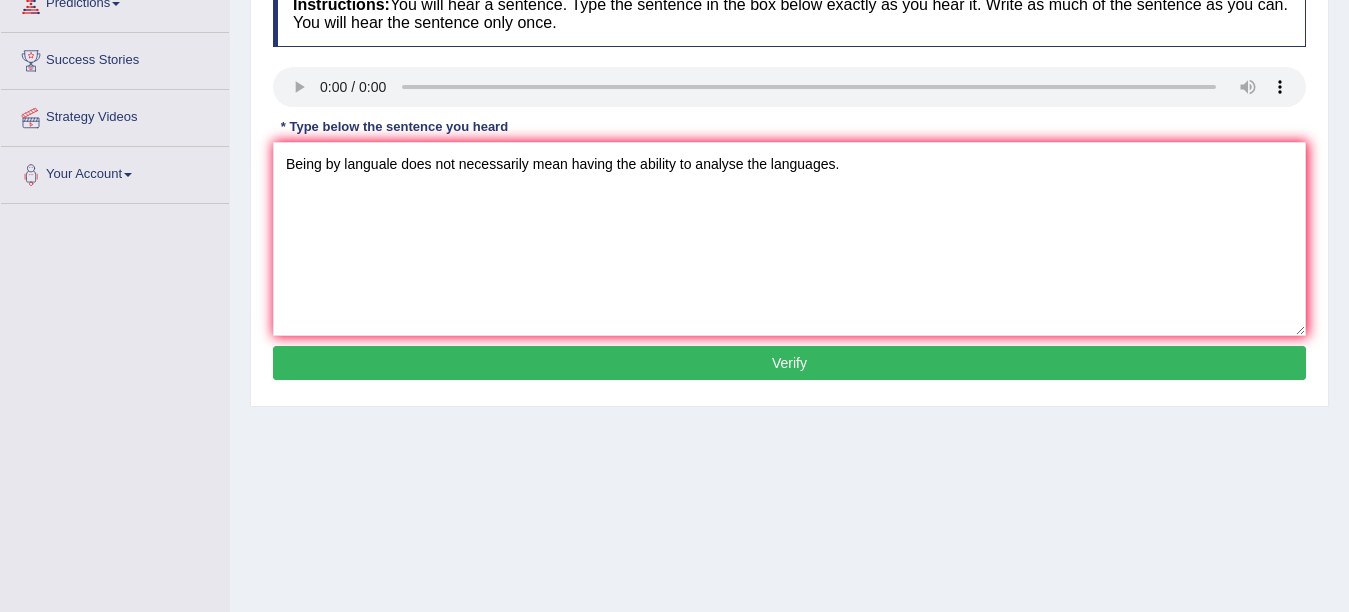 click on "Verify" at bounding box center (789, 363) 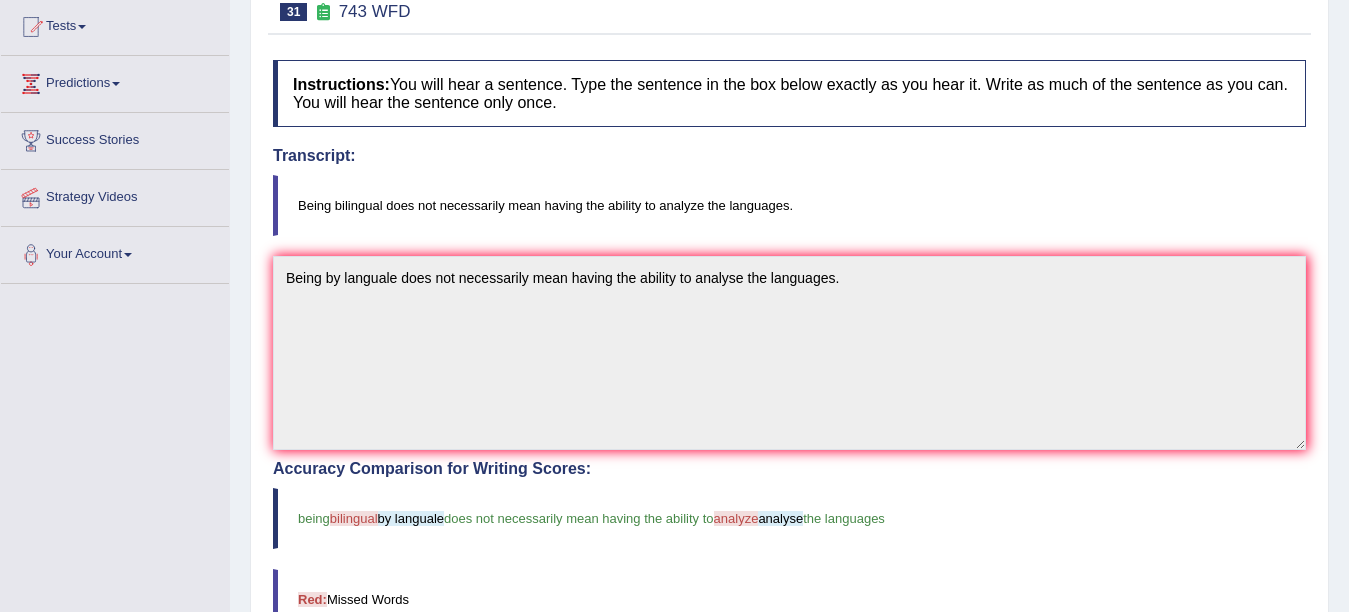 scroll, scrollTop: 218, scrollLeft: 0, axis: vertical 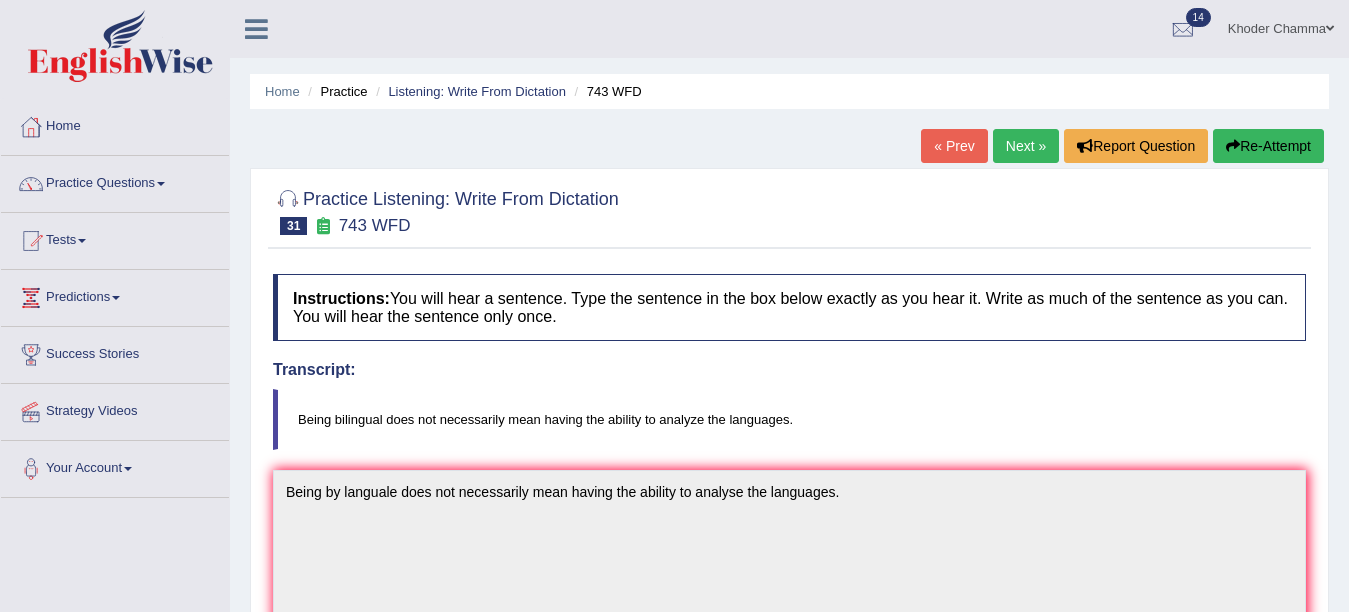 click on "Next »" at bounding box center [1026, 146] 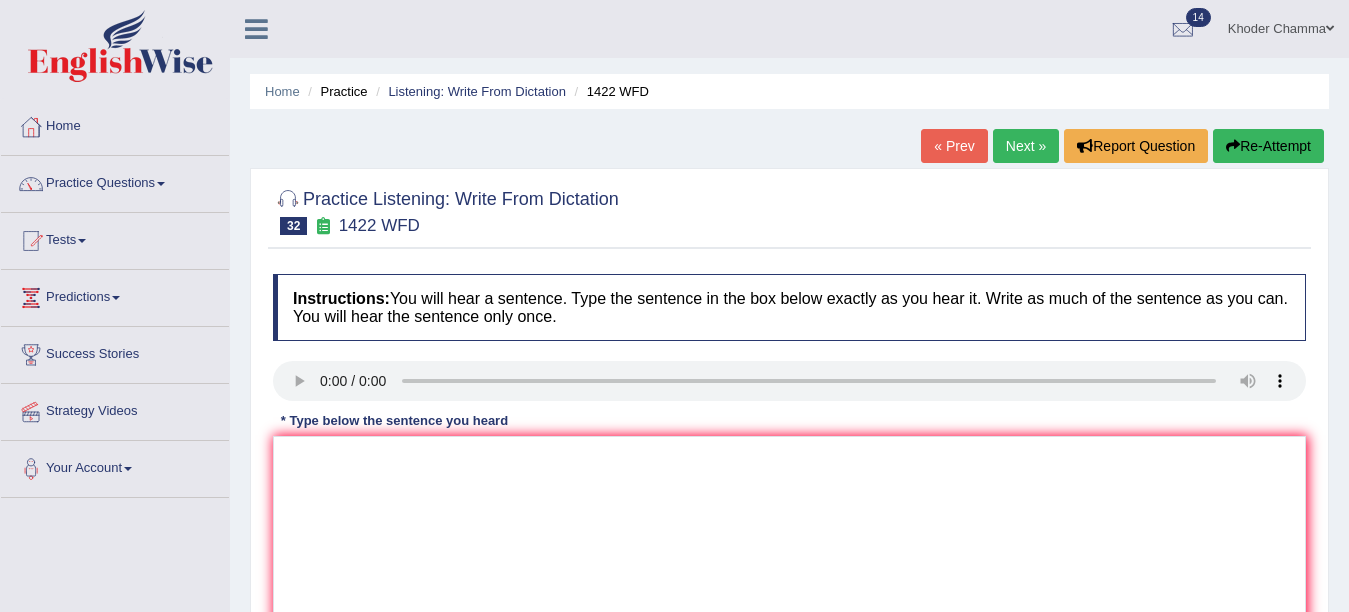 scroll, scrollTop: 0, scrollLeft: 0, axis: both 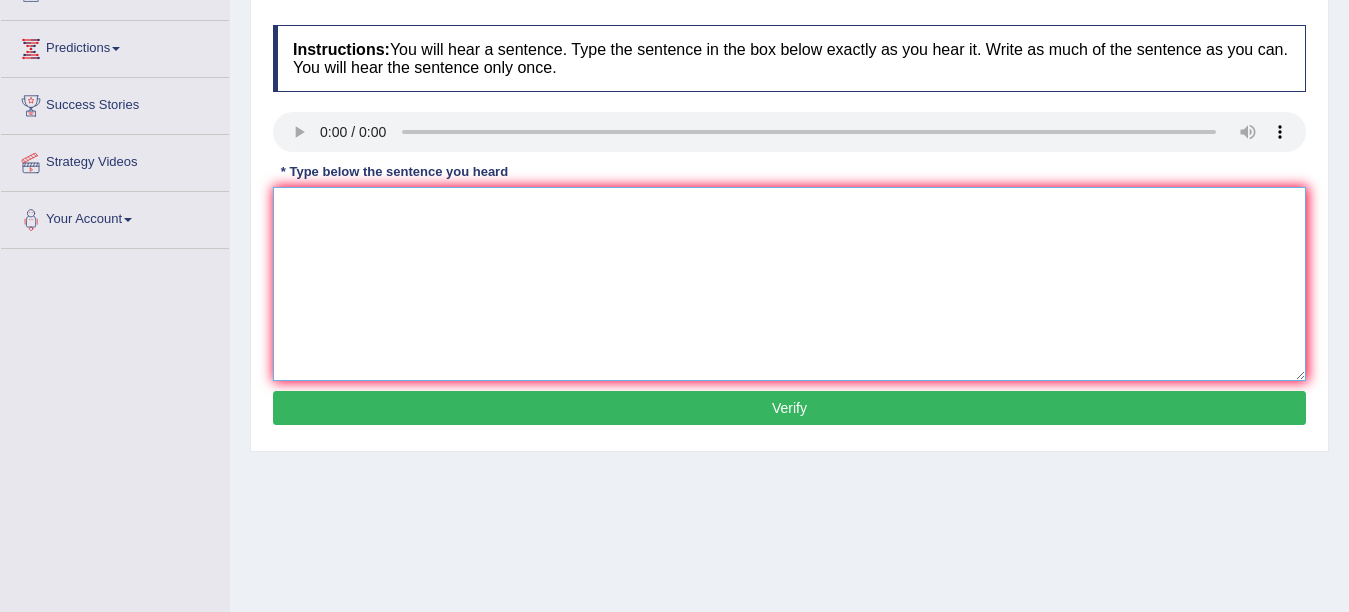 click at bounding box center [789, 284] 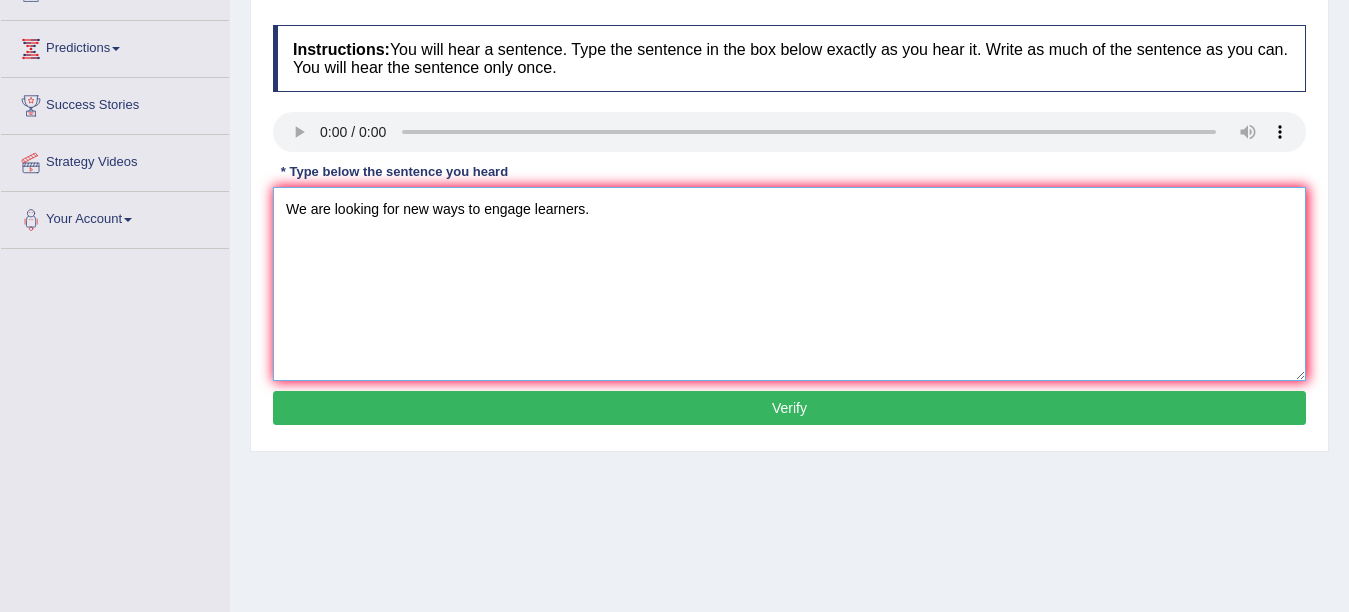type on "We are looking for new ways to engage learners." 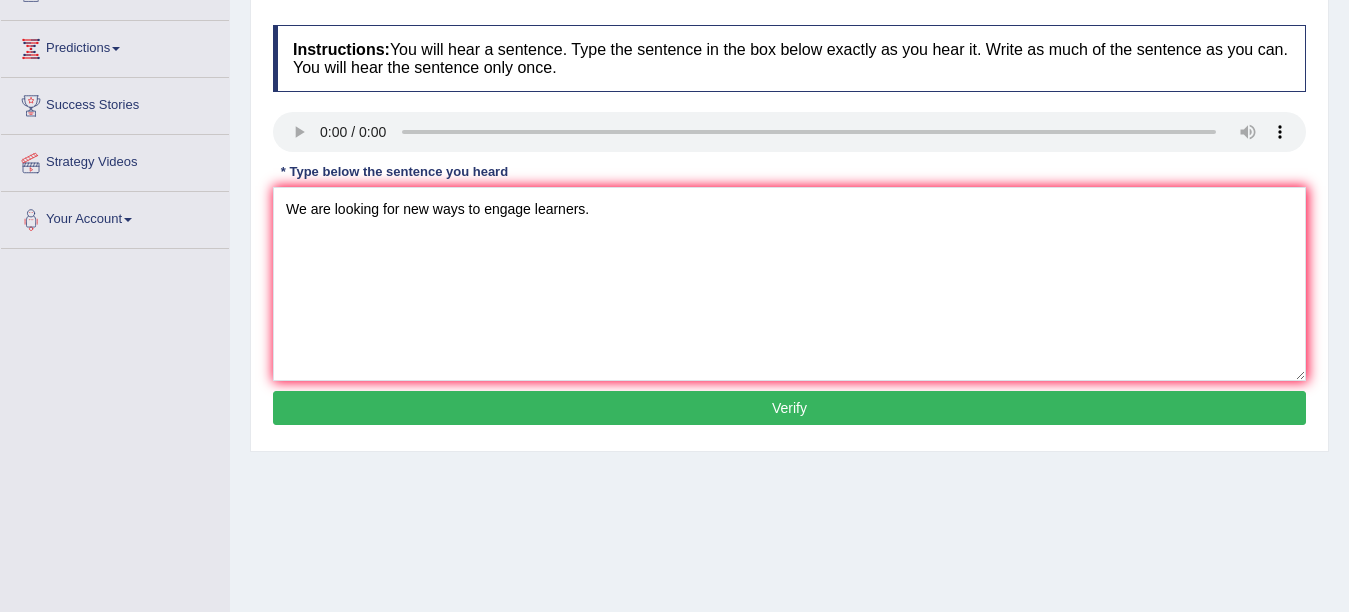 click on "Verify" at bounding box center (789, 408) 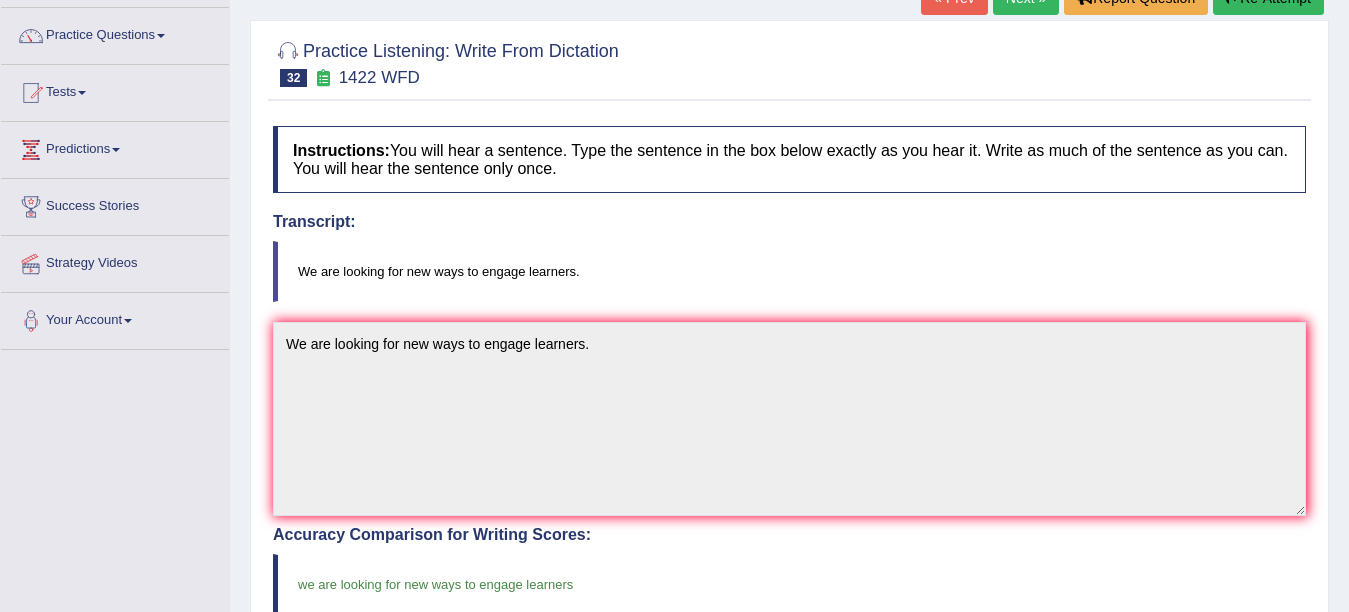 scroll, scrollTop: 0, scrollLeft: 0, axis: both 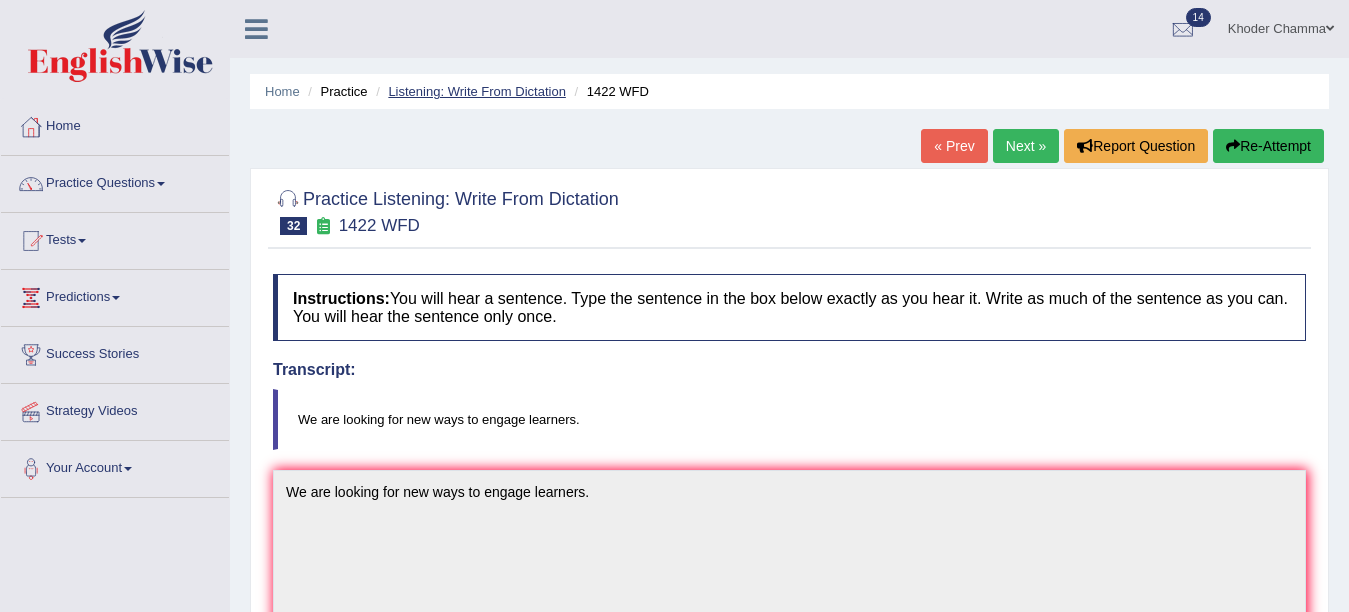 click on "Listening: Write From Dictation" at bounding box center (477, 91) 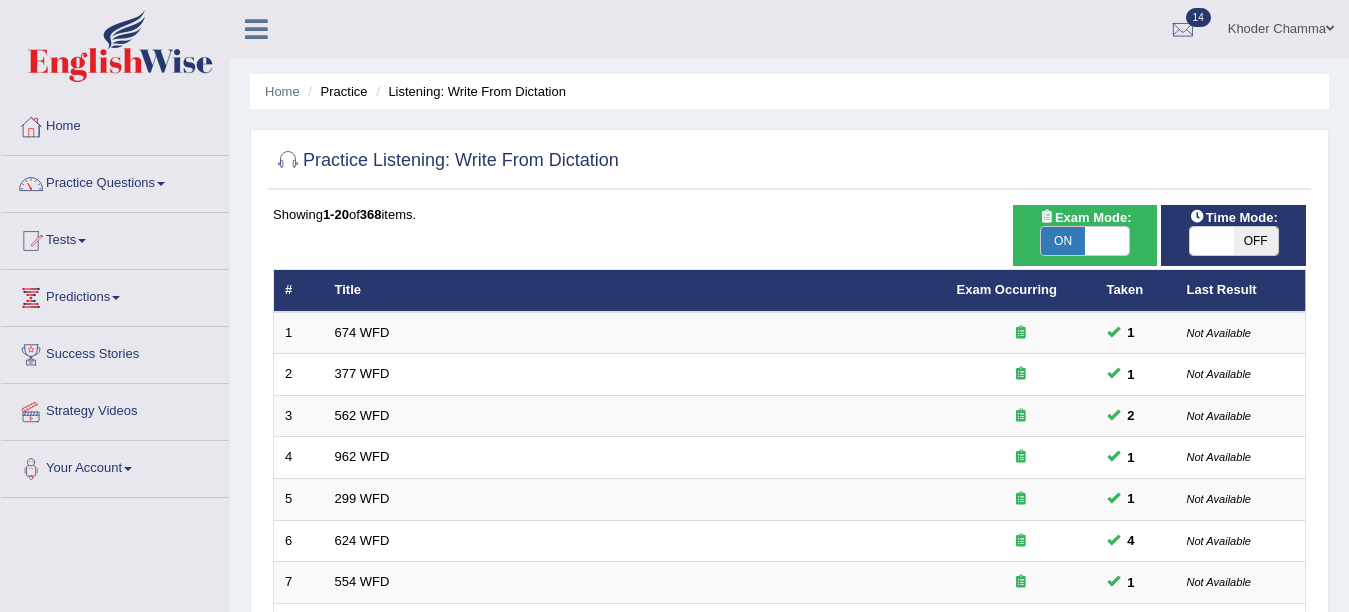 scroll, scrollTop: 0, scrollLeft: 0, axis: both 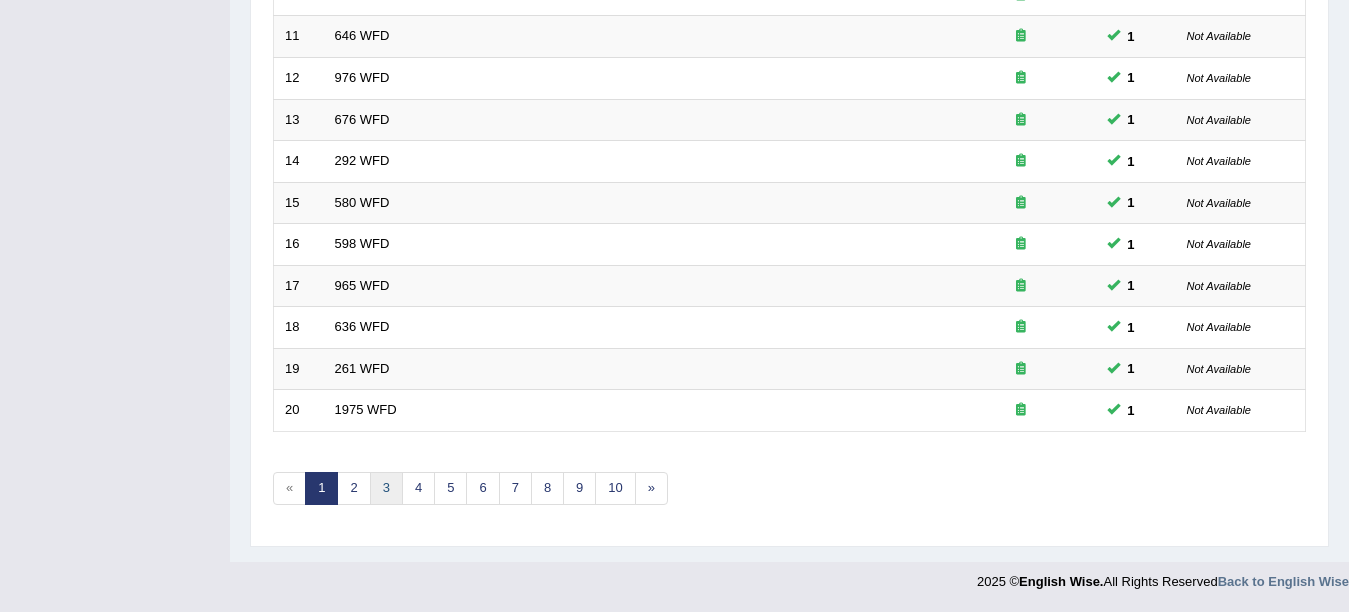 click on "3" at bounding box center [386, 488] 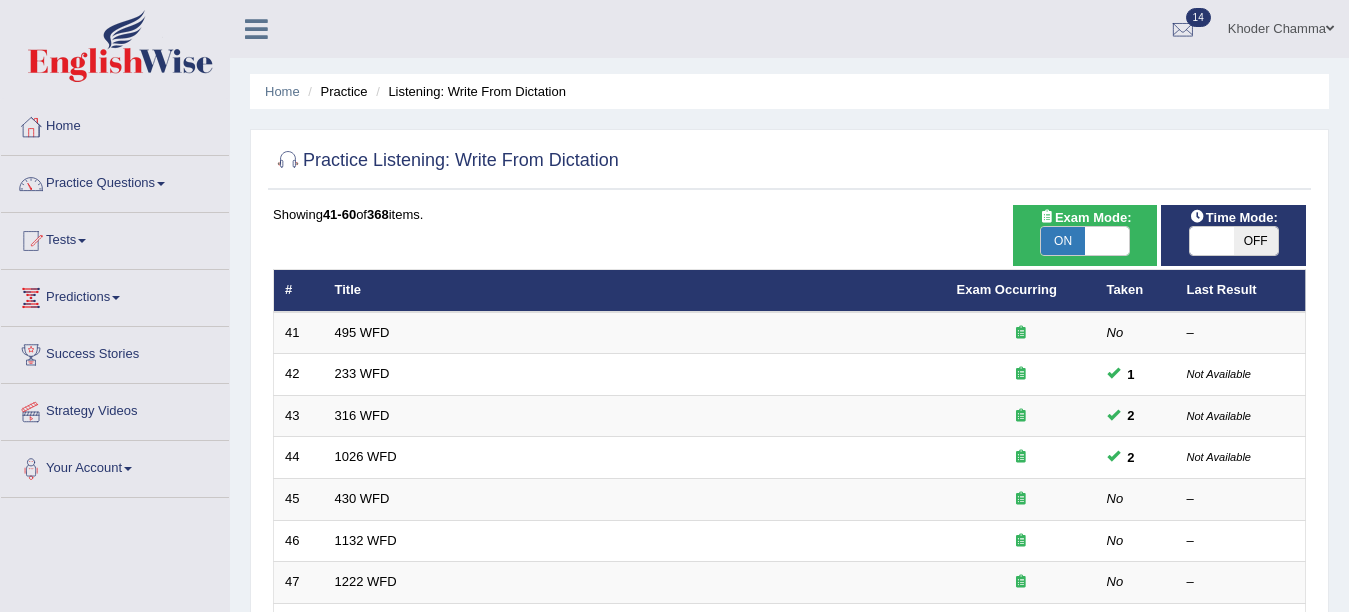 scroll, scrollTop: 0, scrollLeft: 0, axis: both 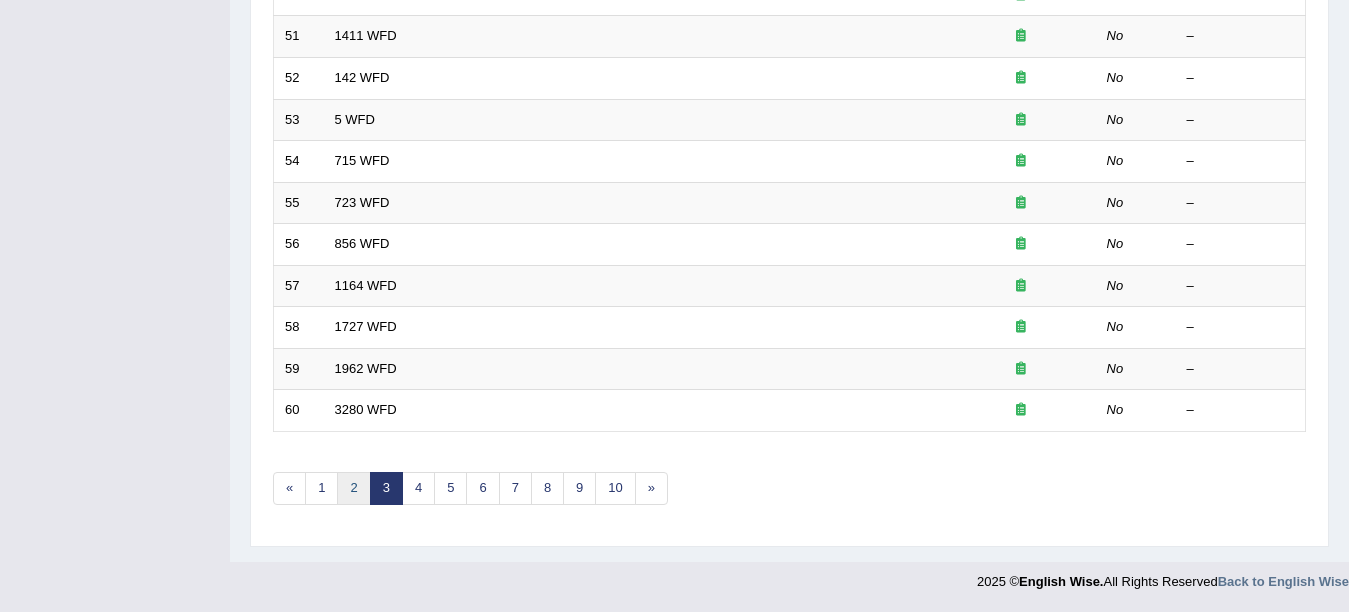 click on "2" at bounding box center [353, 488] 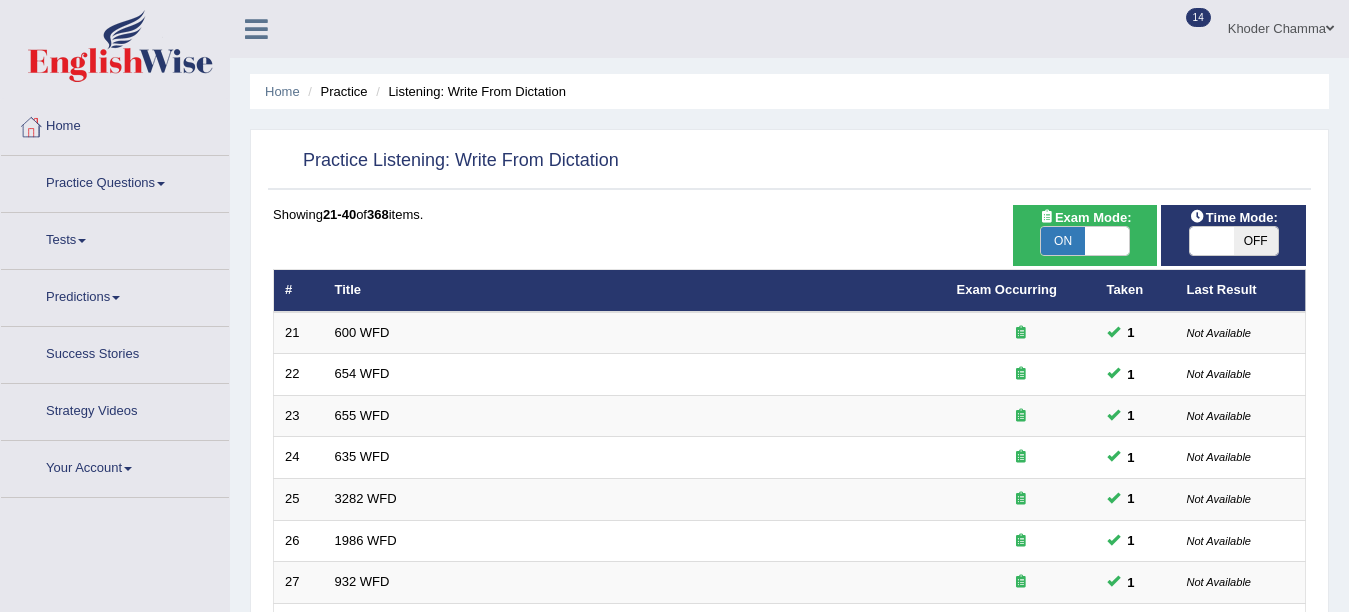 scroll, scrollTop: 535, scrollLeft: 0, axis: vertical 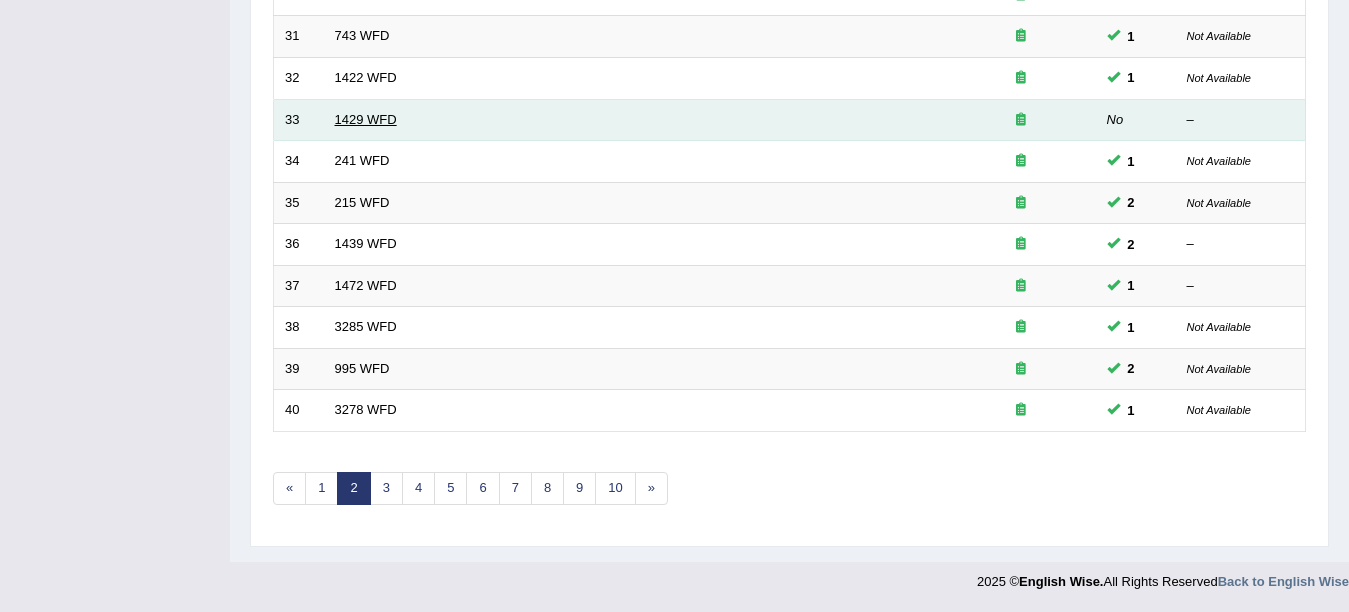 click on "1429 WFD" at bounding box center (366, 119) 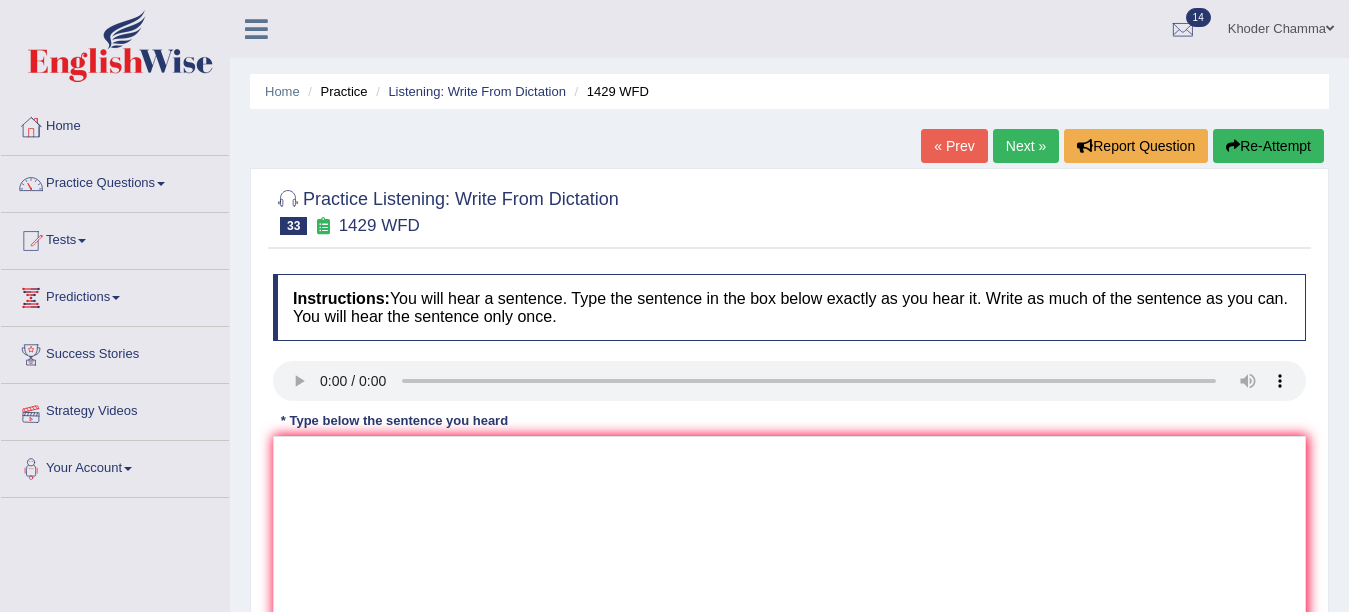 scroll, scrollTop: 0, scrollLeft: 0, axis: both 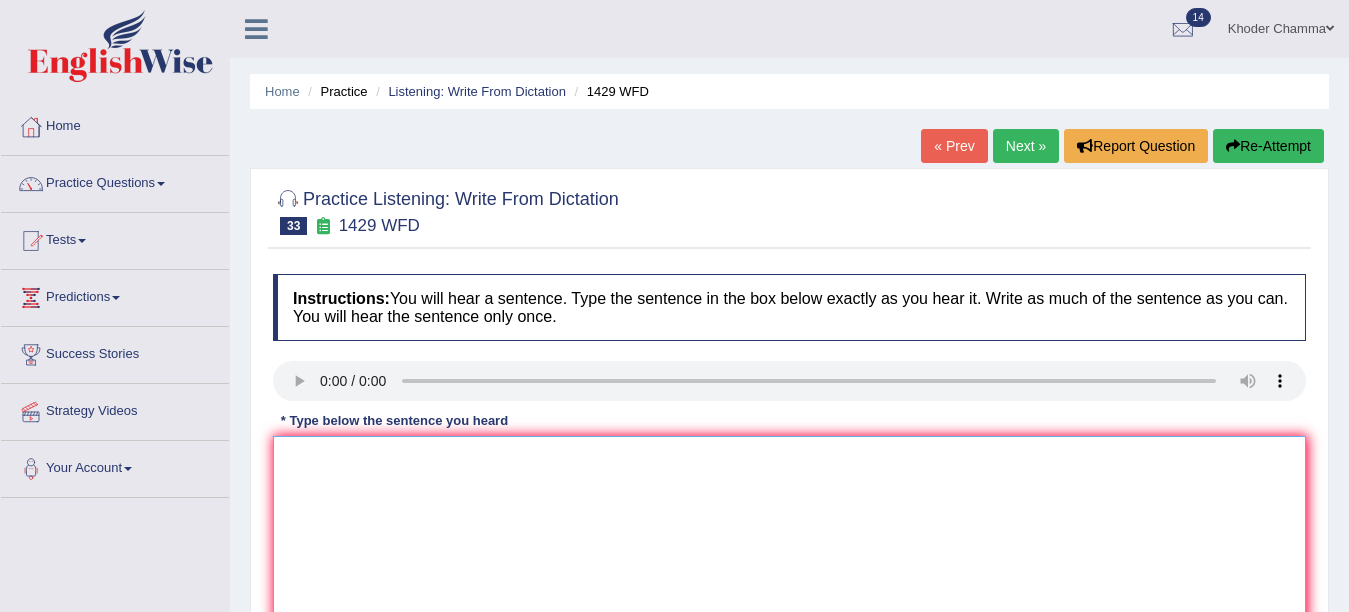 click at bounding box center (789, 533) 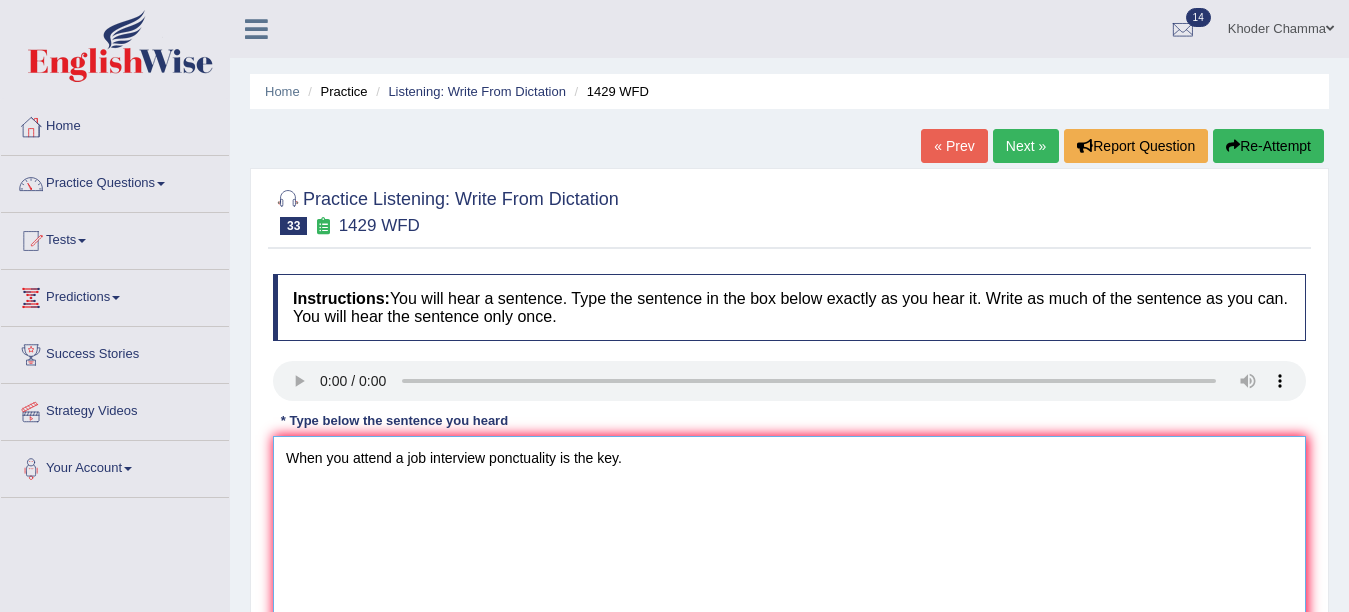 click on "When you attend a job interview ponctuality is the key." at bounding box center (789, 533) 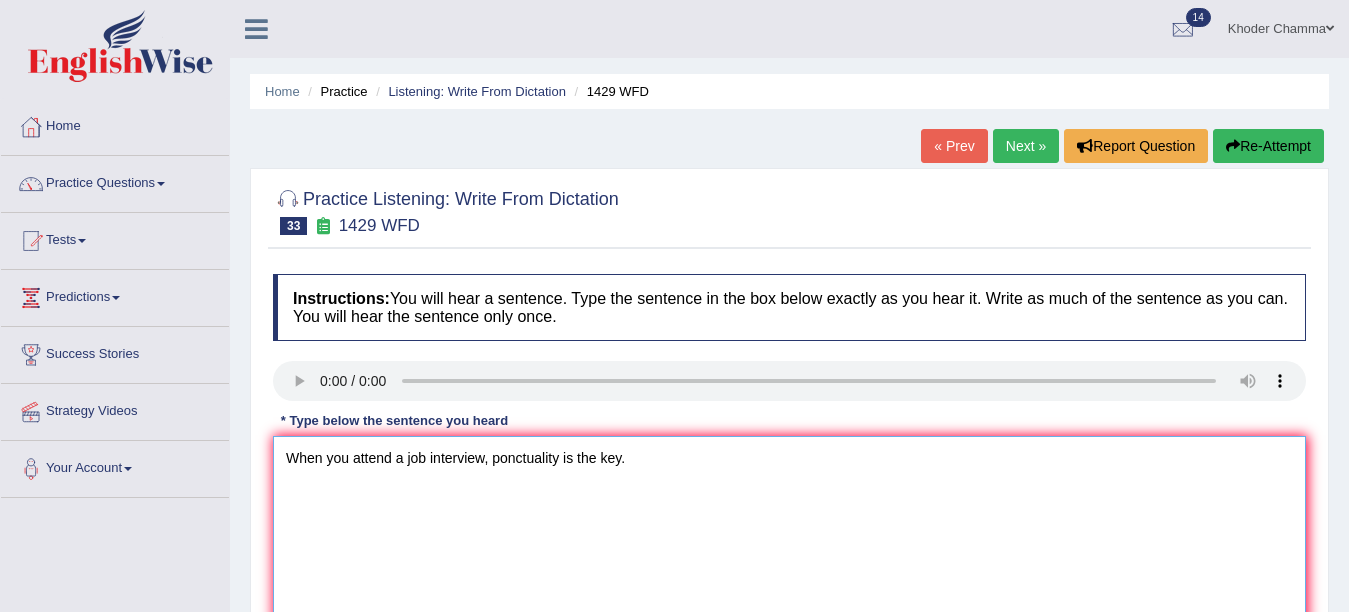 click on "When you attend a job interview, ponctuality is the key." at bounding box center (789, 533) 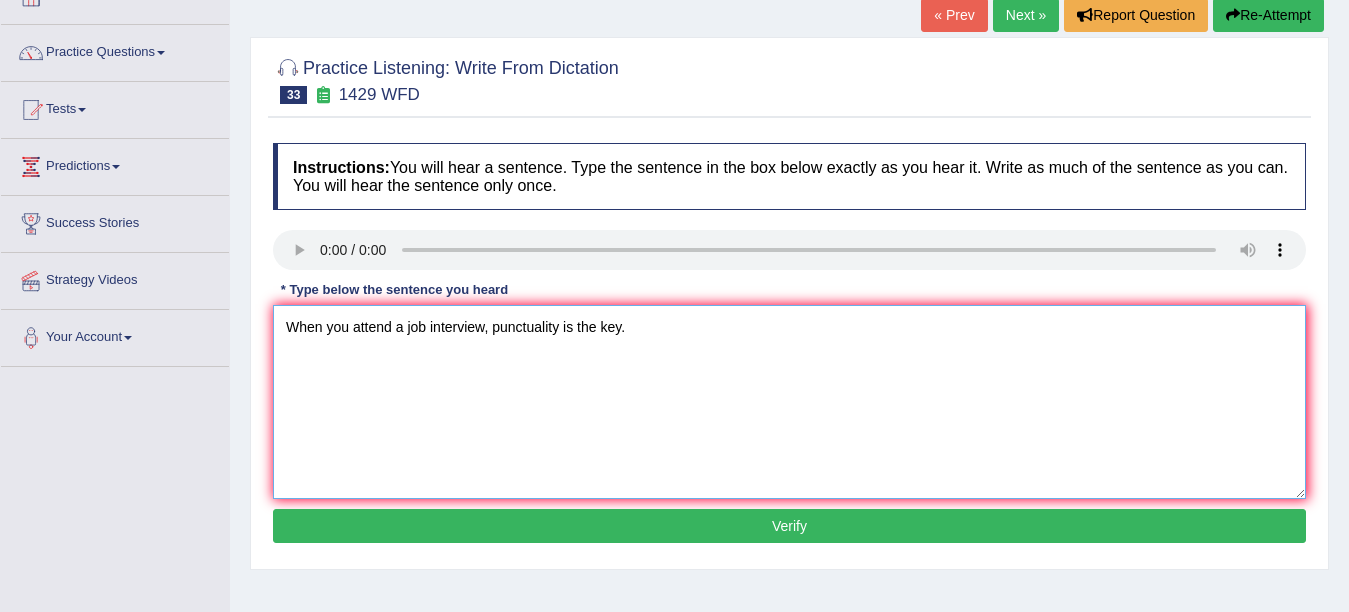 scroll, scrollTop: 231, scrollLeft: 0, axis: vertical 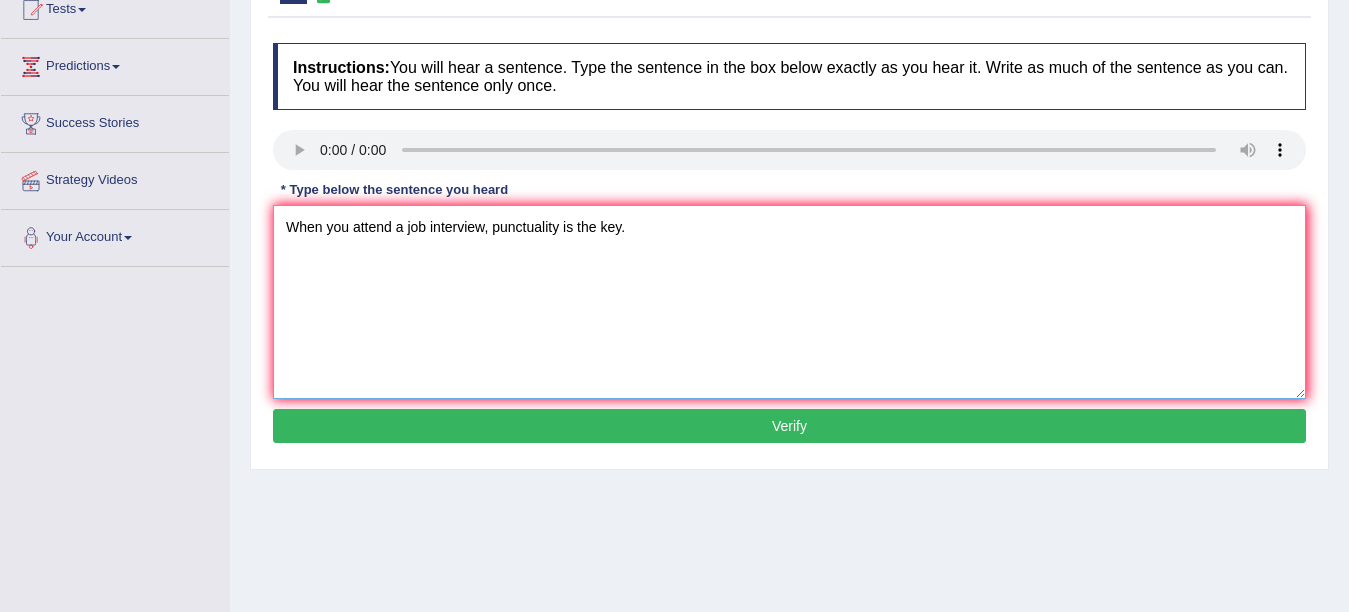 type on "When you attend a job interview, punctuality is the key." 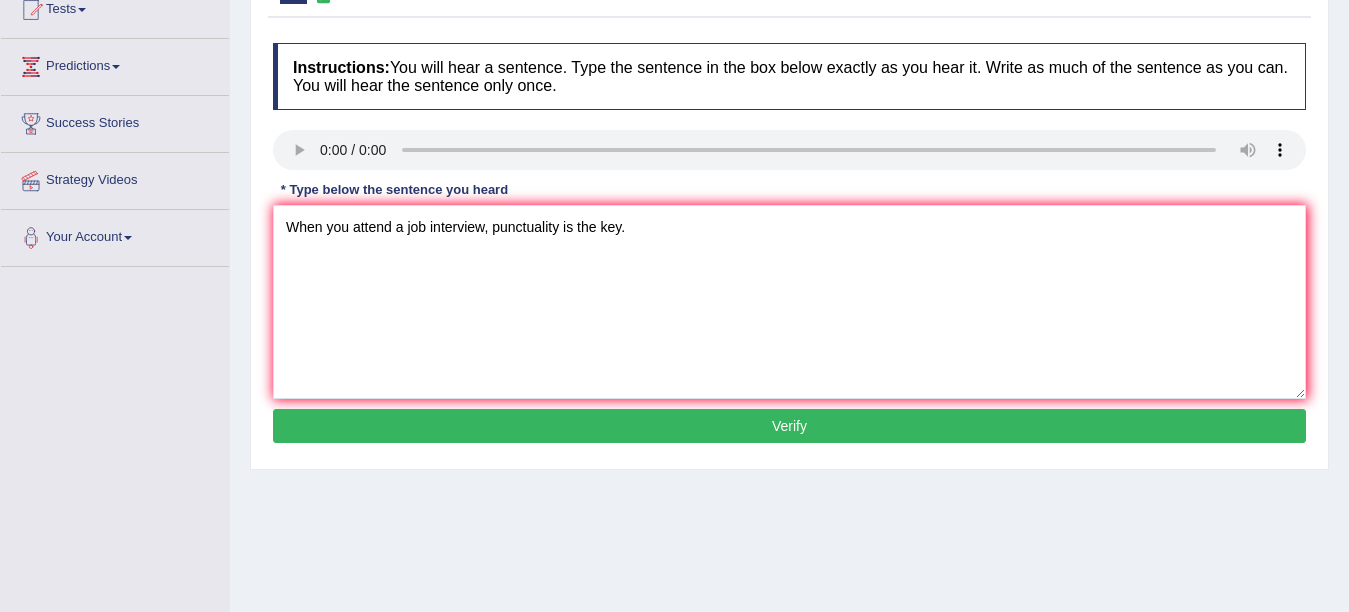 click on "Verify" at bounding box center [789, 426] 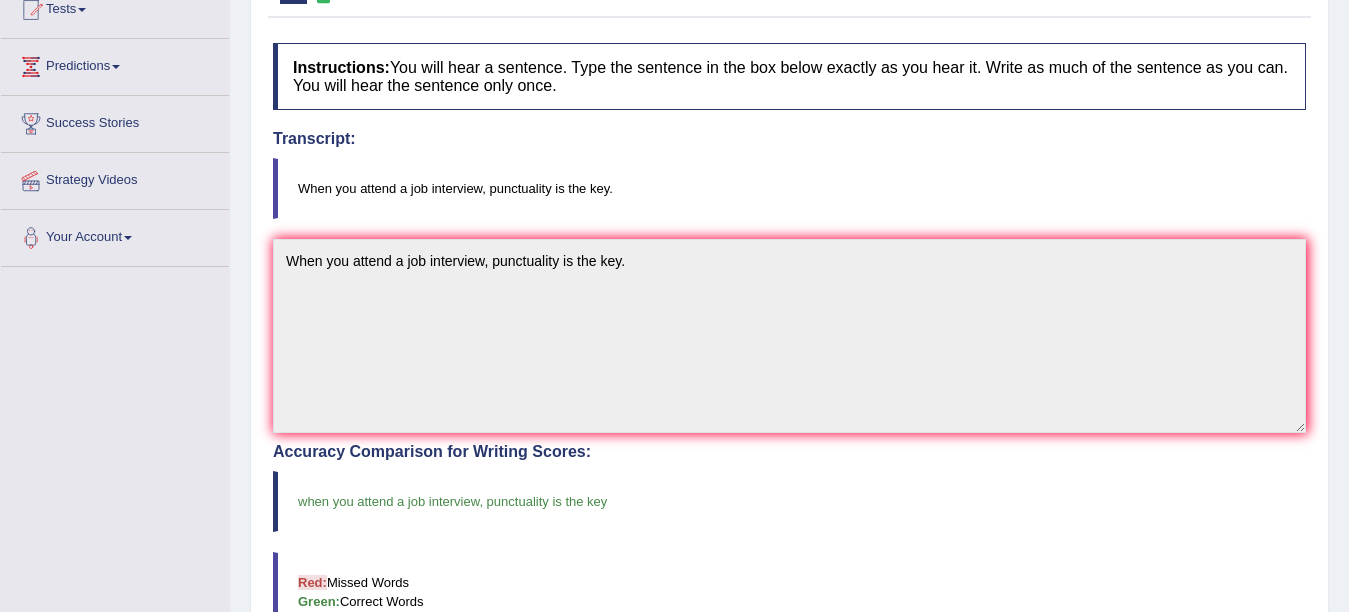 scroll, scrollTop: 0, scrollLeft: 0, axis: both 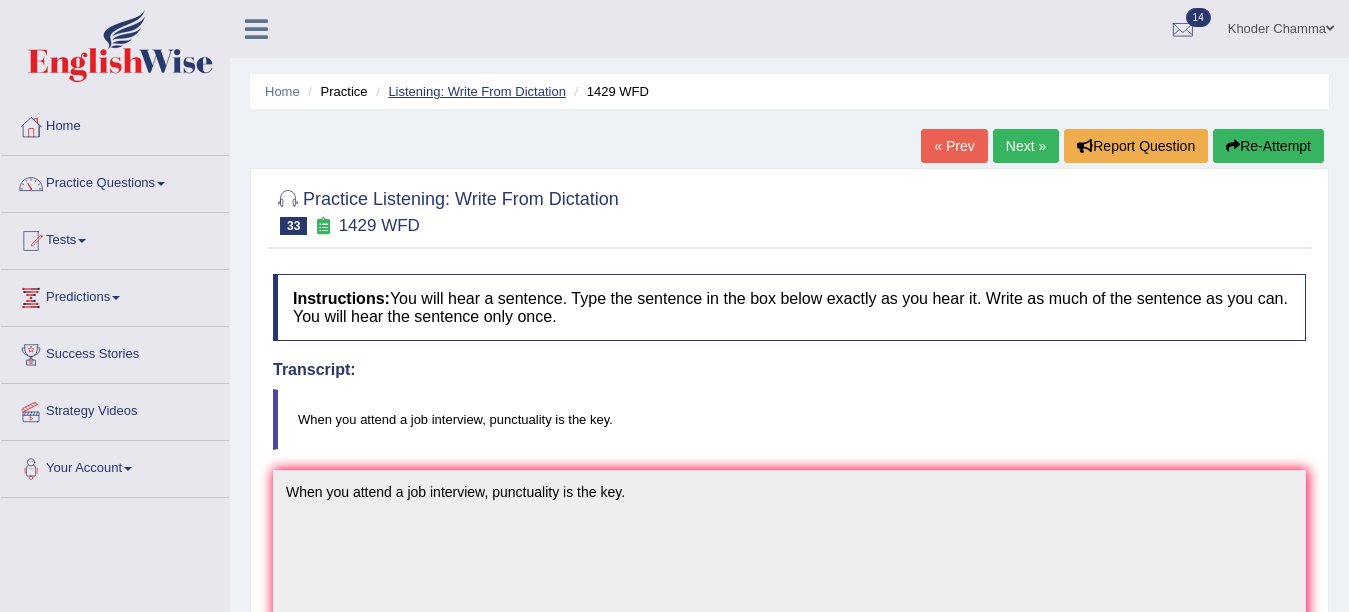 click on "Listening: Write From Dictation" at bounding box center (477, 91) 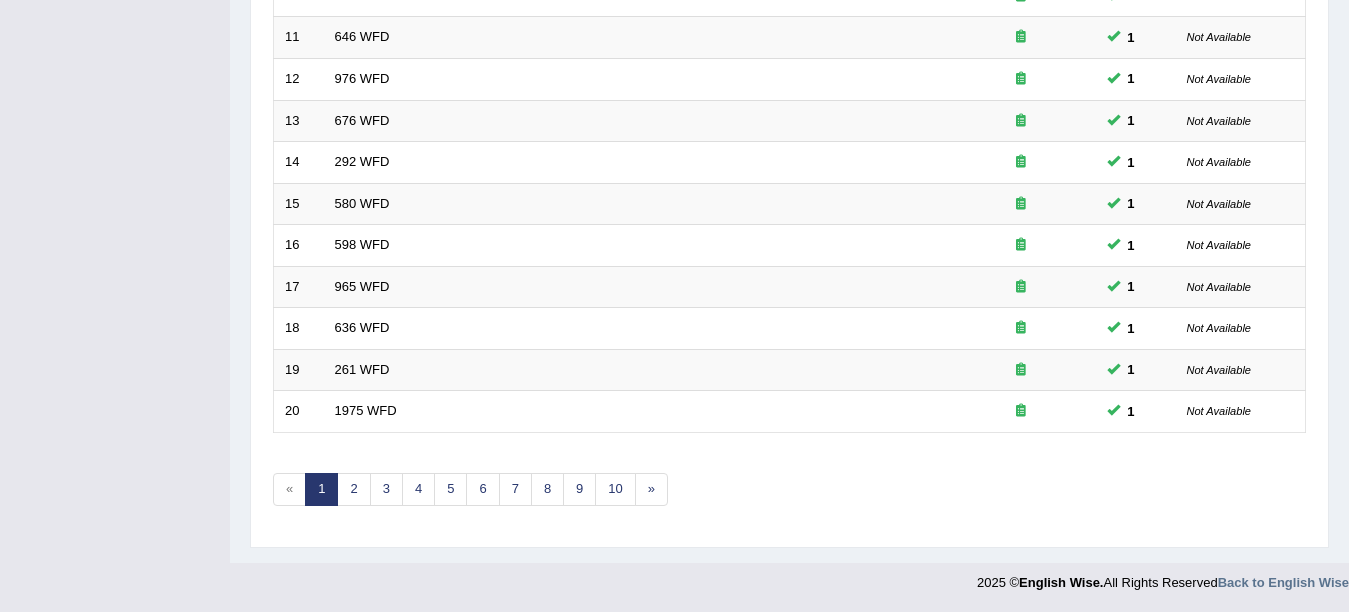 scroll, scrollTop: 712, scrollLeft: 0, axis: vertical 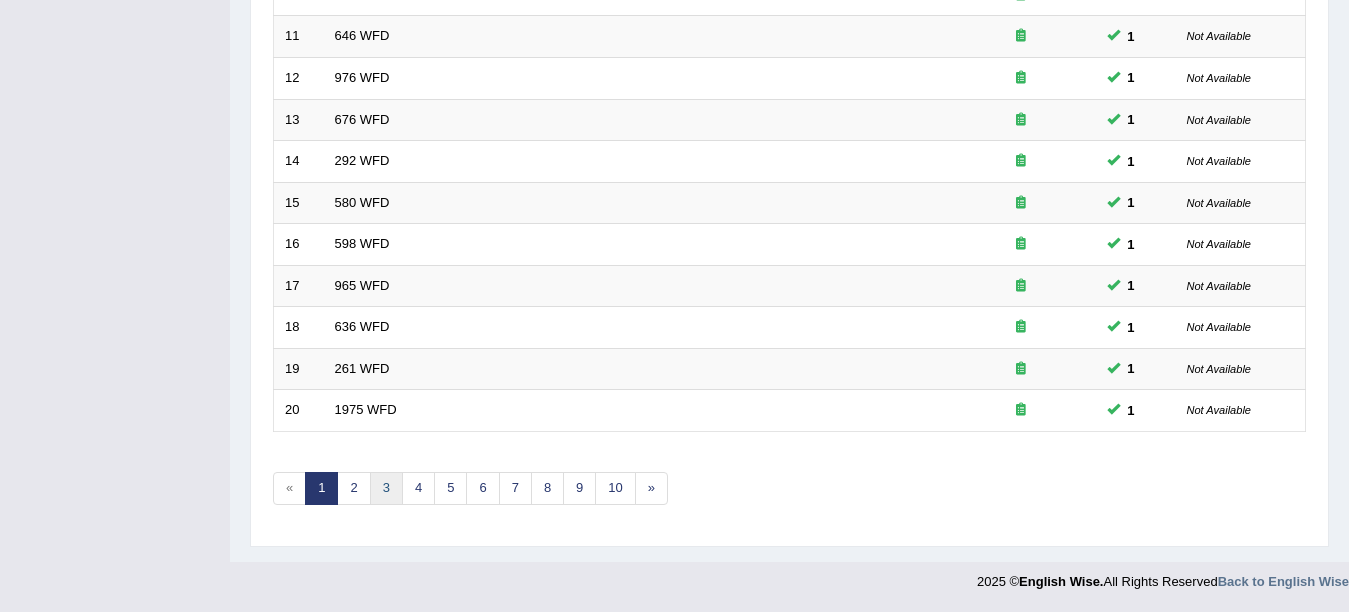click on "3" at bounding box center (386, 488) 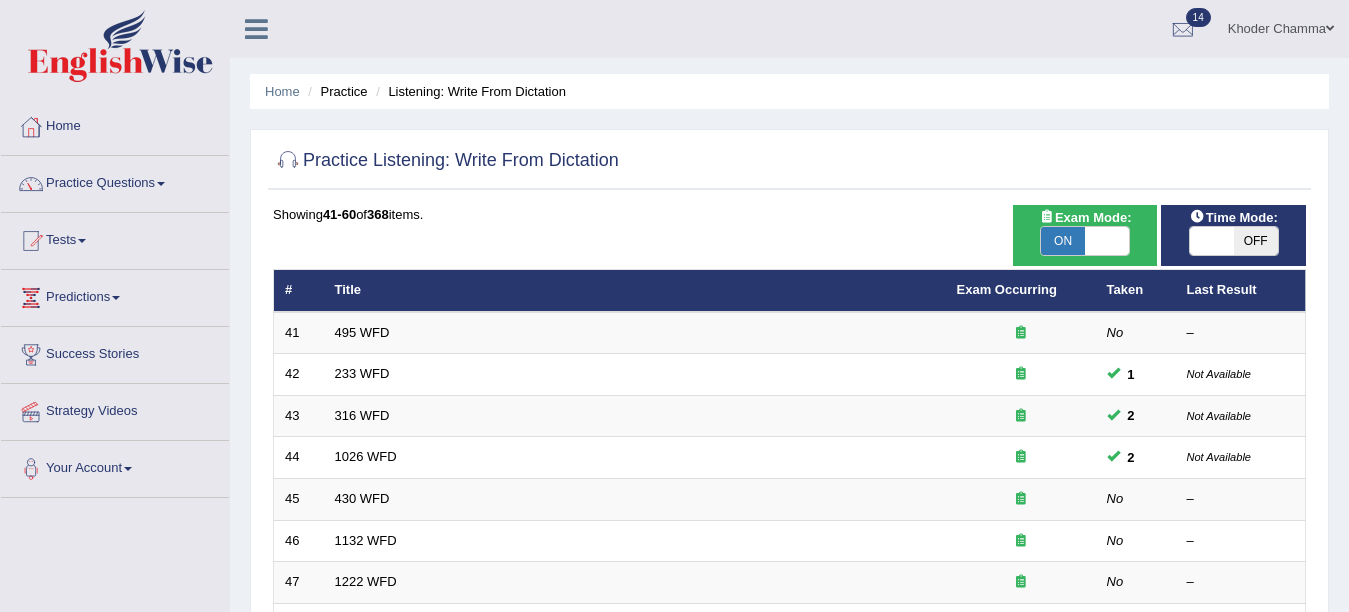 scroll, scrollTop: 0, scrollLeft: 0, axis: both 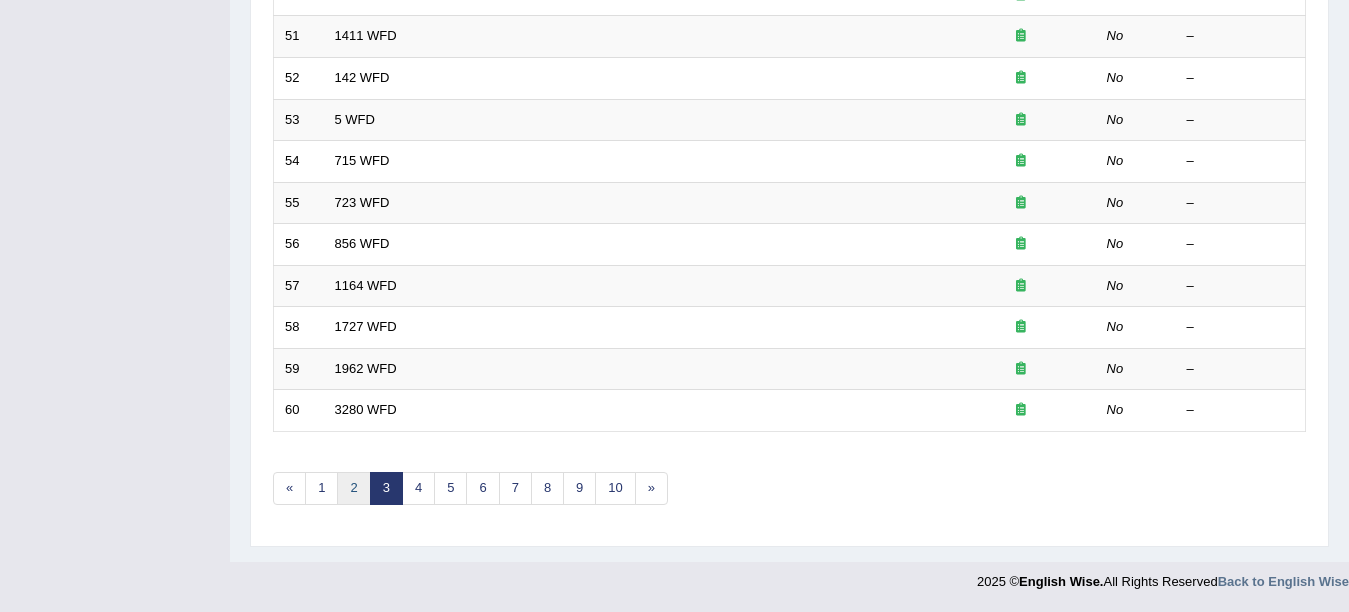 click on "2" at bounding box center [353, 488] 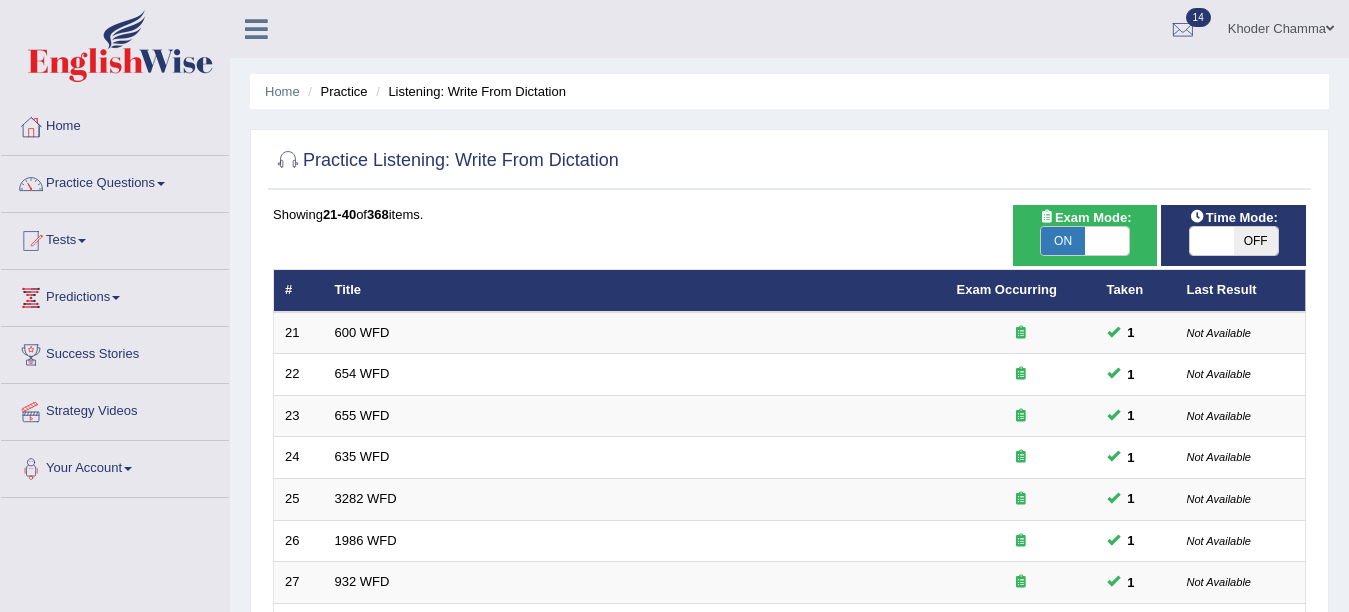 scroll, scrollTop: 0, scrollLeft: 0, axis: both 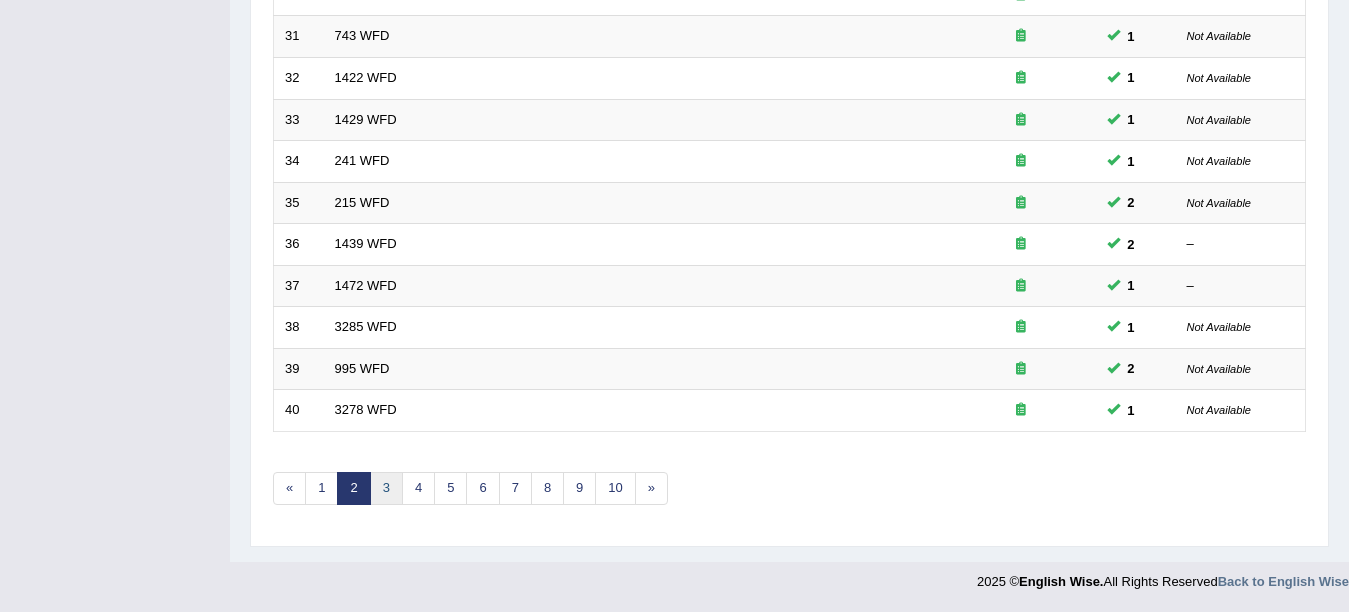 click on "3" at bounding box center (386, 488) 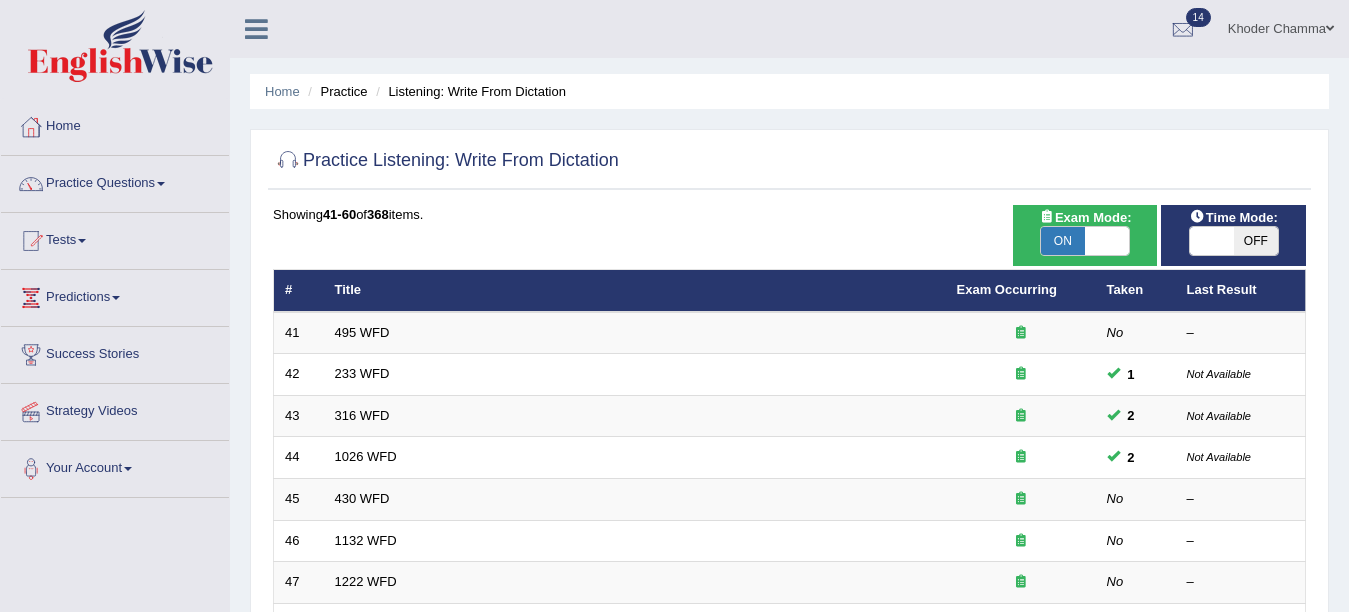 scroll, scrollTop: 0, scrollLeft: 0, axis: both 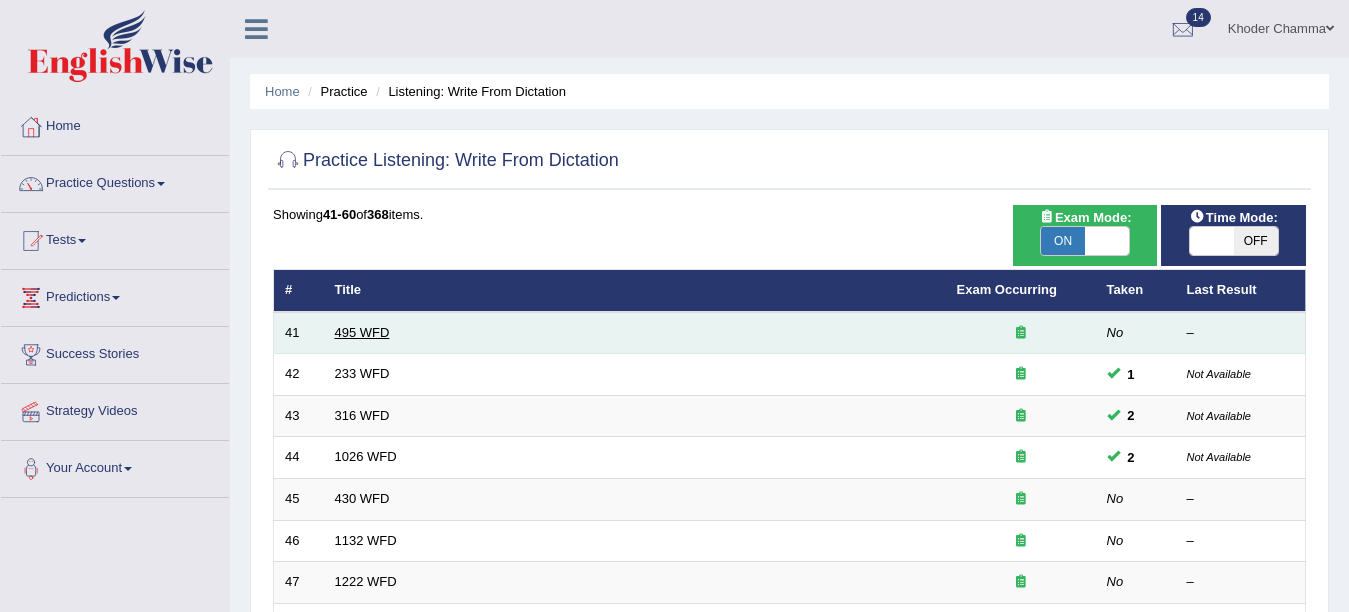 click on "495 WFD" at bounding box center (362, 332) 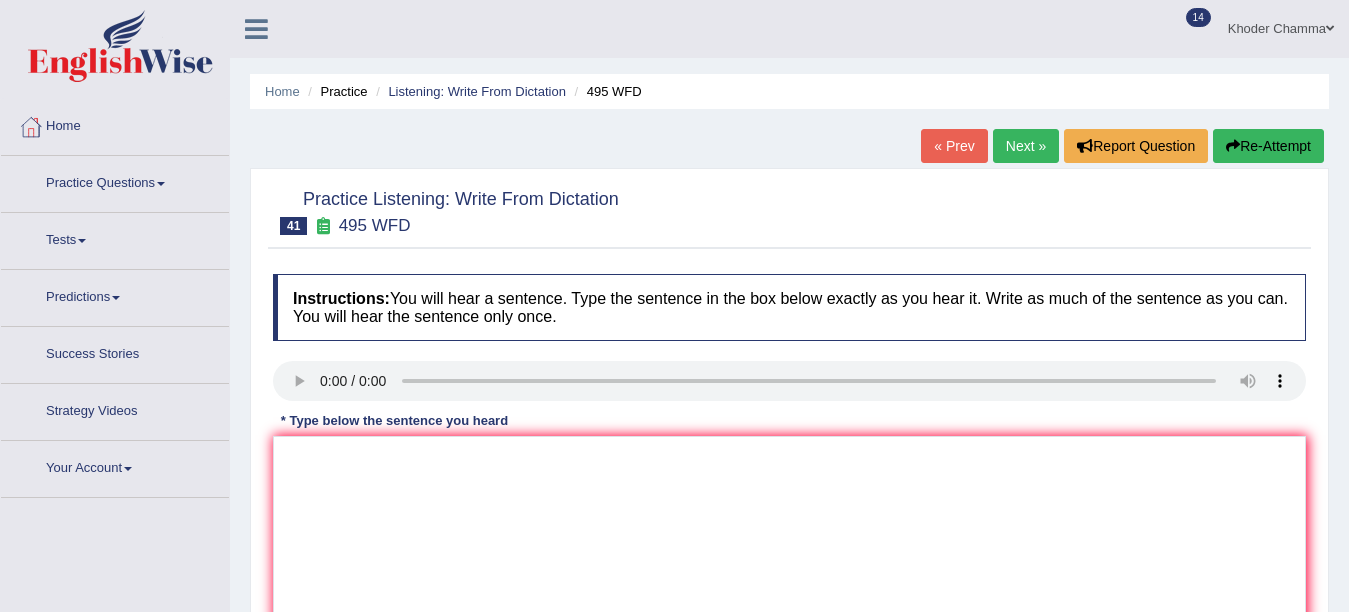 scroll, scrollTop: 0, scrollLeft: 0, axis: both 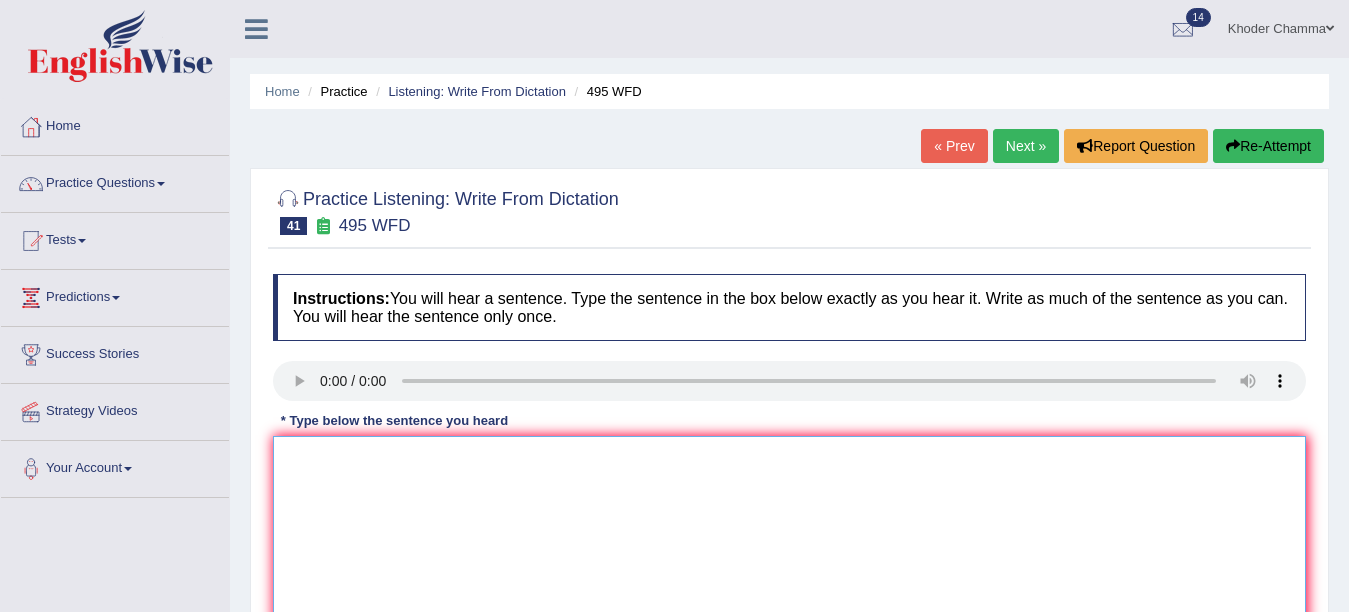 click at bounding box center [789, 533] 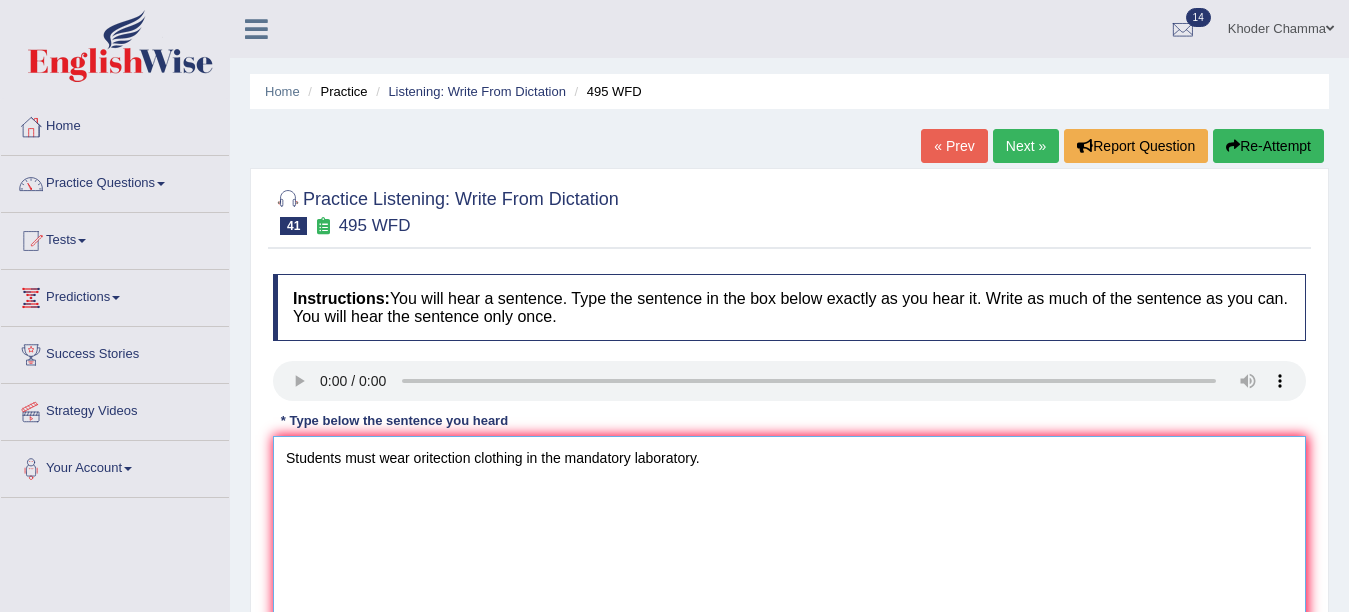 click on "Students must wear oritection clothing in the mandatory laboratory." at bounding box center [789, 533] 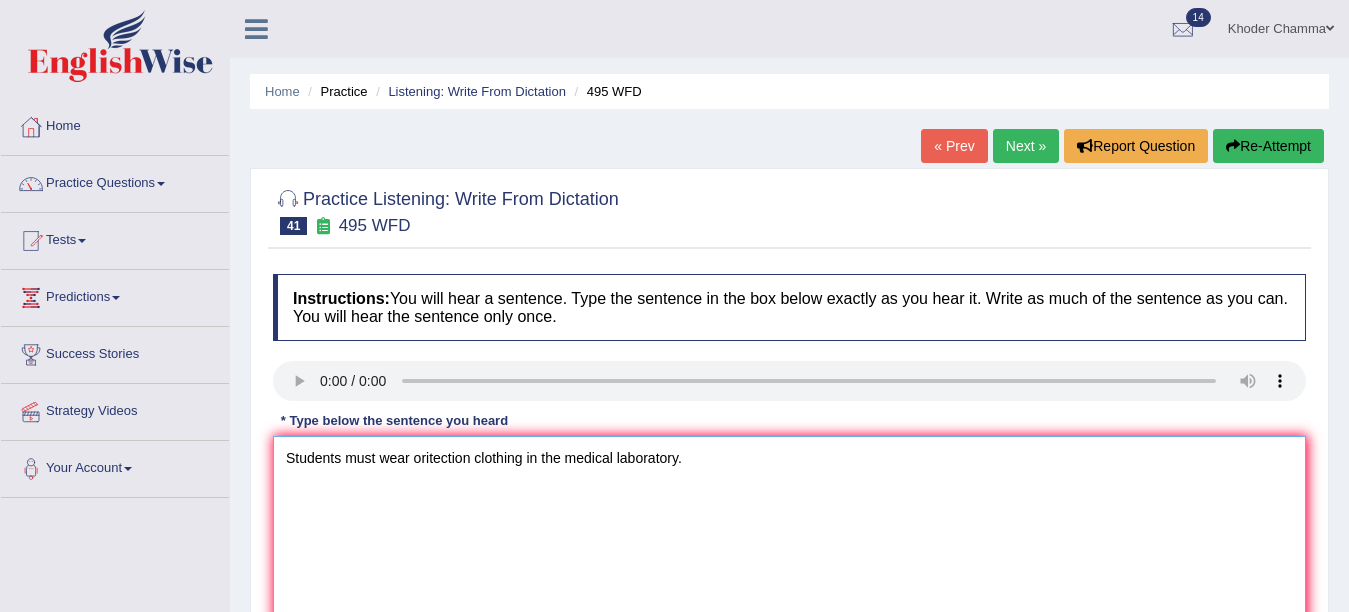 click on "Students must wear oritection clothing in the medical laboratory." at bounding box center (789, 533) 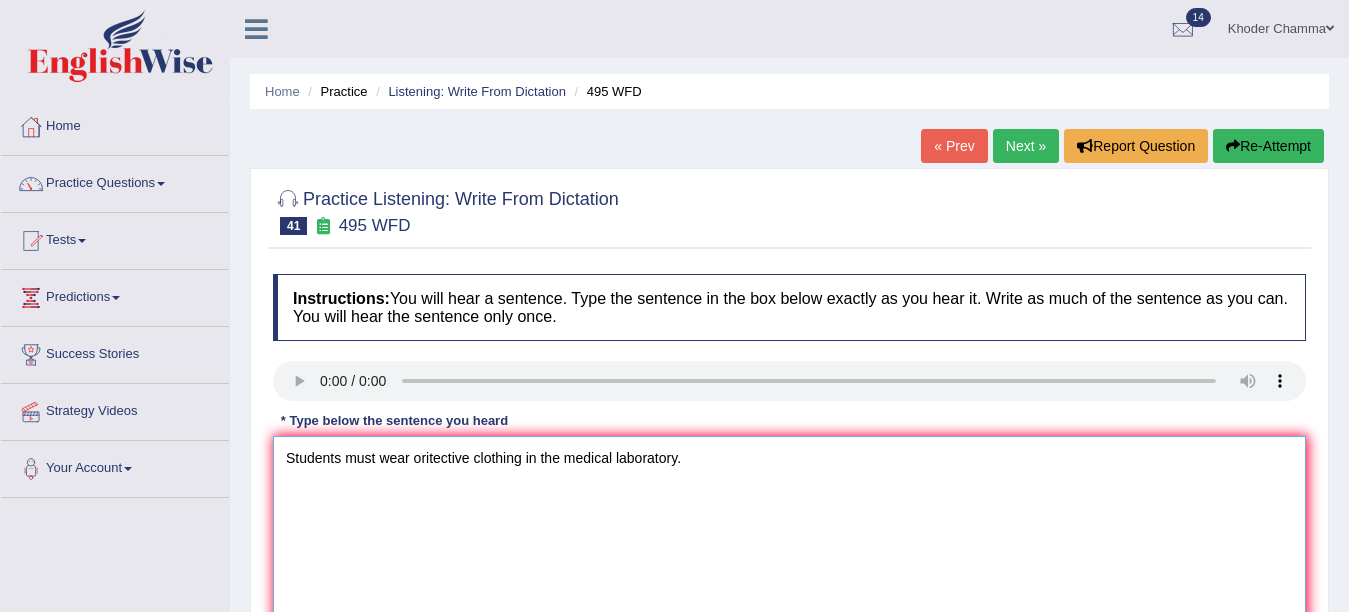 click on "Students must wear oritective clothing in the medical laboratory." at bounding box center [789, 533] 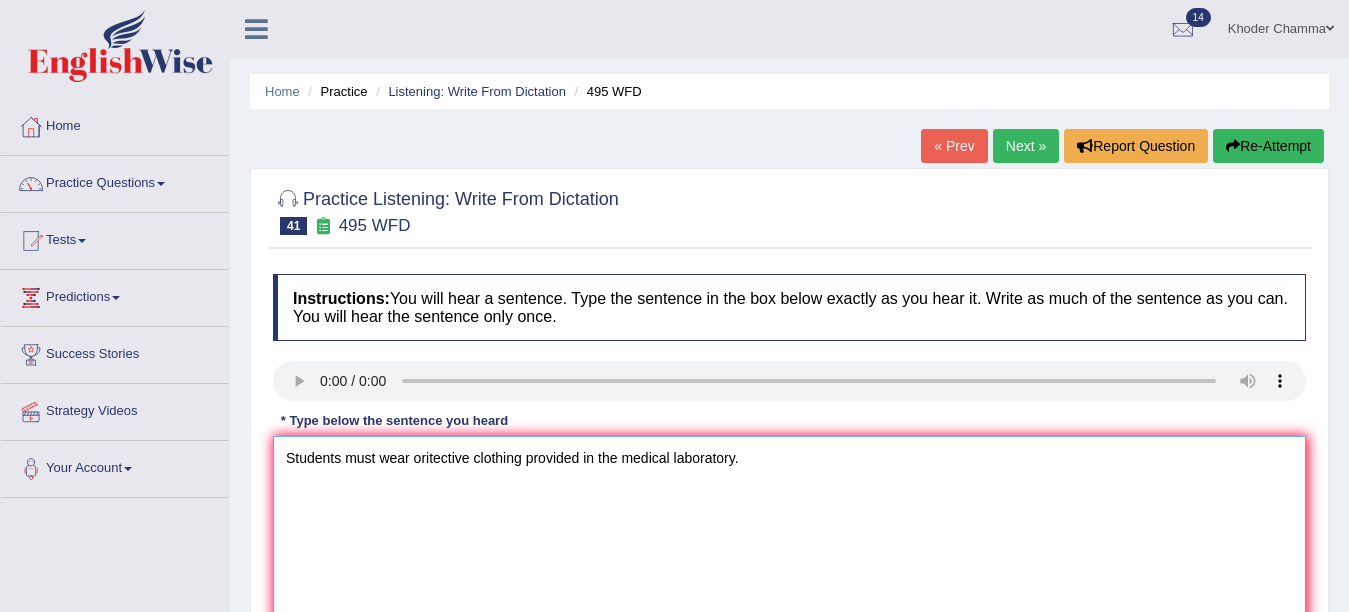 click on "Students must wear oritective clothing provided in the medical laboratory." at bounding box center [789, 533] 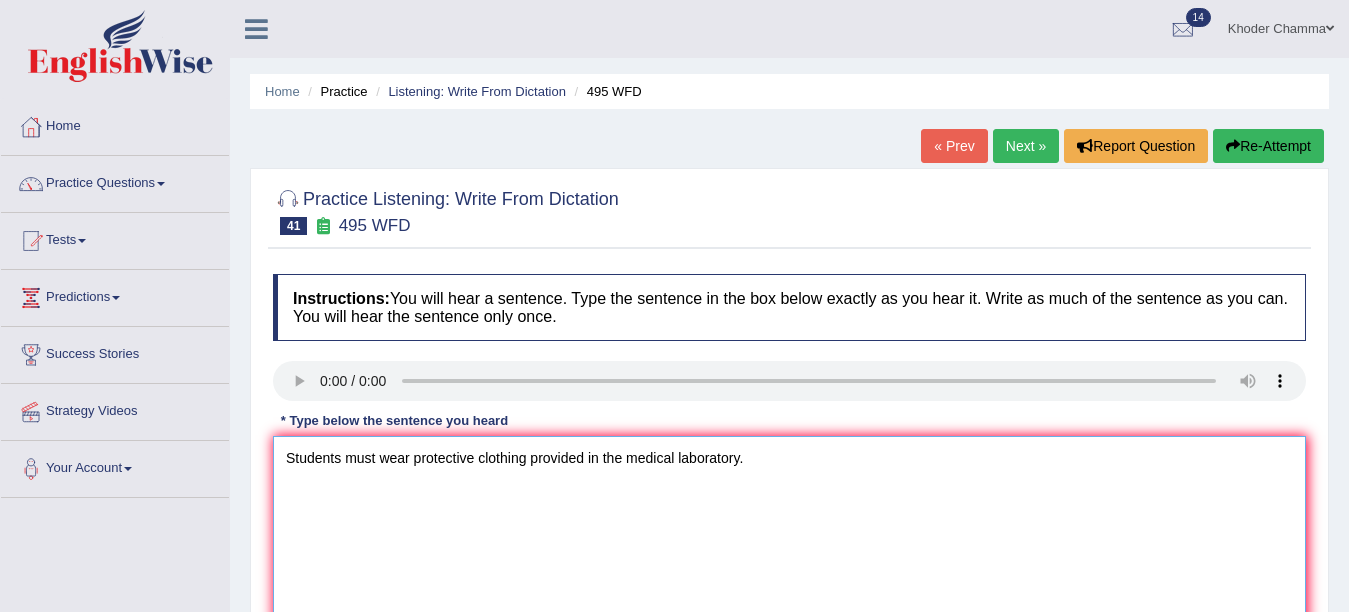 click on "Students must wear protective clothing provided in the medical laboratory." at bounding box center [789, 533] 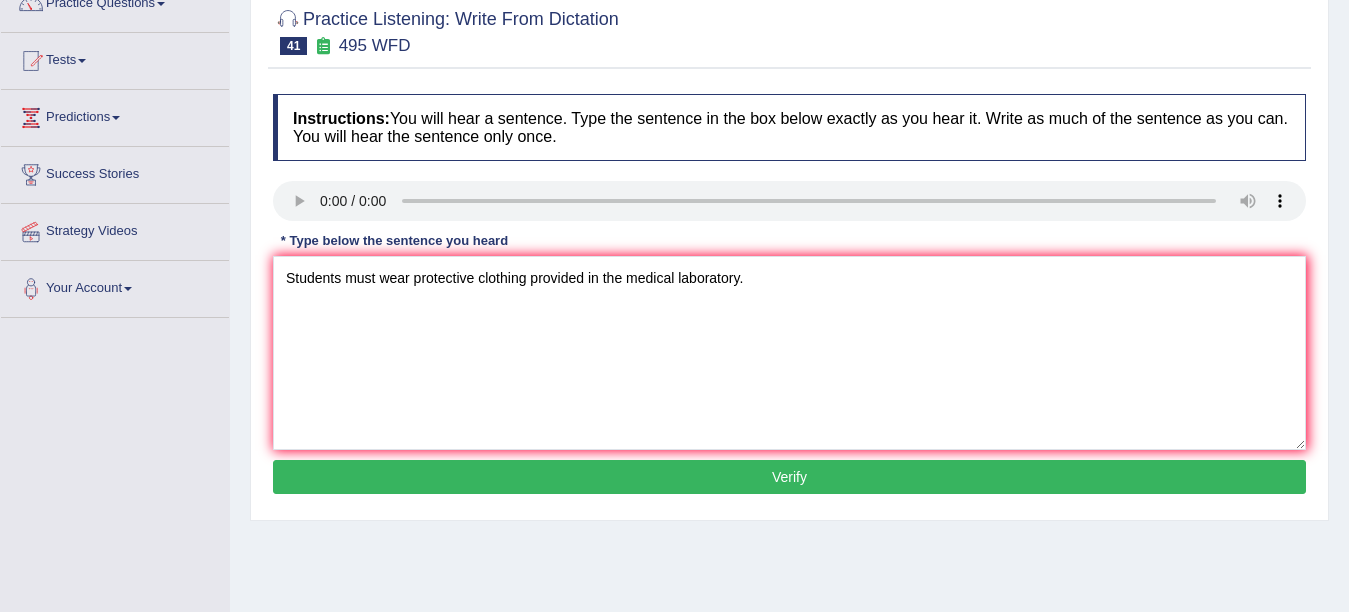 scroll, scrollTop: 191, scrollLeft: 0, axis: vertical 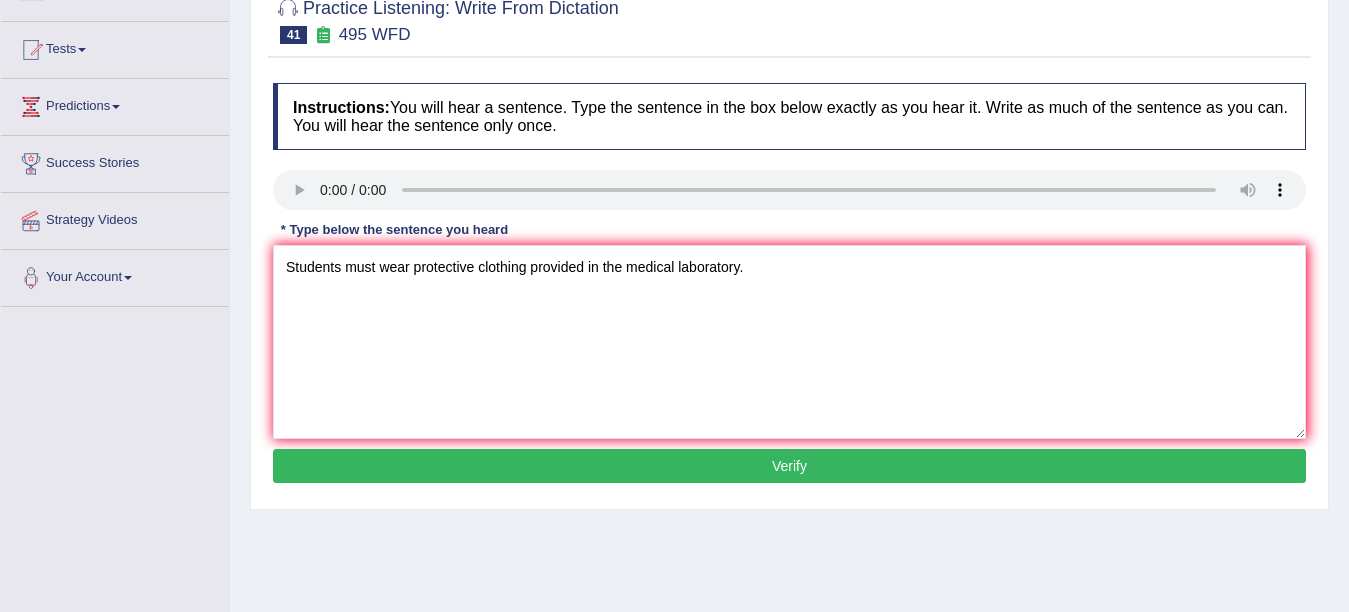 click on "Verify" at bounding box center (789, 466) 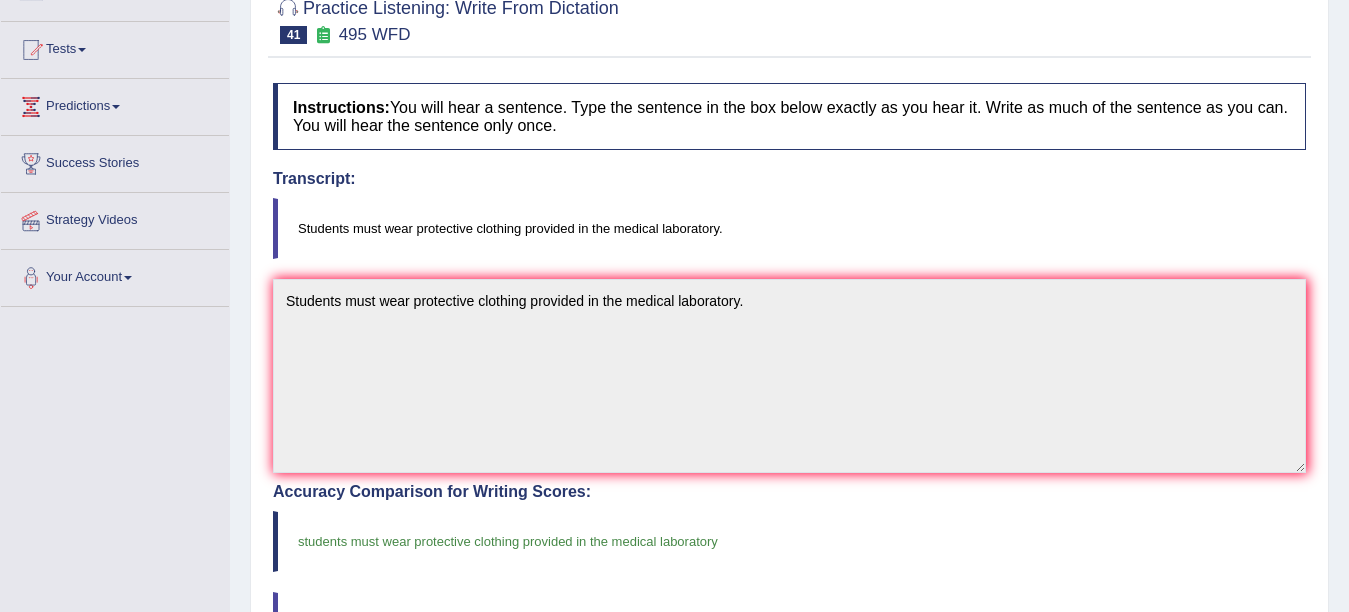scroll, scrollTop: 0, scrollLeft: 0, axis: both 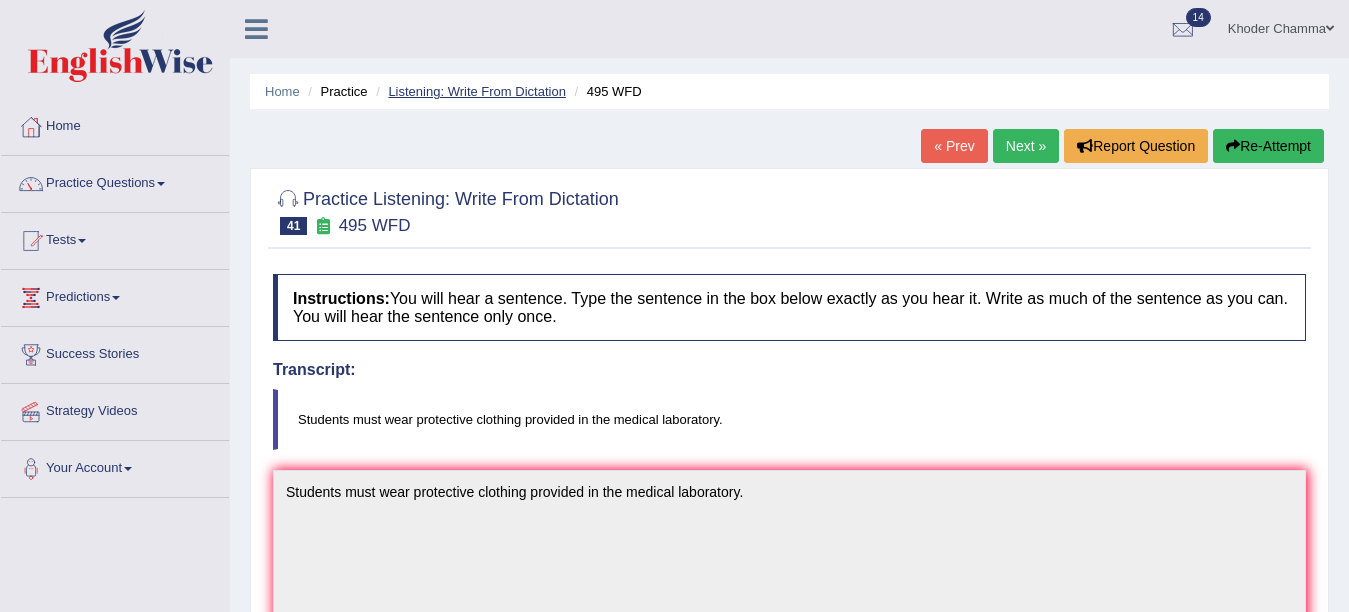 click on "Listening: Write From Dictation" at bounding box center [477, 91] 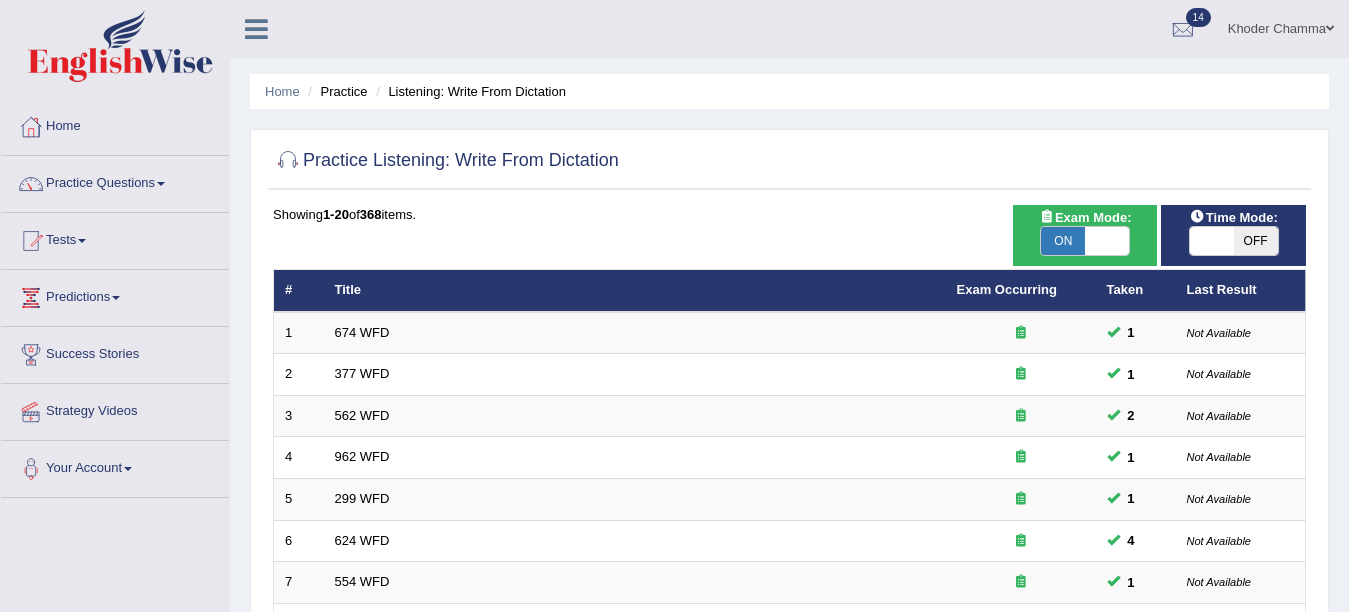 scroll, scrollTop: 378, scrollLeft: 0, axis: vertical 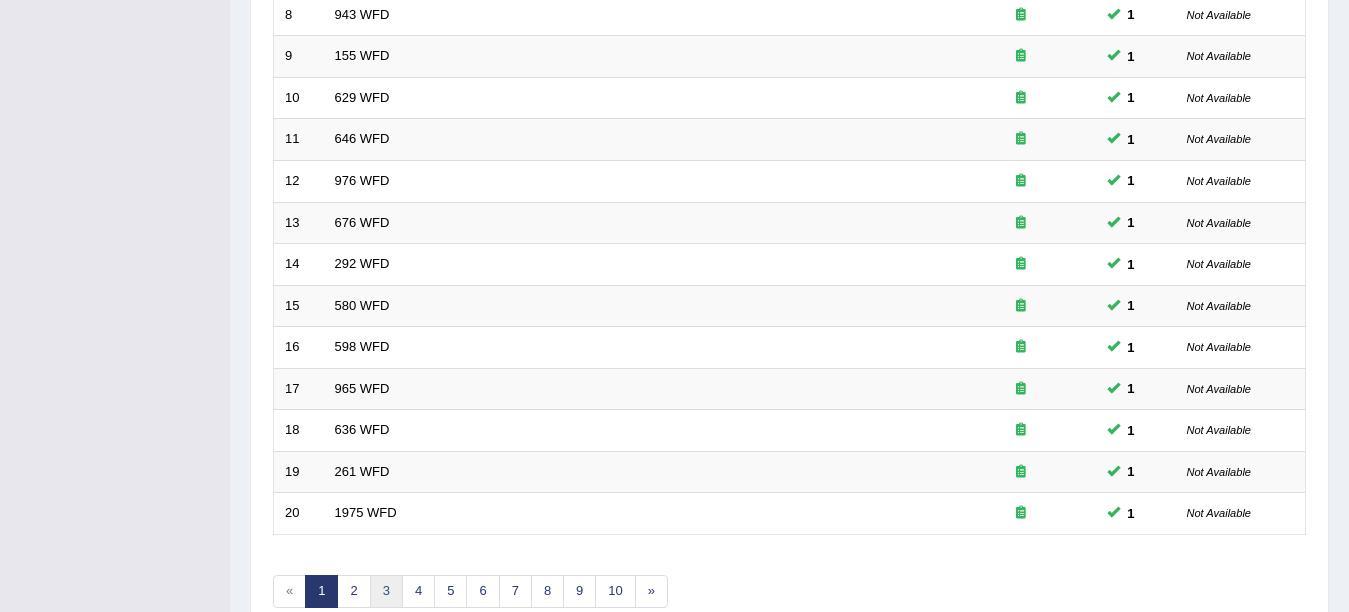 click on "3" at bounding box center [386, 591] 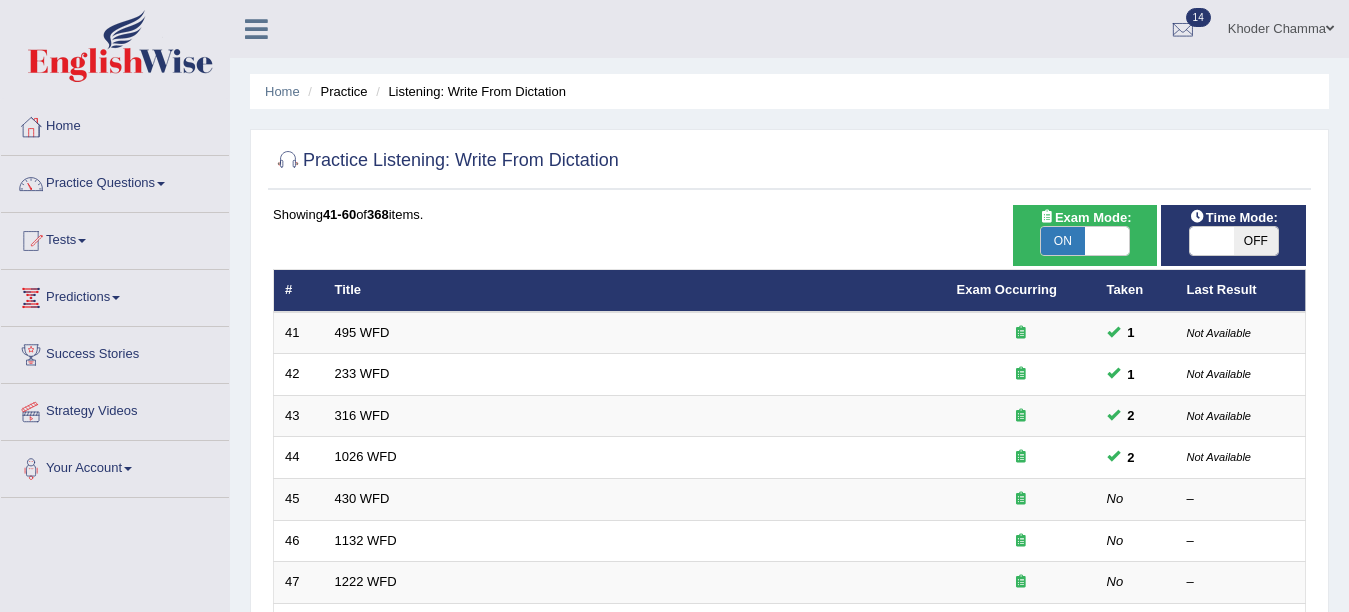 scroll, scrollTop: 160, scrollLeft: 0, axis: vertical 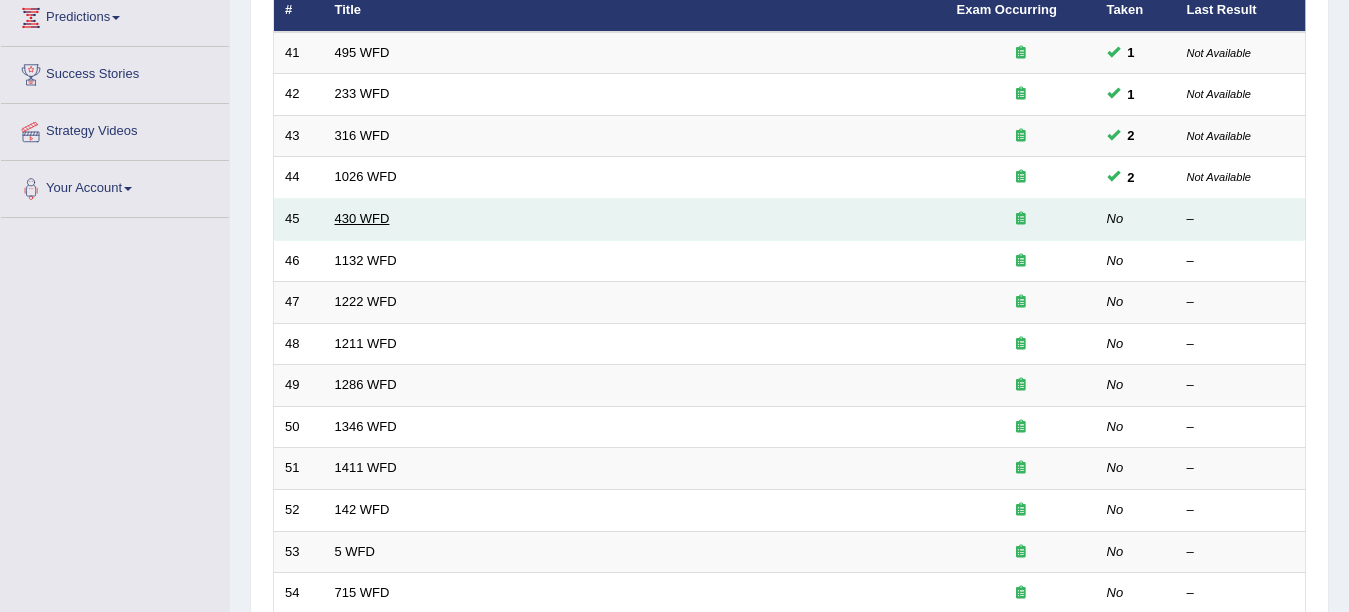 click on "430 WFD" at bounding box center [362, 218] 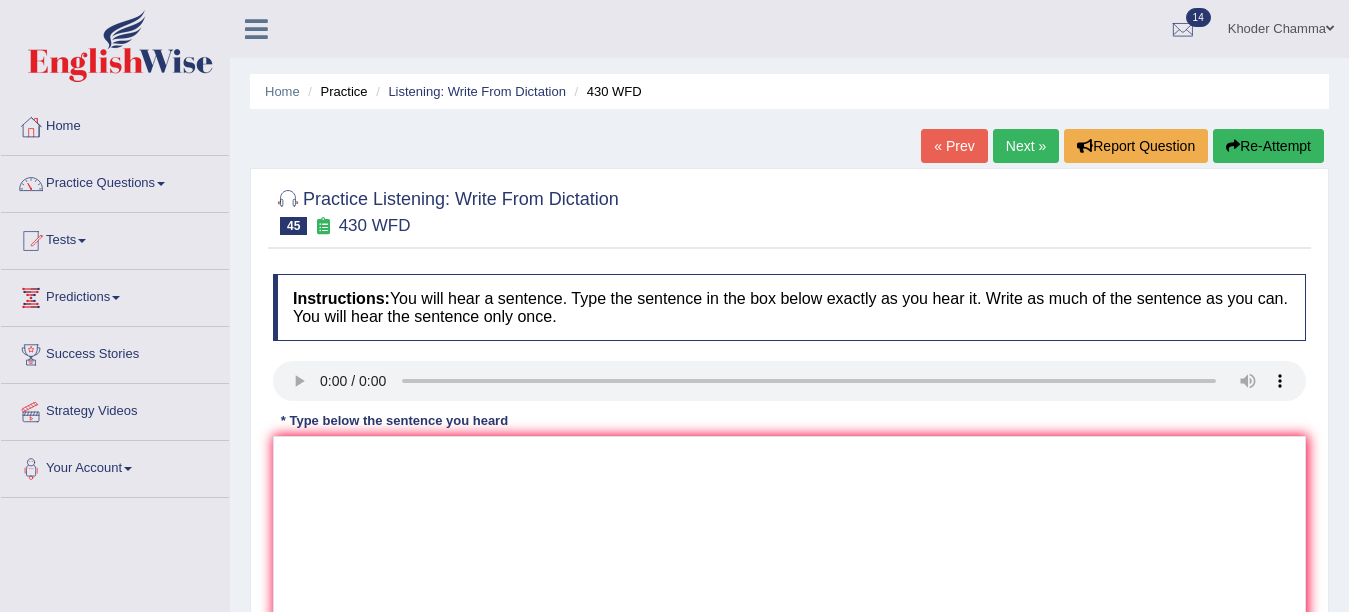 scroll, scrollTop: 0, scrollLeft: 0, axis: both 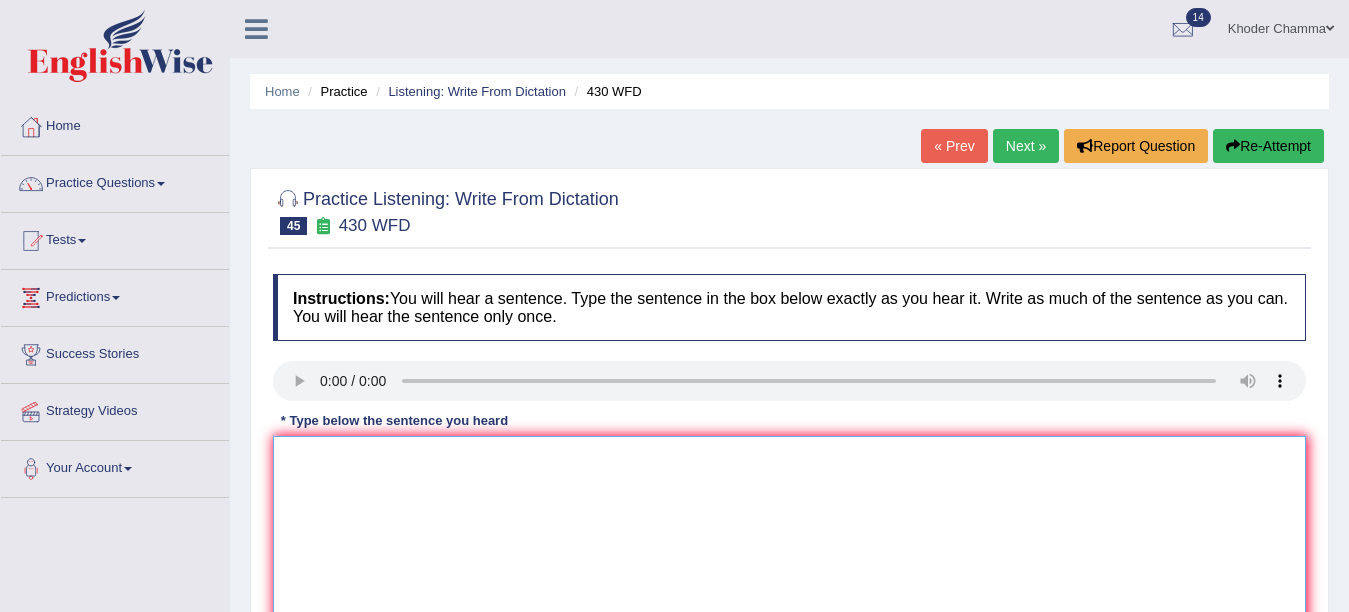 click at bounding box center (789, 533) 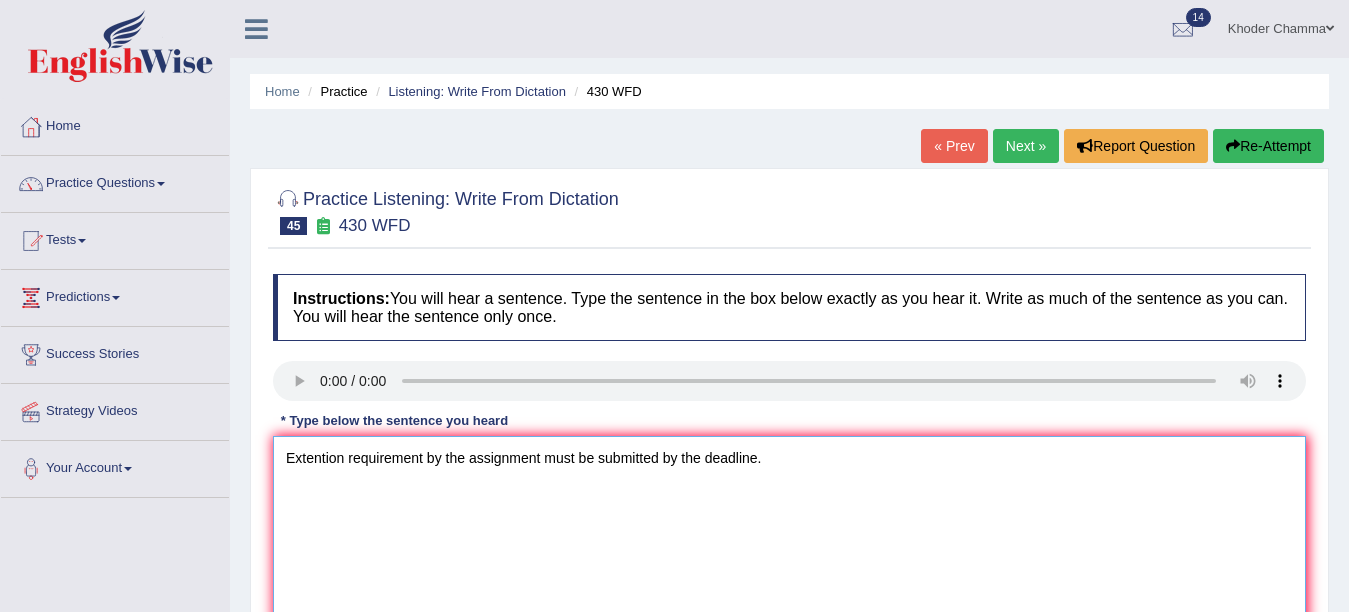 drag, startPoint x: 441, startPoint y: 462, endPoint x: 429, endPoint y: 462, distance: 12 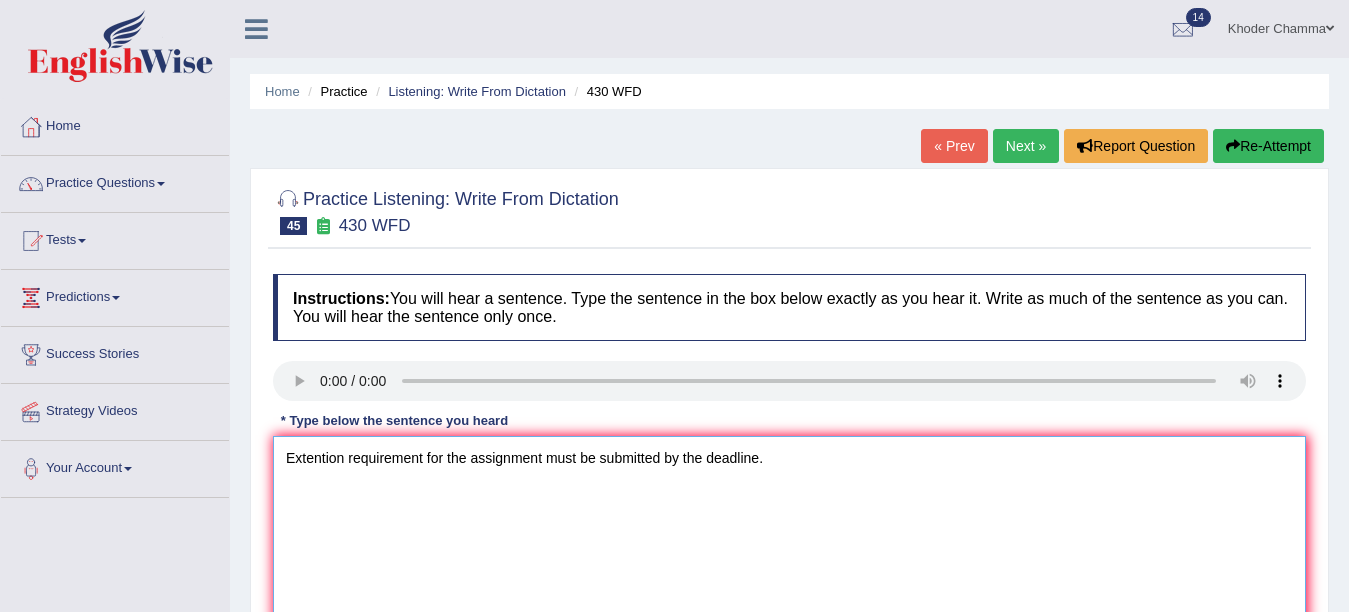 click on "Extention requirement for the assignment must be submitted by the deadline." at bounding box center (789, 533) 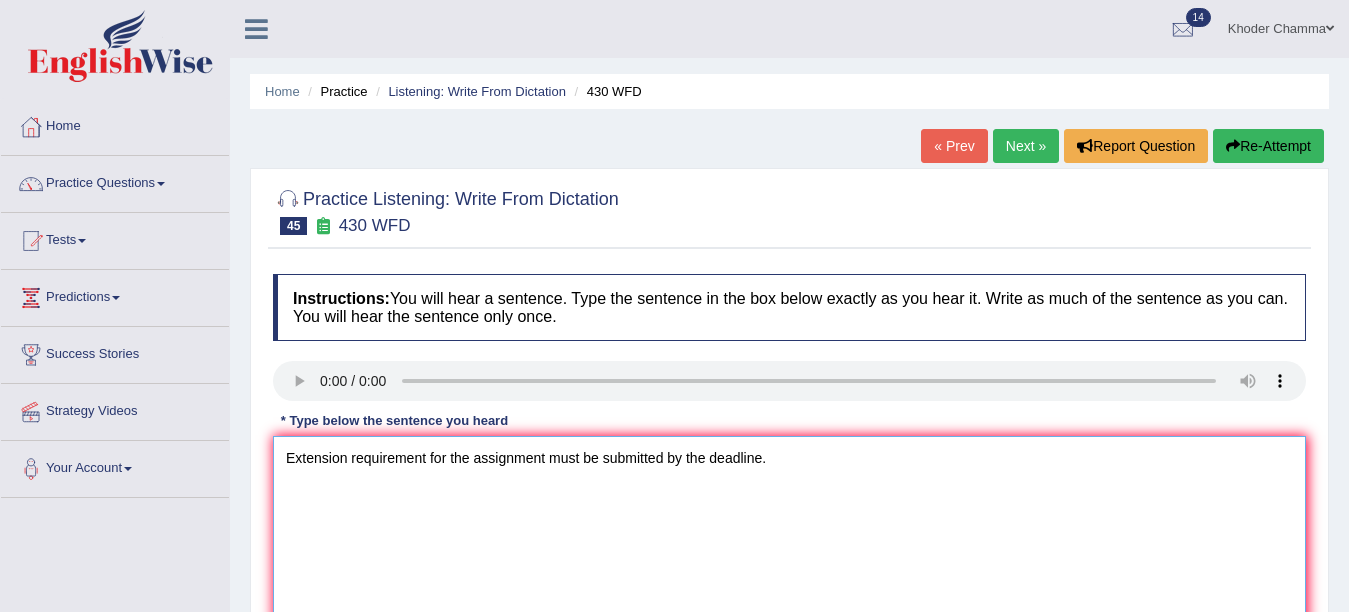click on "Extension requirement for the assignment must be submitted by the deadline." at bounding box center [789, 533] 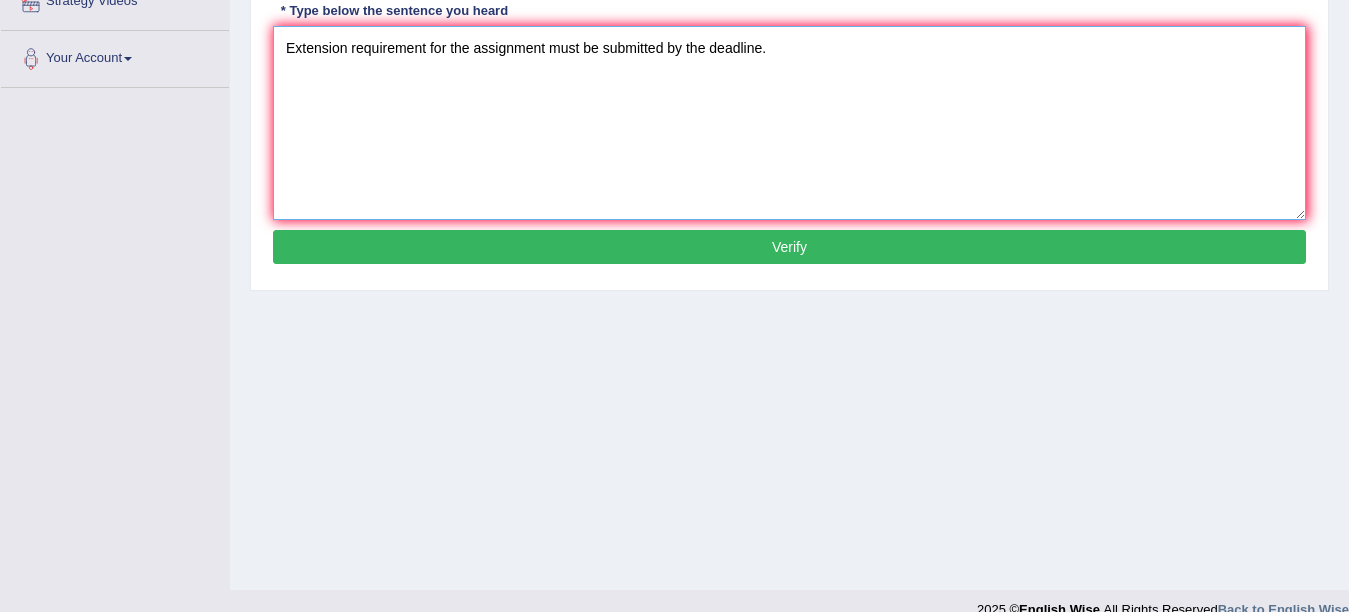 scroll, scrollTop: 438, scrollLeft: 0, axis: vertical 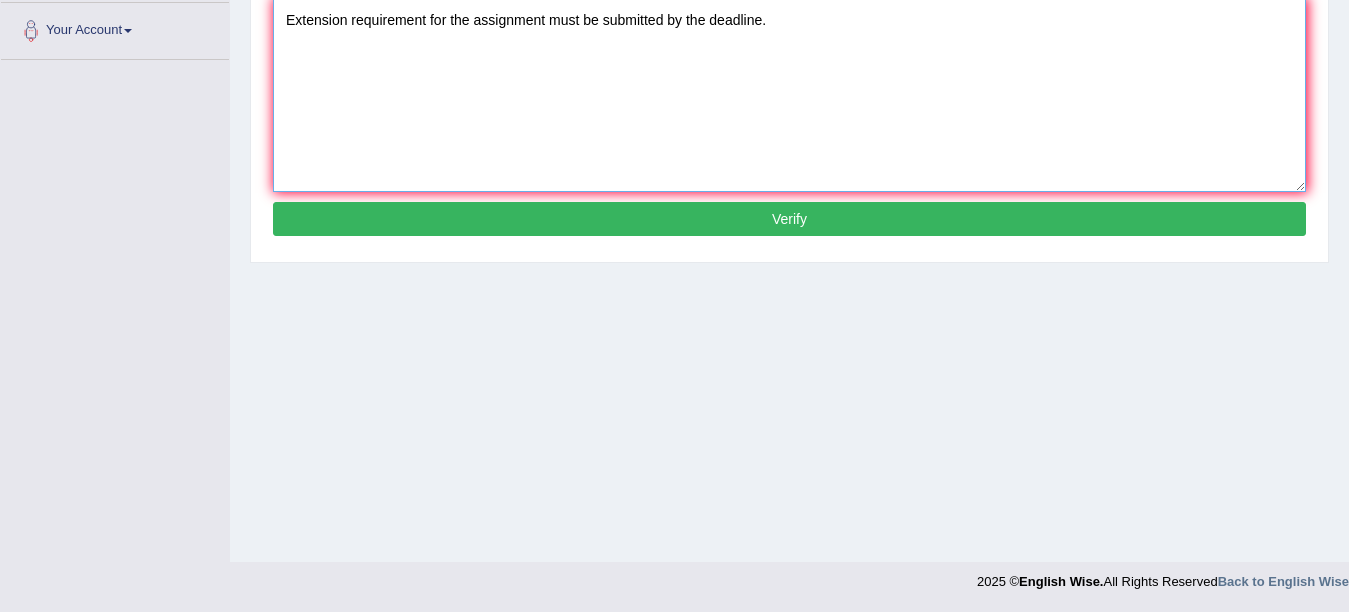 type on "Extension requirement for the assignment must be submitted by the deadline." 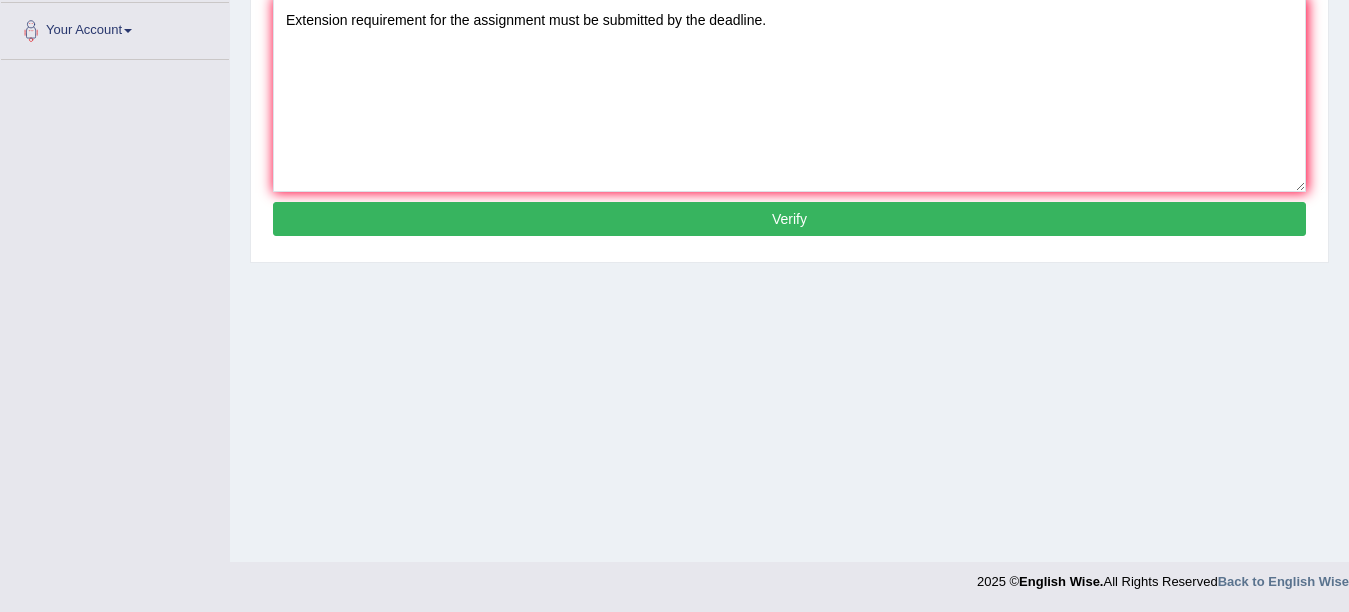 click on "Verify" at bounding box center (789, 219) 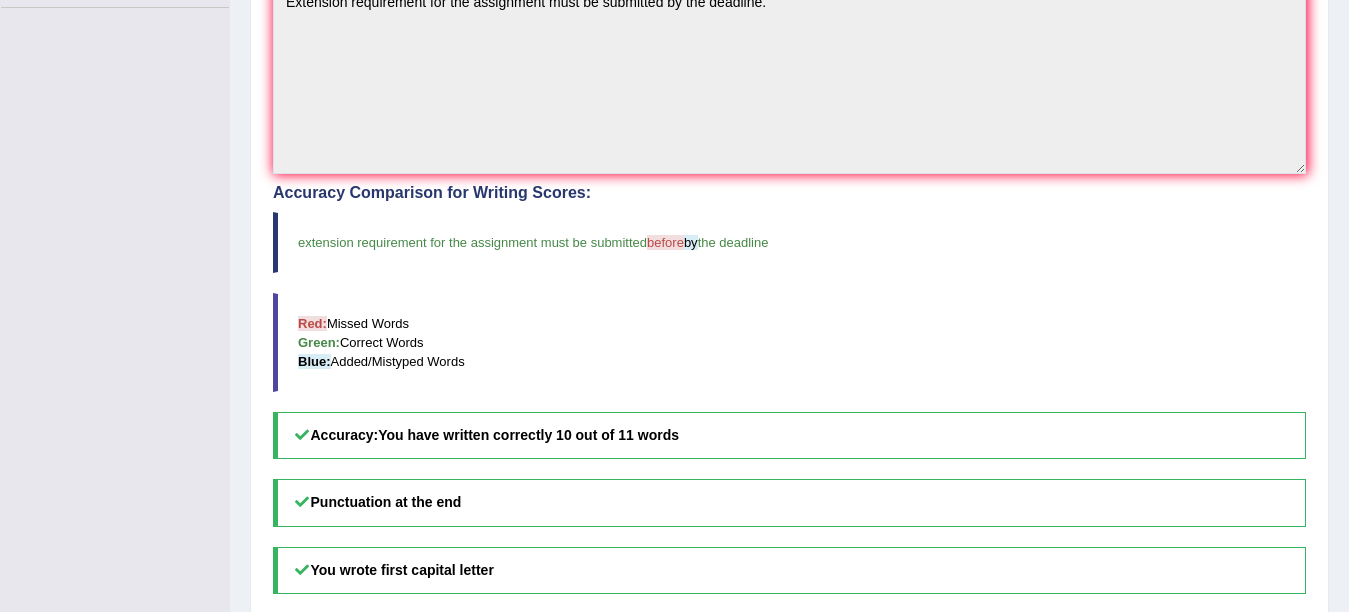 scroll, scrollTop: 0, scrollLeft: 0, axis: both 